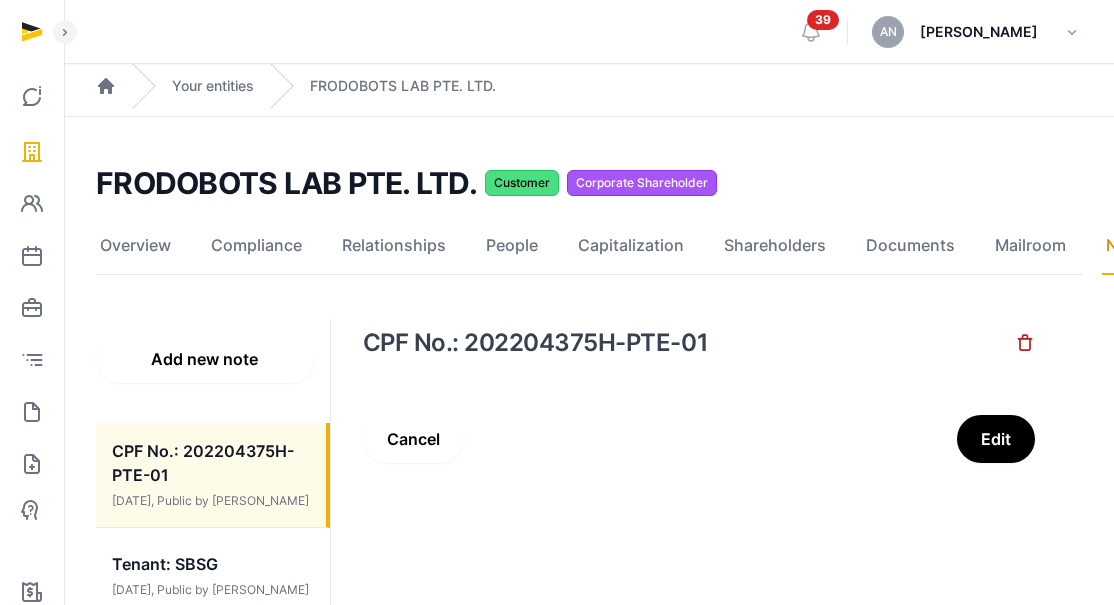scroll, scrollTop: 0, scrollLeft: 0, axis: both 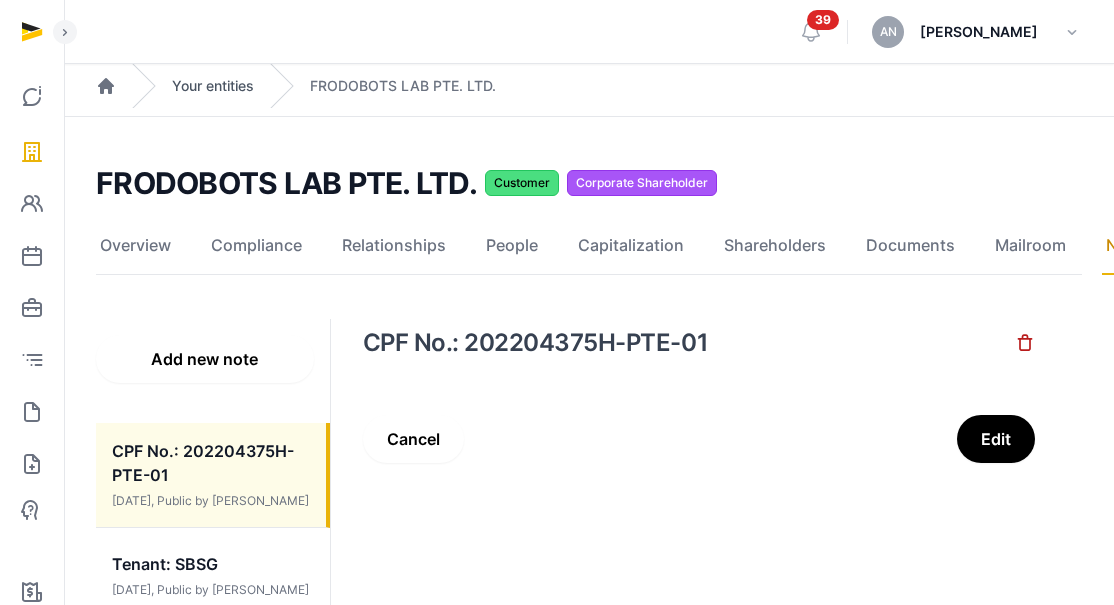 click on "Your entities" at bounding box center [213, 86] 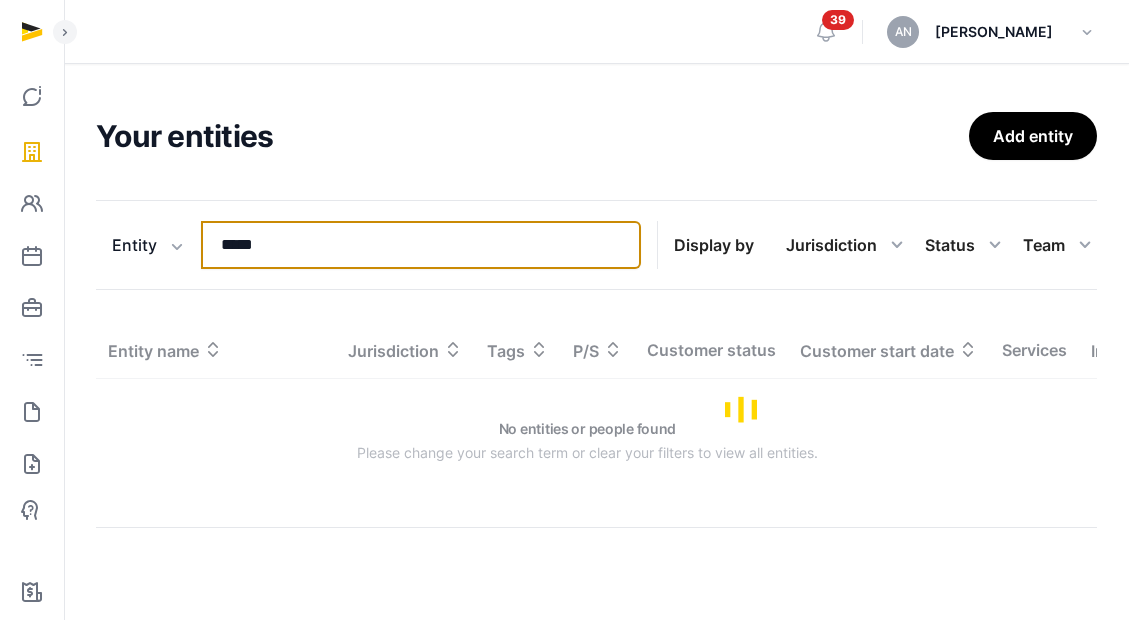 click on "*****" at bounding box center [421, 245] 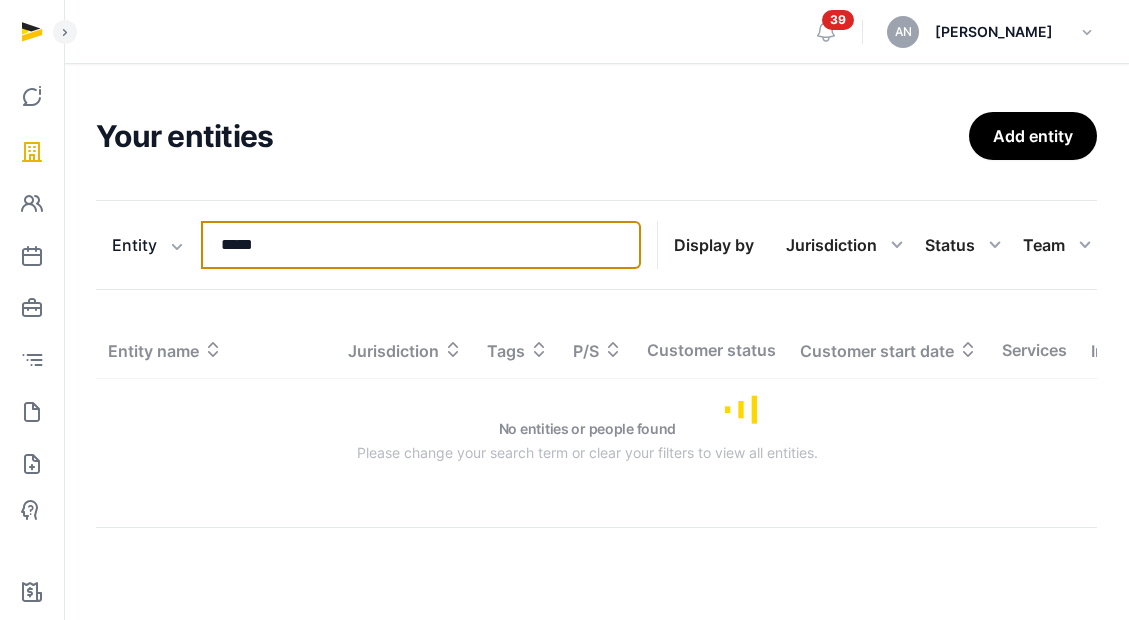 click on "*****" at bounding box center (421, 245) 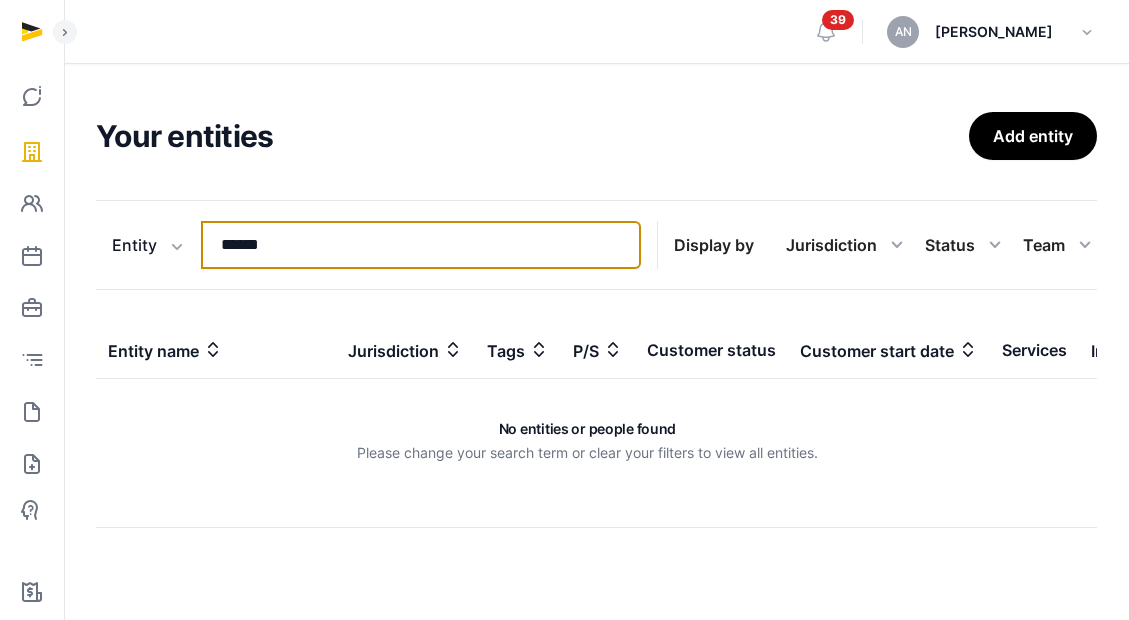 type on "******" 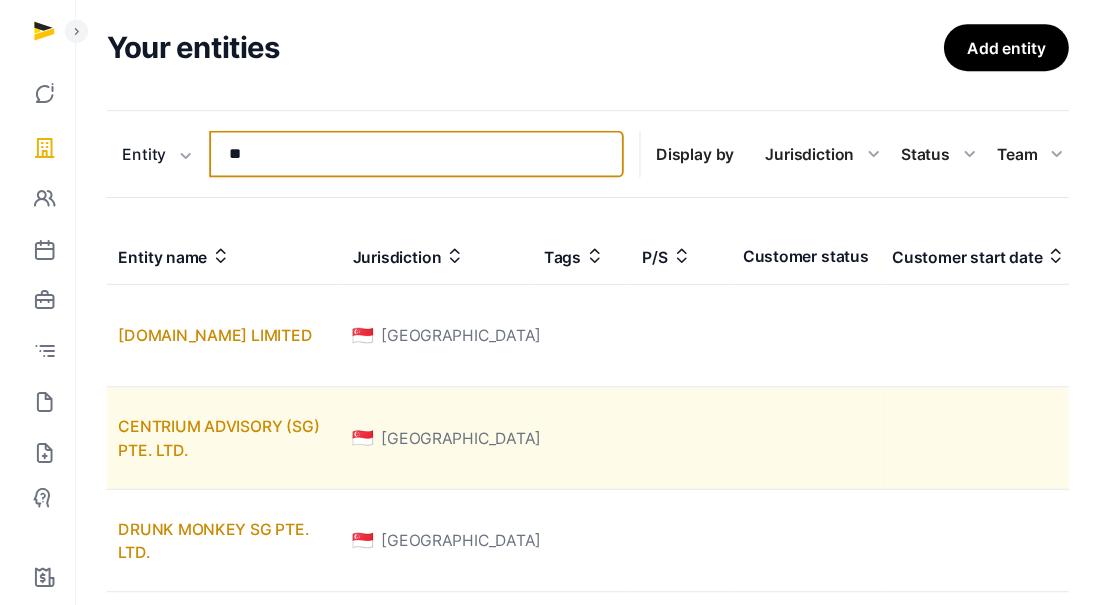 scroll, scrollTop: 0, scrollLeft: 0, axis: both 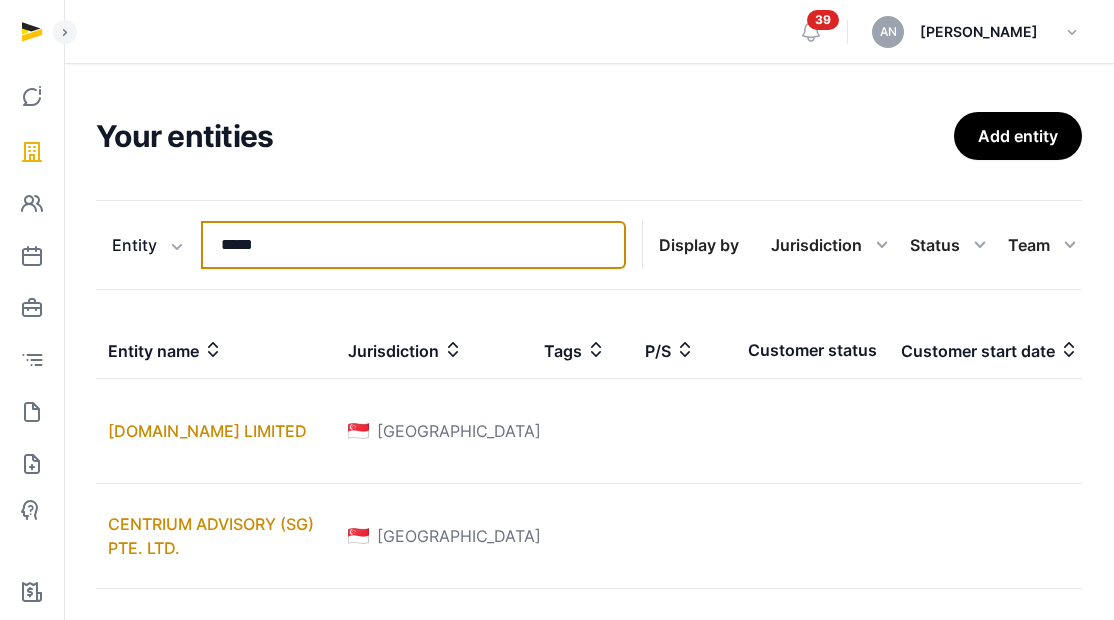 type on "******" 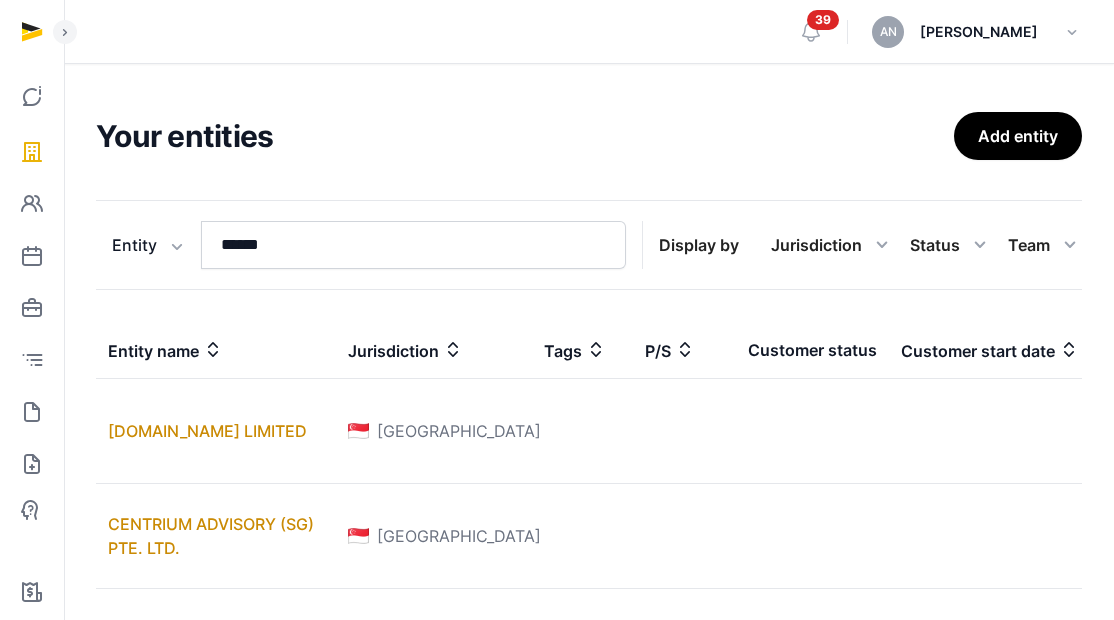 click on "Your entities" at bounding box center (525, 136) 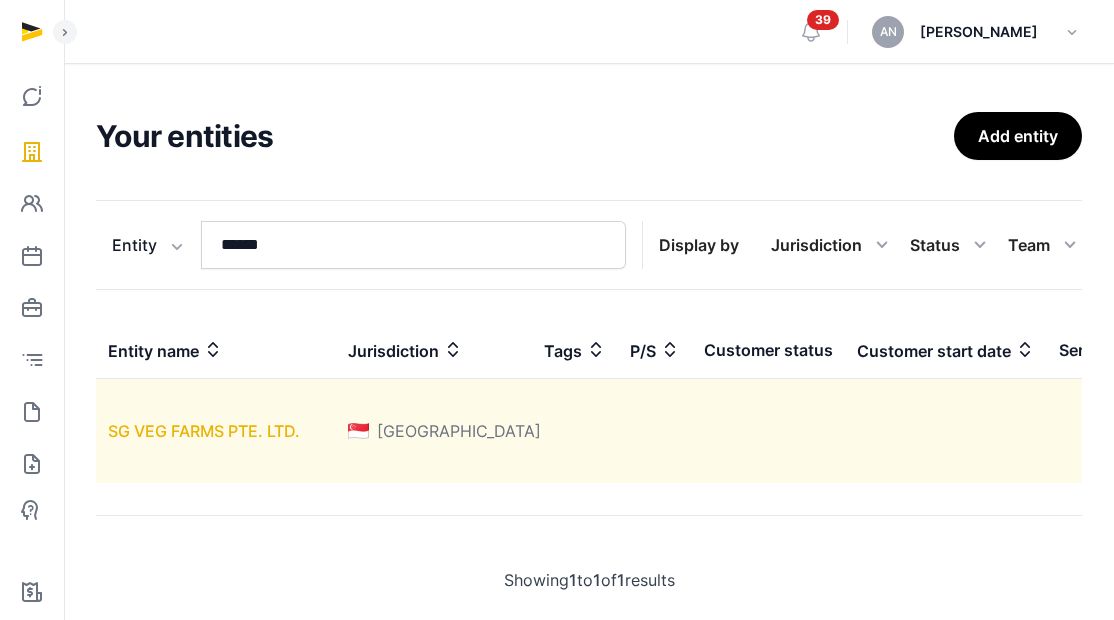 click on "SG VEG FARMS PTE. LTD." at bounding box center [204, 431] 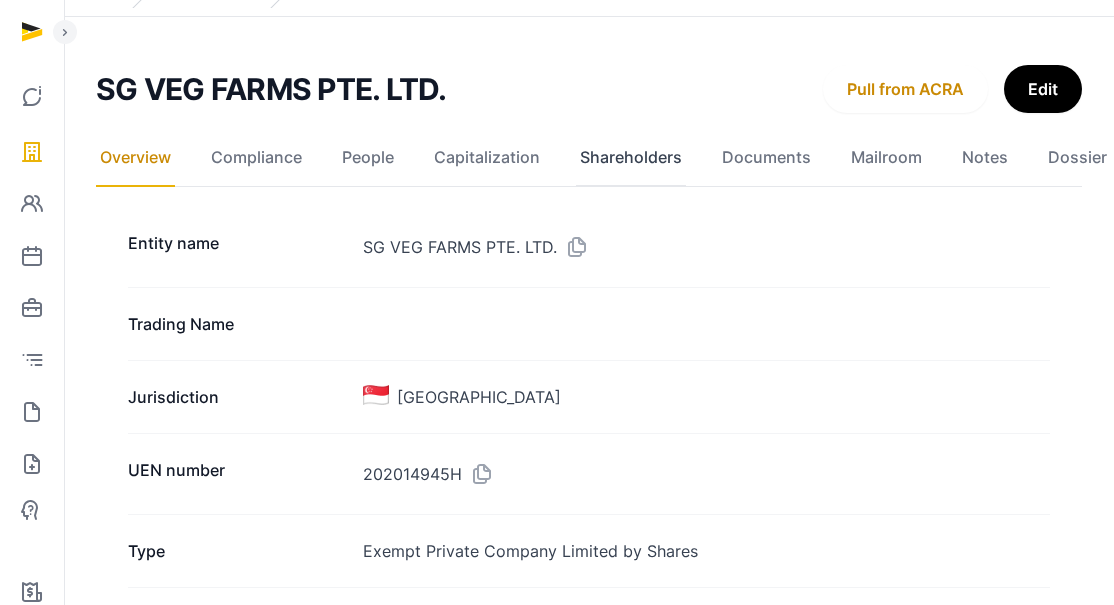 scroll, scrollTop: 0, scrollLeft: 0, axis: both 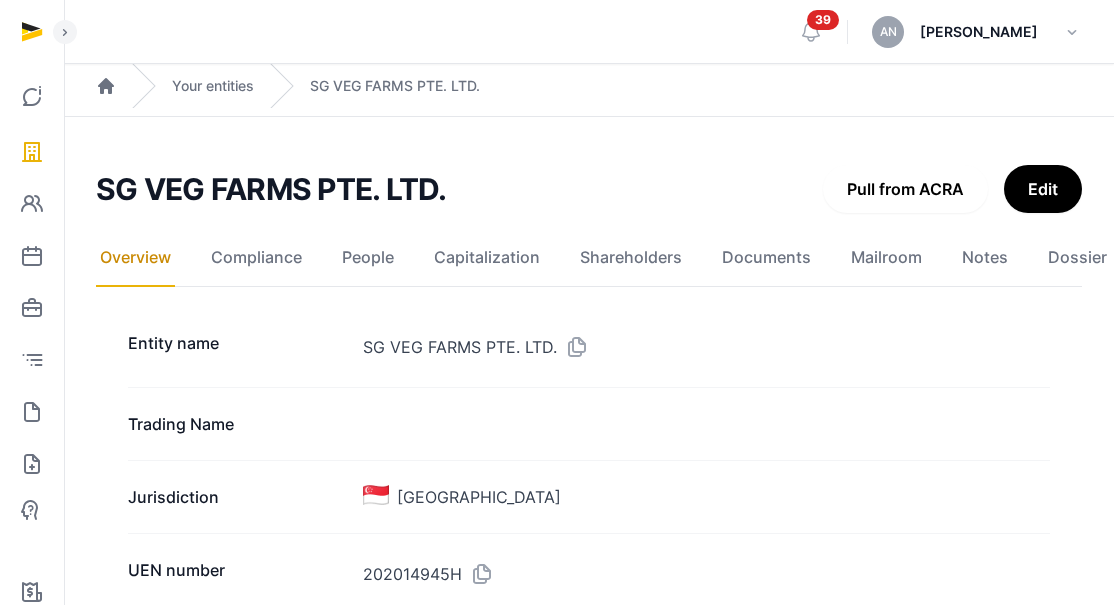click on "Pull from ACRA" at bounding box center (905, 189) 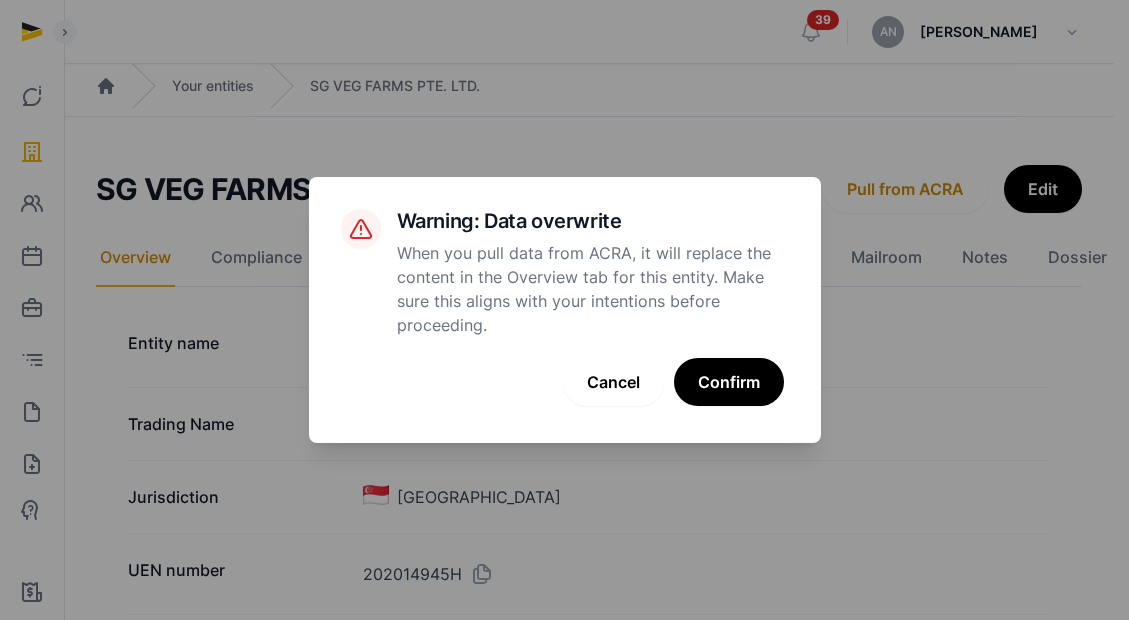 click on "Confirm" at bounding box center [729, 382] 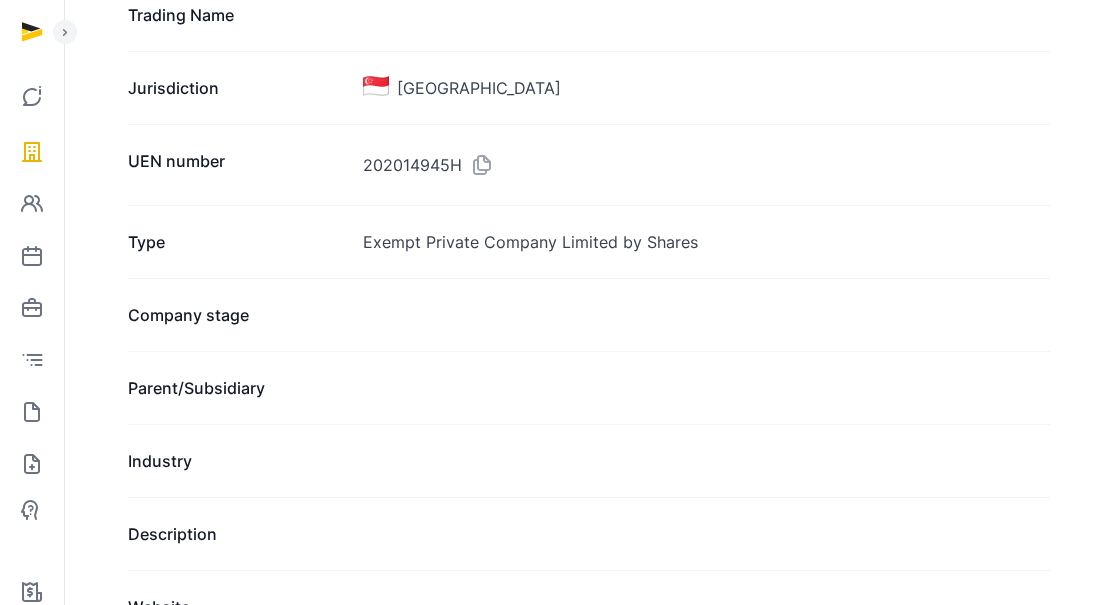 scroll, scrollTop: 0, scrollLeft: 0, axis: both 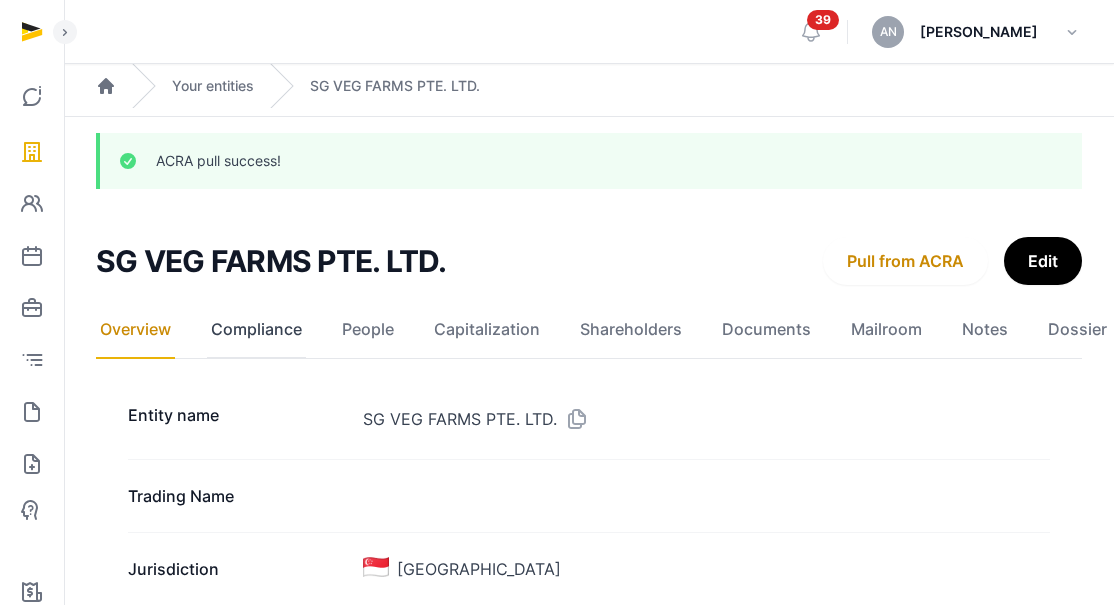 click on "Compliance" 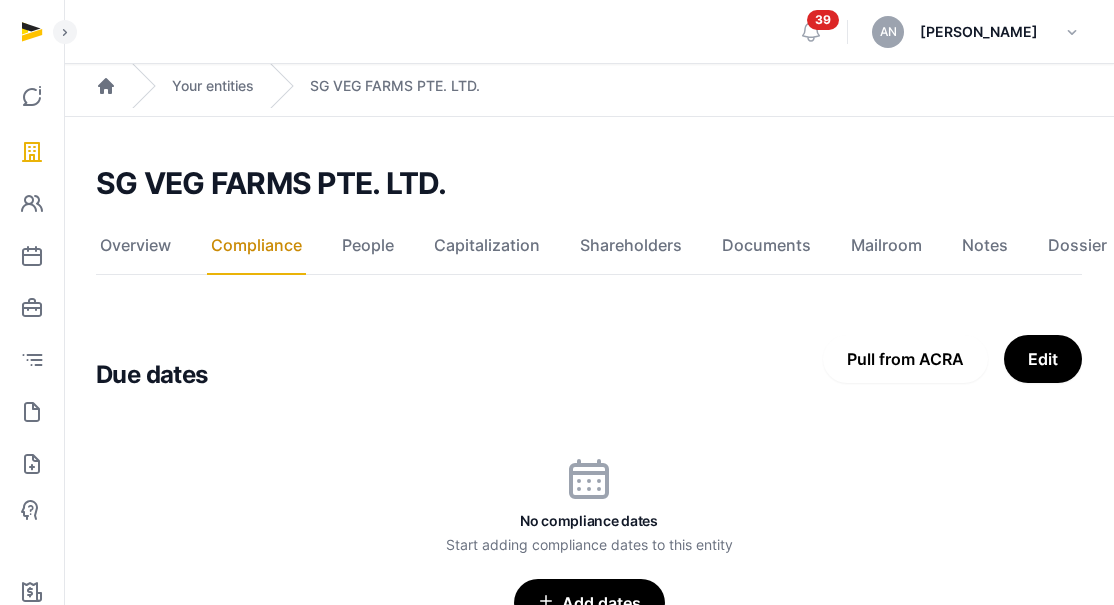 click on "Pull from ACRA" at bounding box center [905, 359] 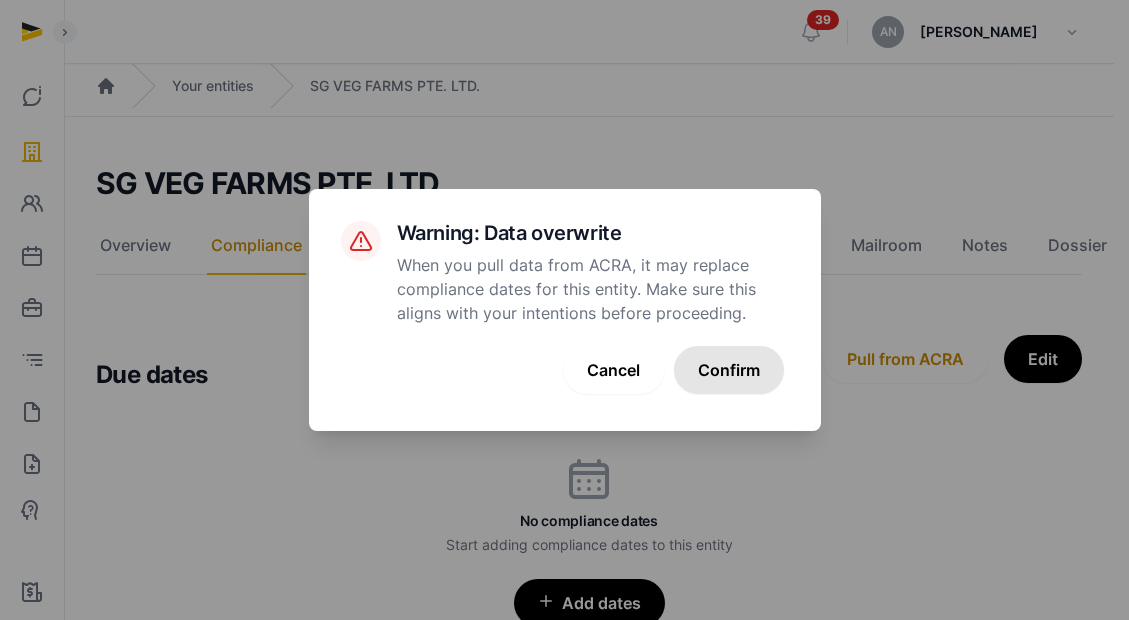click on "Confirm" at bounding box center [729, 370] 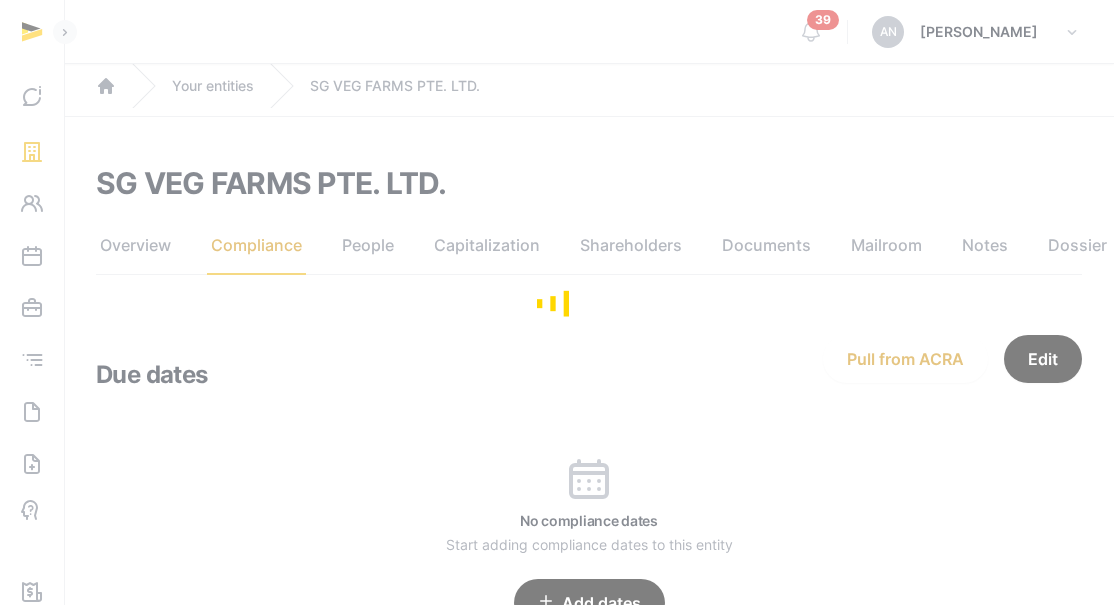 scroll, scrollTop: 127, scrollLeft: 0, axis: vertical 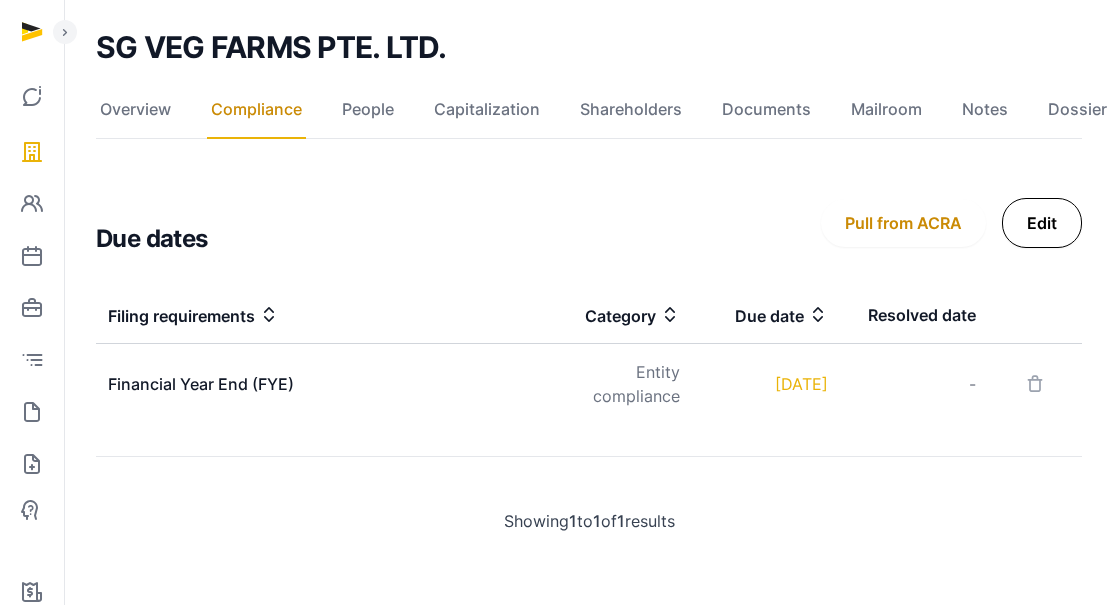 click on "Edit" at bounding box center (1042, 223) 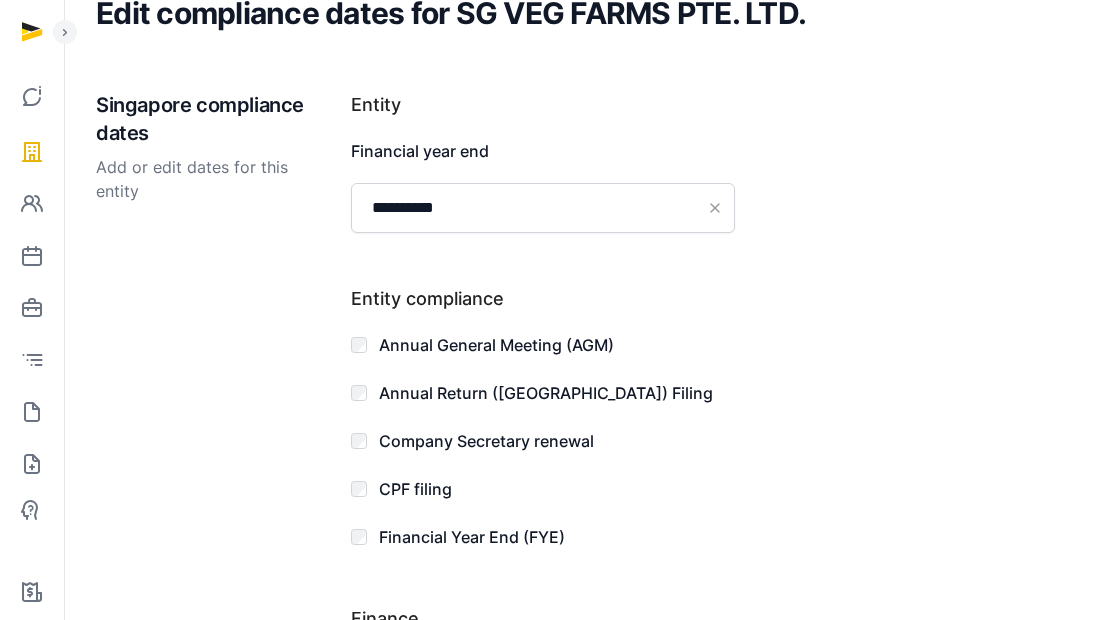 scroll, scrollTop: 192, scrollLeft: 0, axis: vertical 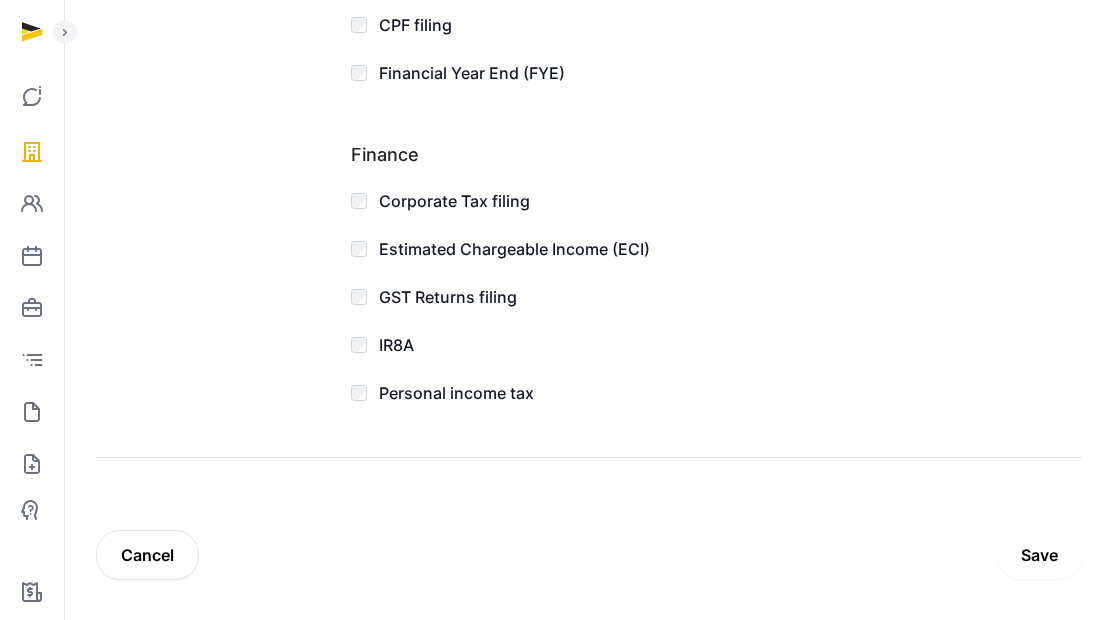 click on "Save" at bounding box center (1039, 555) 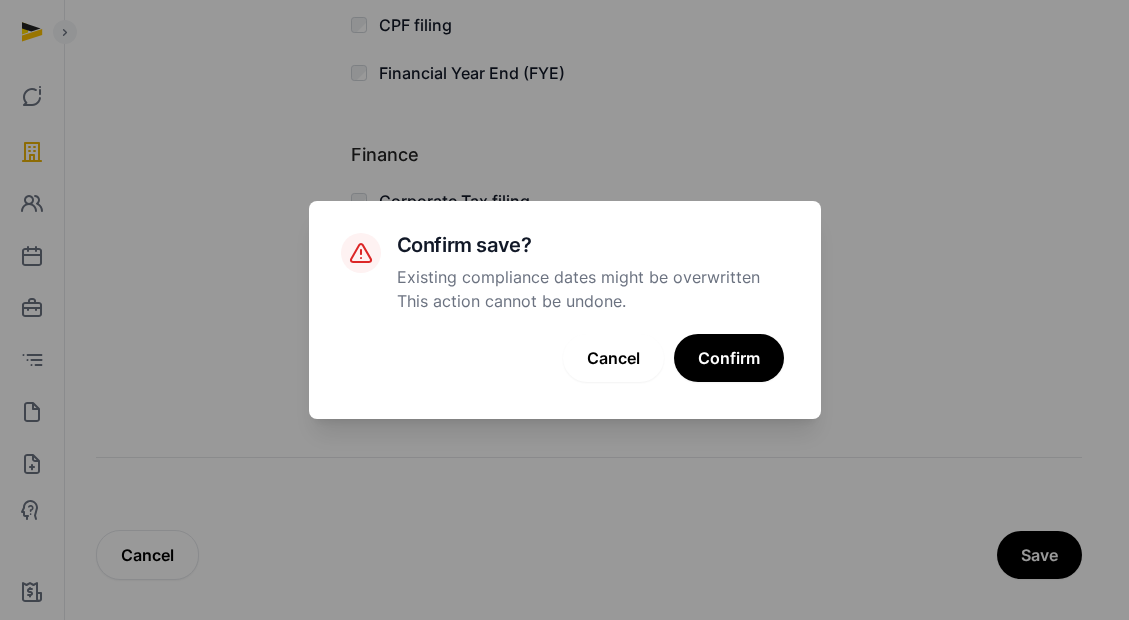 click on "Confirm" at bounding box center (729, 358) 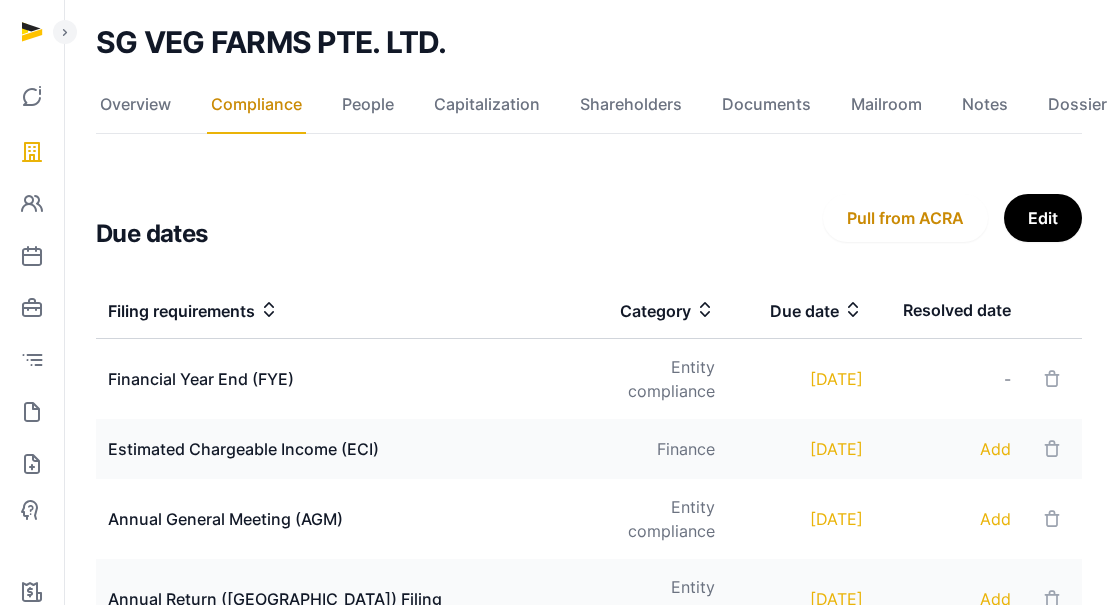 scroll, scrollTop: 198, scrollLeft: 0, axis: vertical 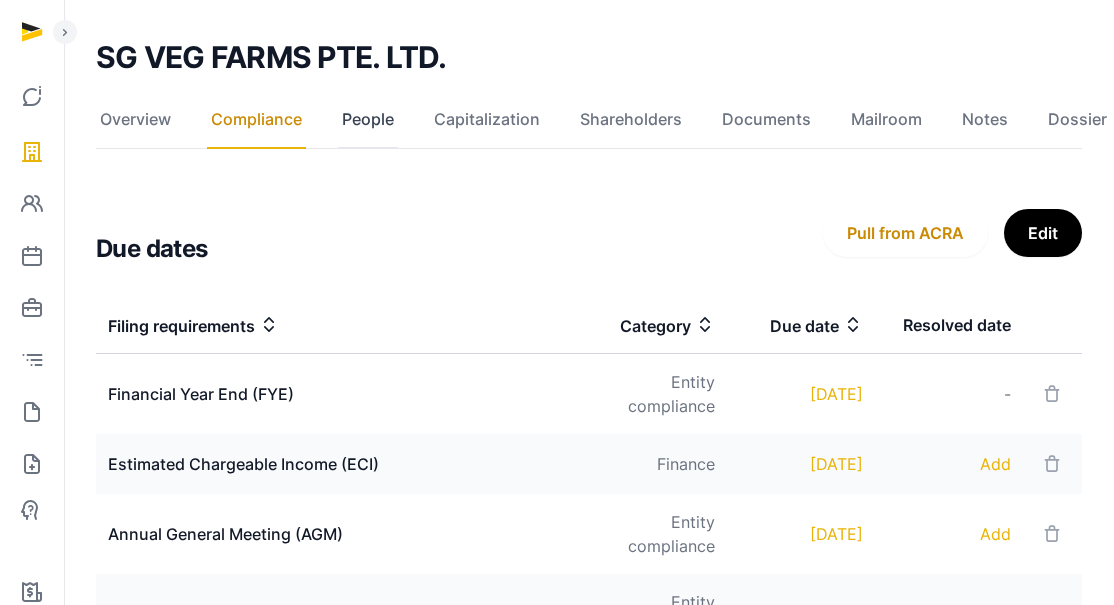 click on "People" 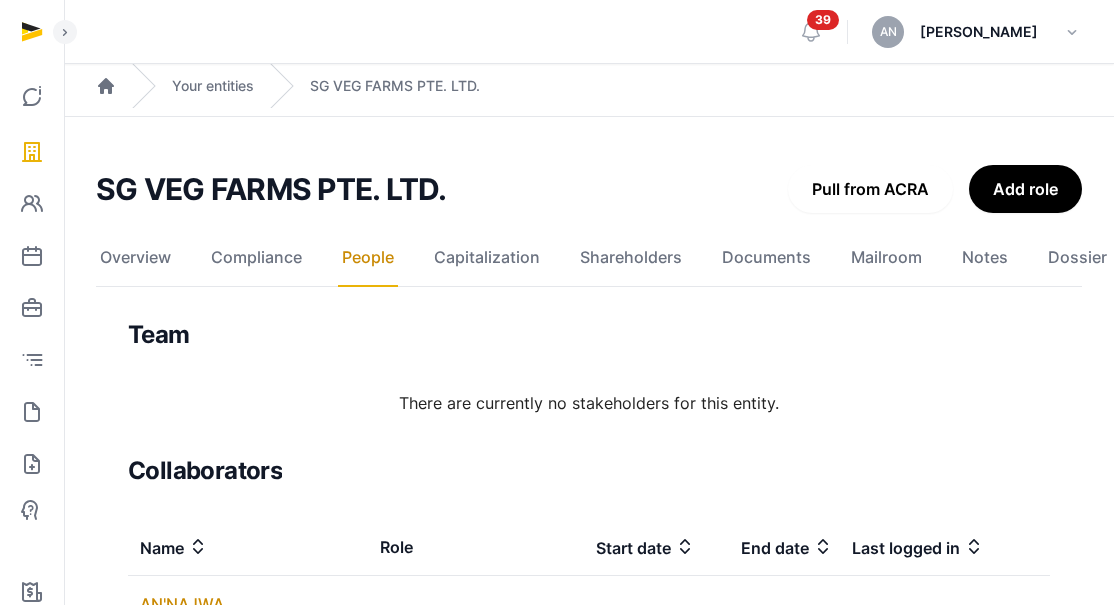 click on "Pull from ACRA" at bounding box center (870, 189) 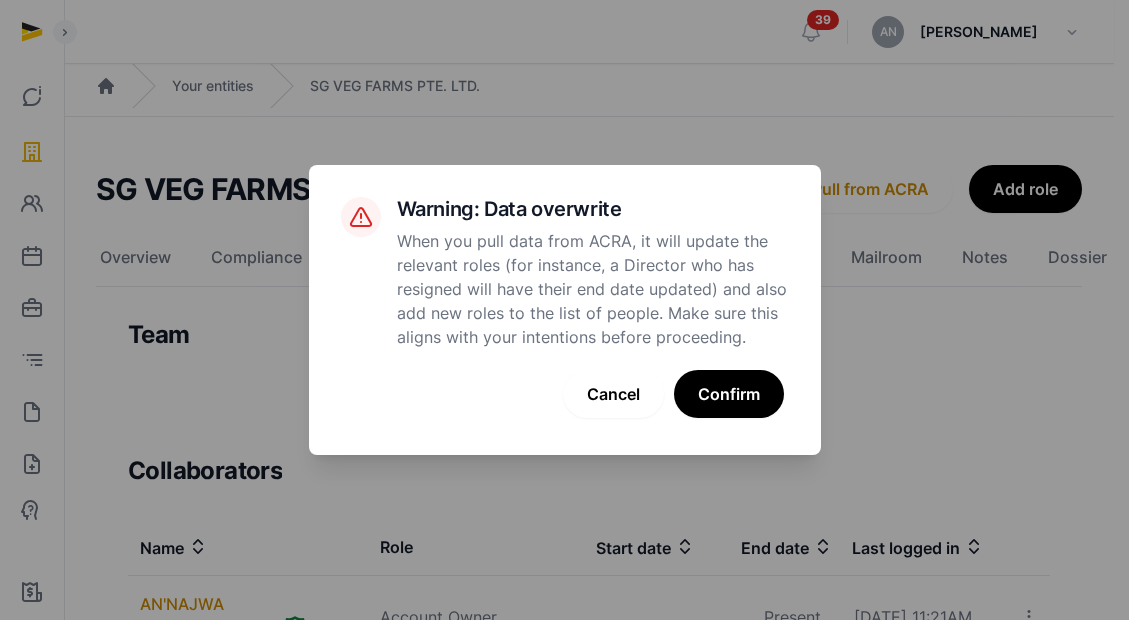 click on "Confirm" at bounding box center [729, 394] 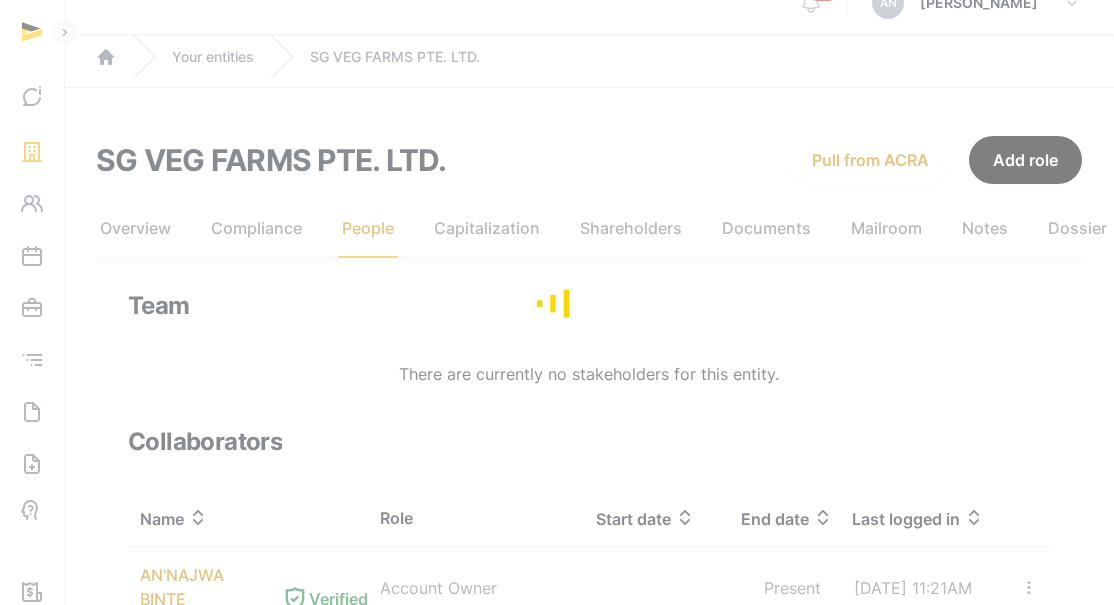 scroll, scrollTop: 65, scrollLeft: 0, axis: vertical 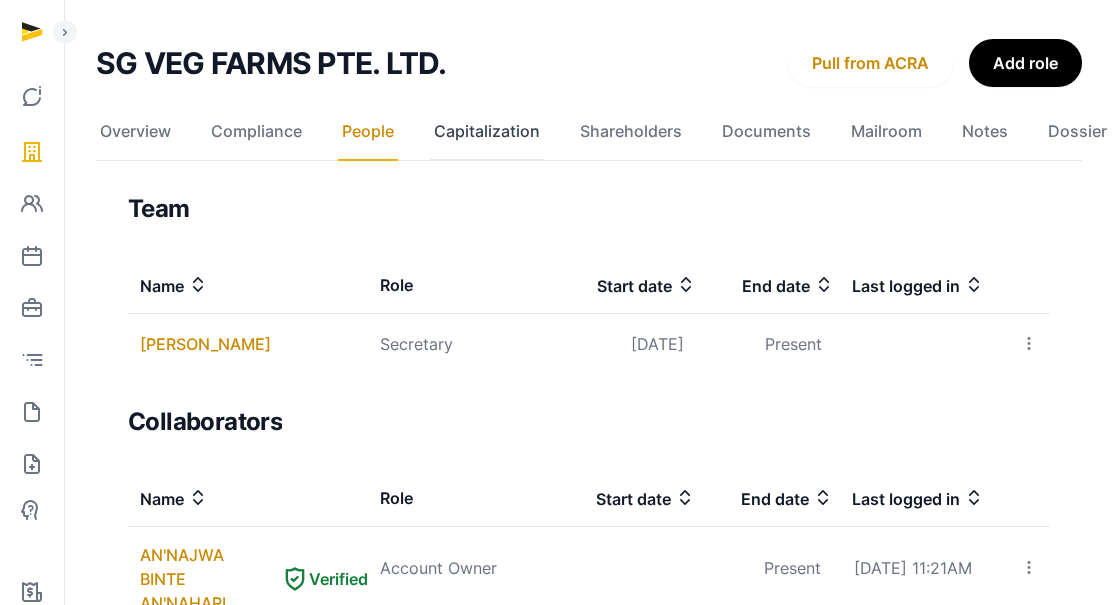 click on "Capitalization" 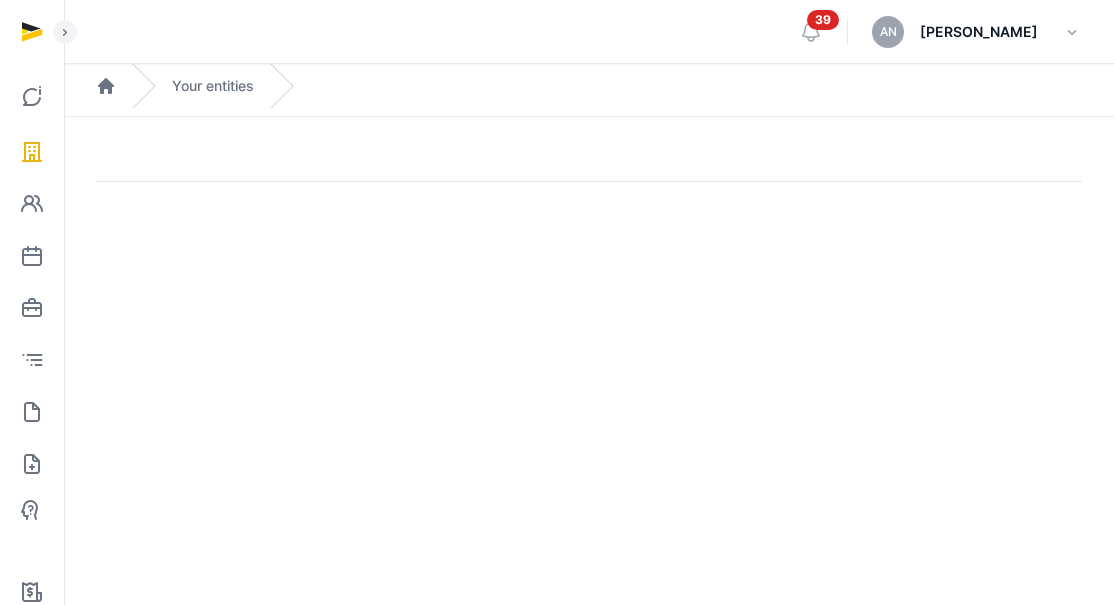 scroll, scrollTop: 0, scrollLeft: 0, axis: both 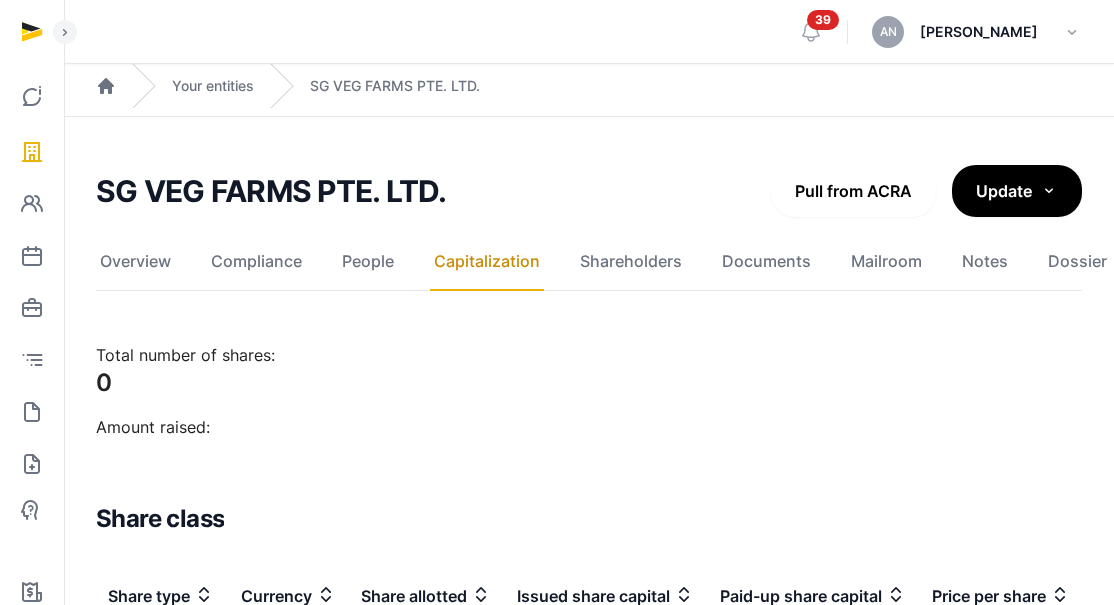 click on "Pull from ACRA" at bounding box center (853, 191) 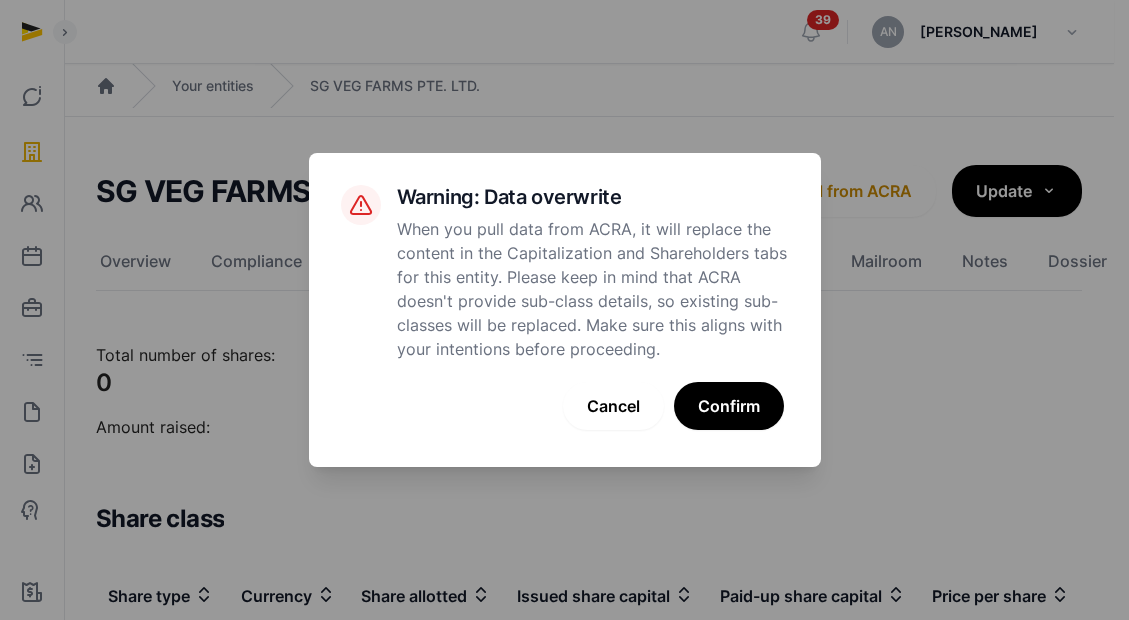 click on "Confirm" at bounding box center (729, 406) 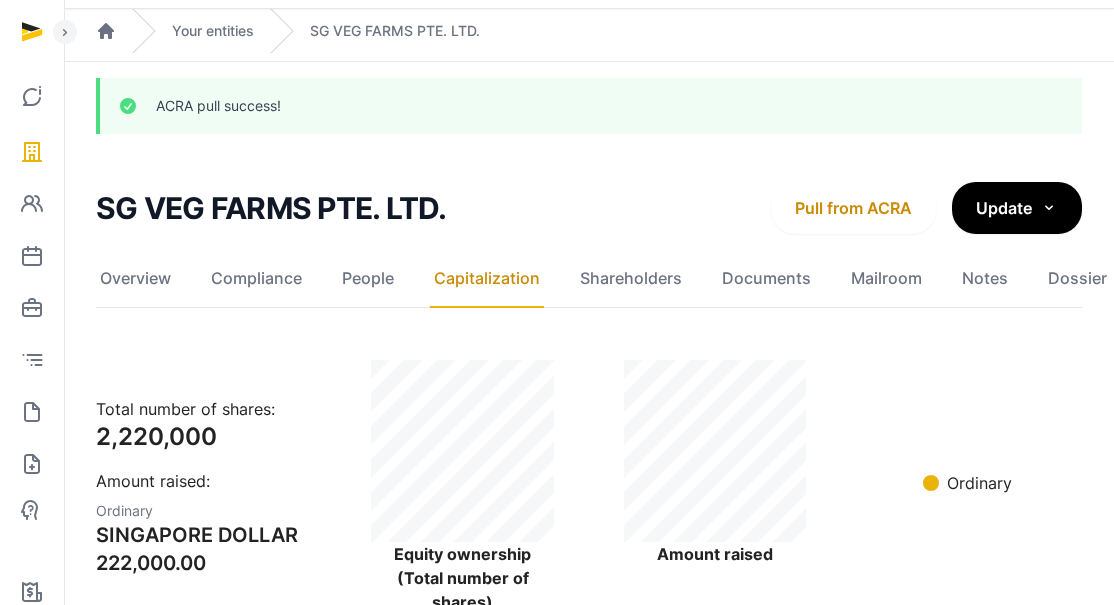 scroll, scrollTop: 0, scrollLeft: 0, axis: both 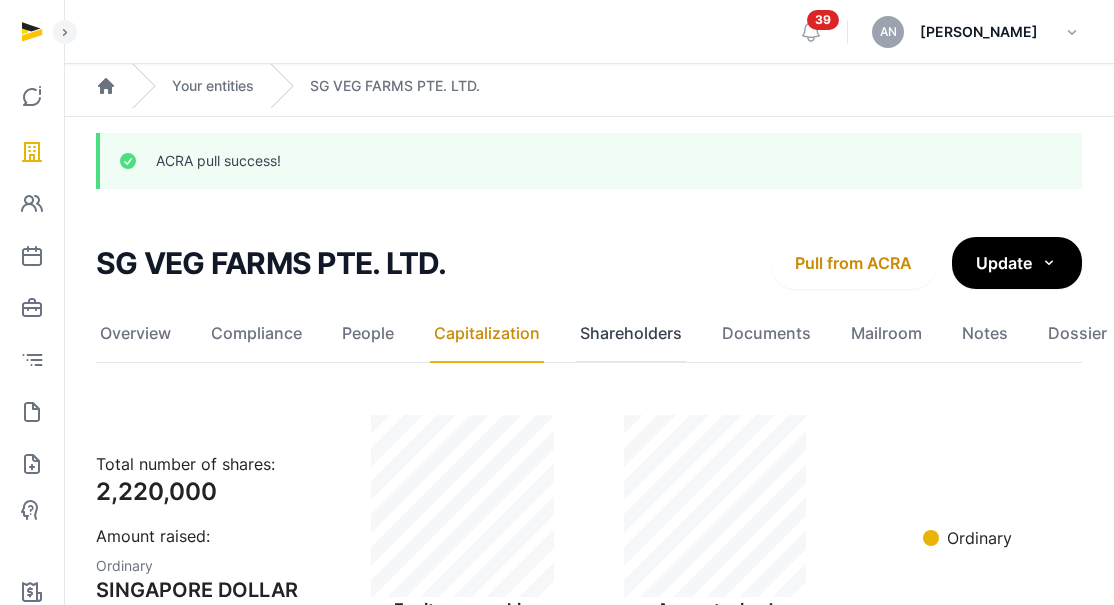 click on "Shareholders" 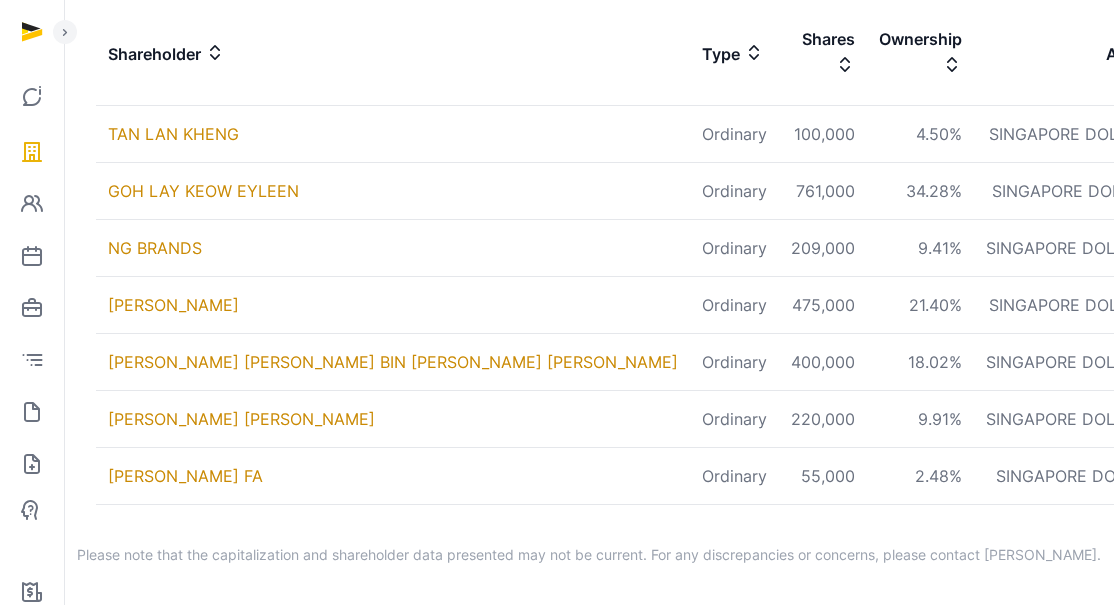 scroll, scrollTop: 0, scrollLeft: 0, axis: both 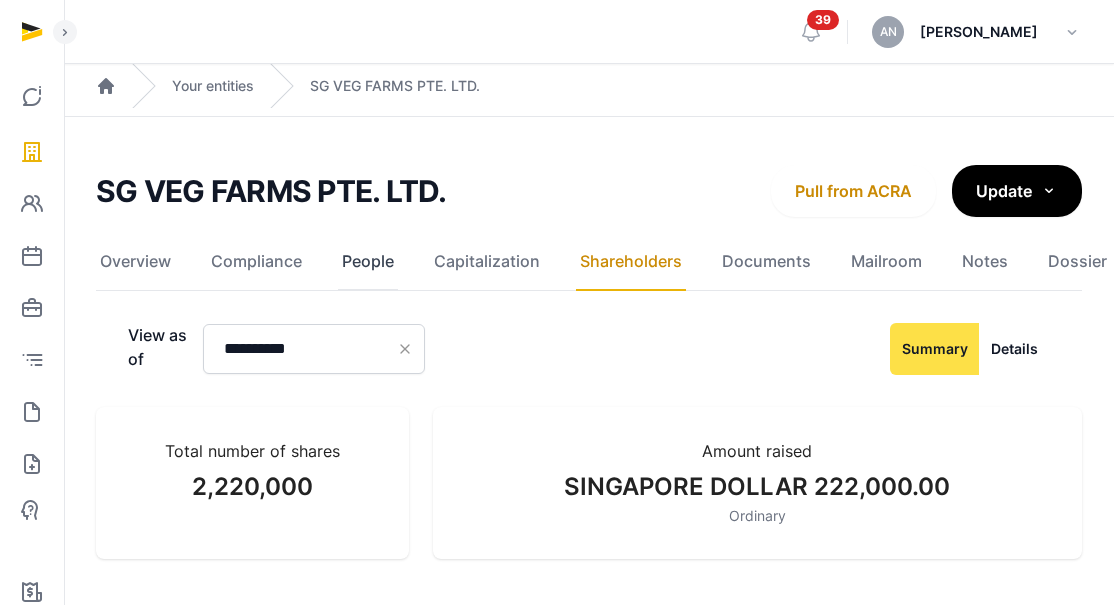 click on "People" 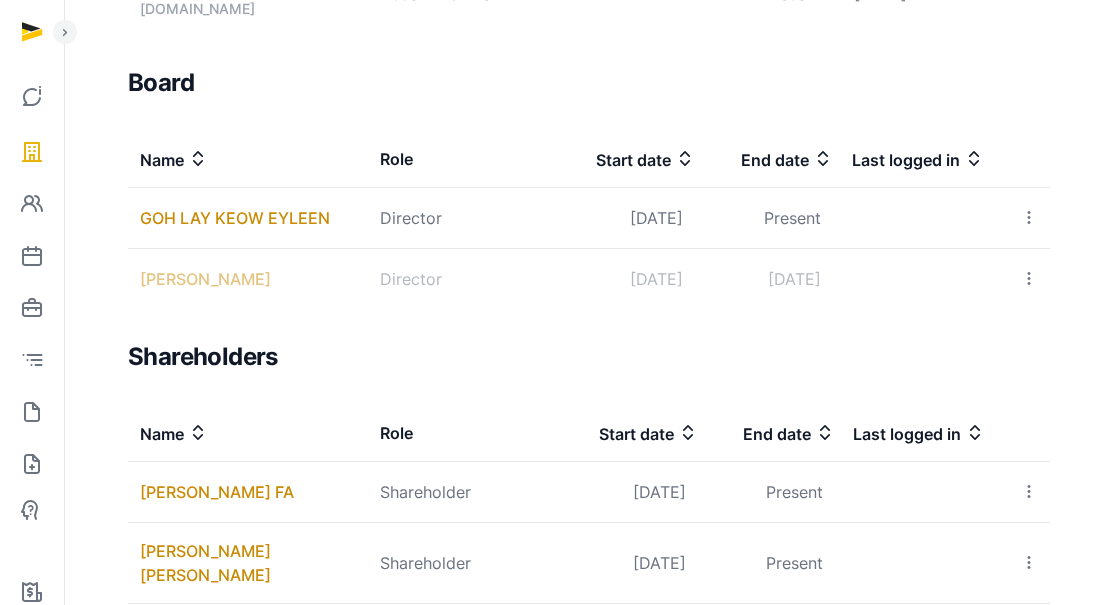 scroll, scrollTop: 0, scrollLeft: 0, axis: both 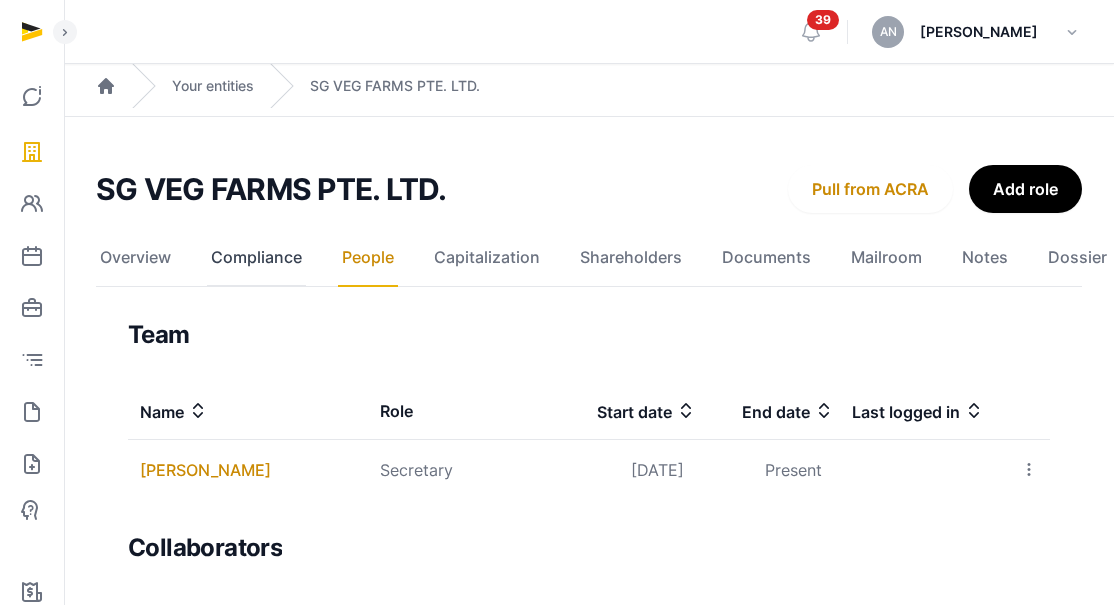 click on "Compliance" 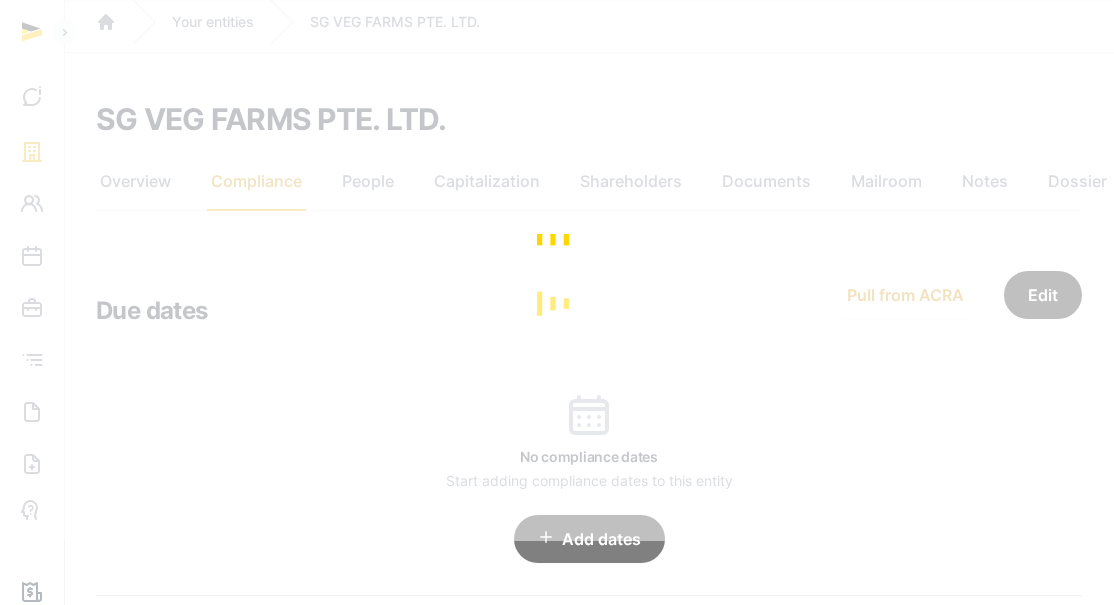 scroll, scrollTop: 127, scrollLeft: 0, axis: vertical 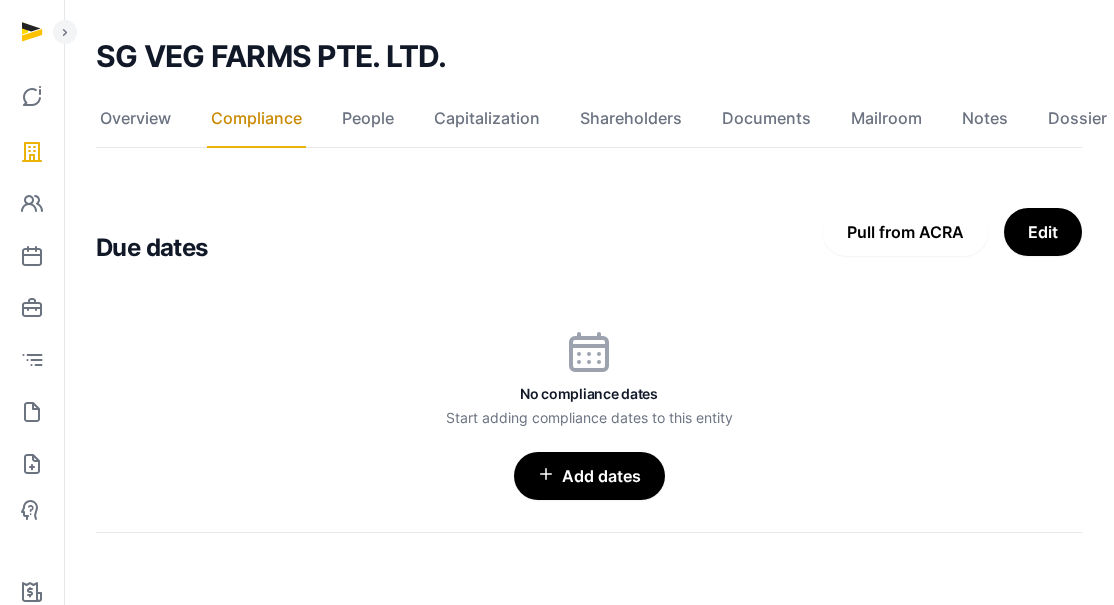 click on "Pull from ACRA" at bounding box center (905, 232) 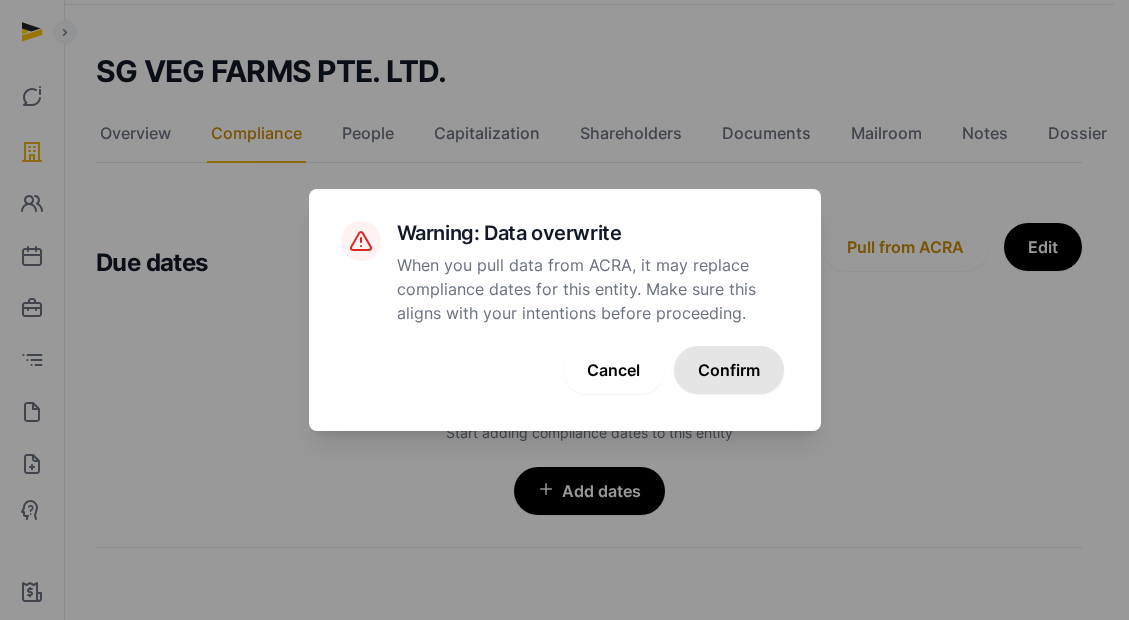 click on "Confirm" at bounding box center [729, 370] 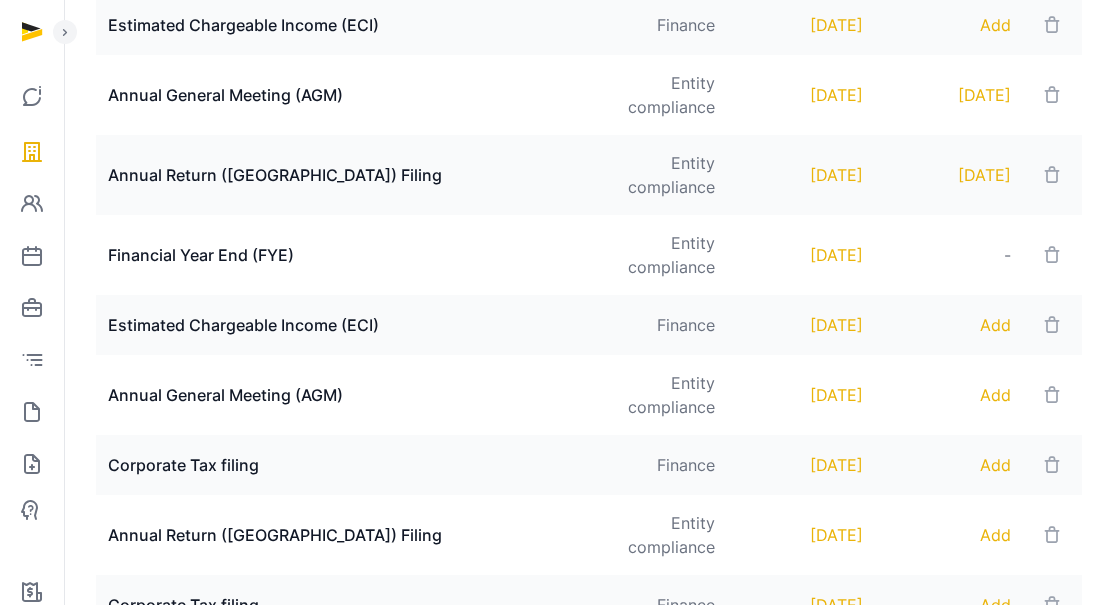 scroll, scrollTop: 650, scrollLeft: 0, axis: vertical 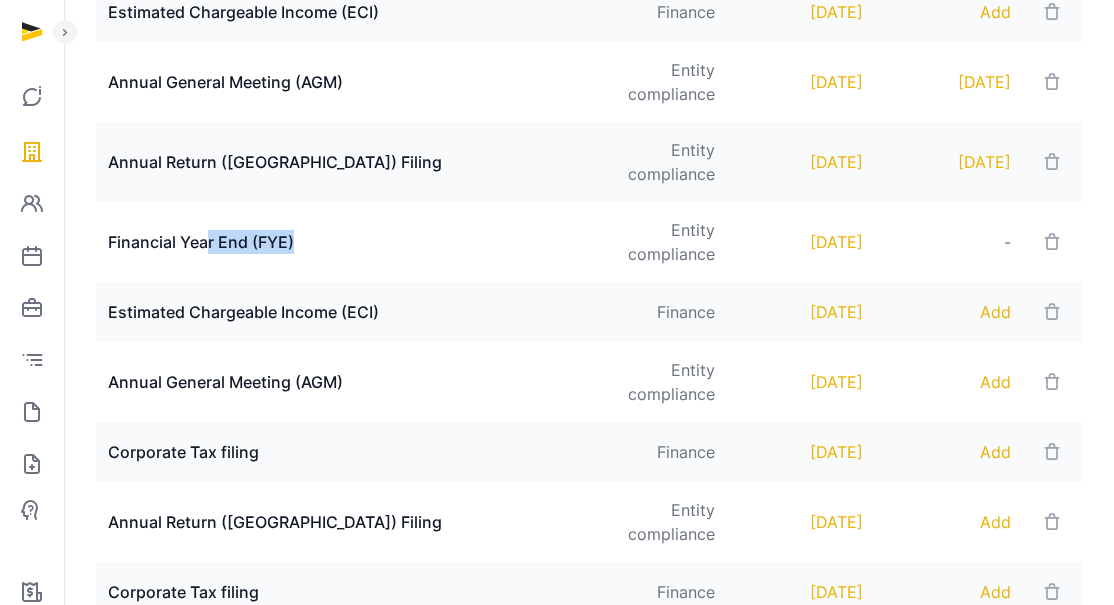 drag, startPoint x: 322, startPoint y: 249, endPoint x: 211, endPoint y: 243, distance: 111.16204 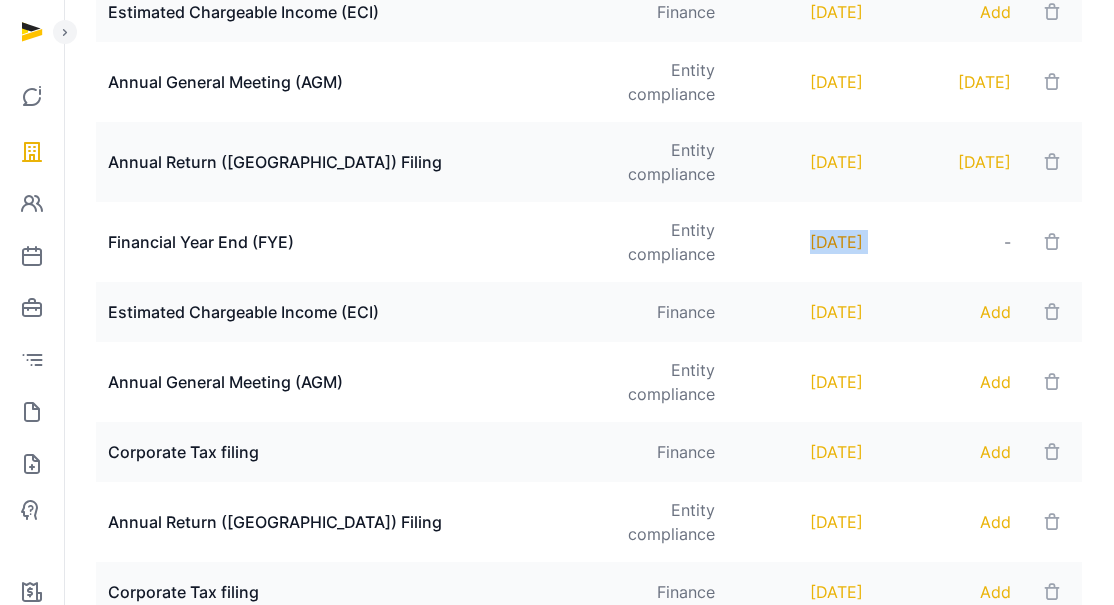 drag, startPoint x: 876, startPoint y: 244, endPoint x: 756, endPoint y: 247, distance: 120.03749 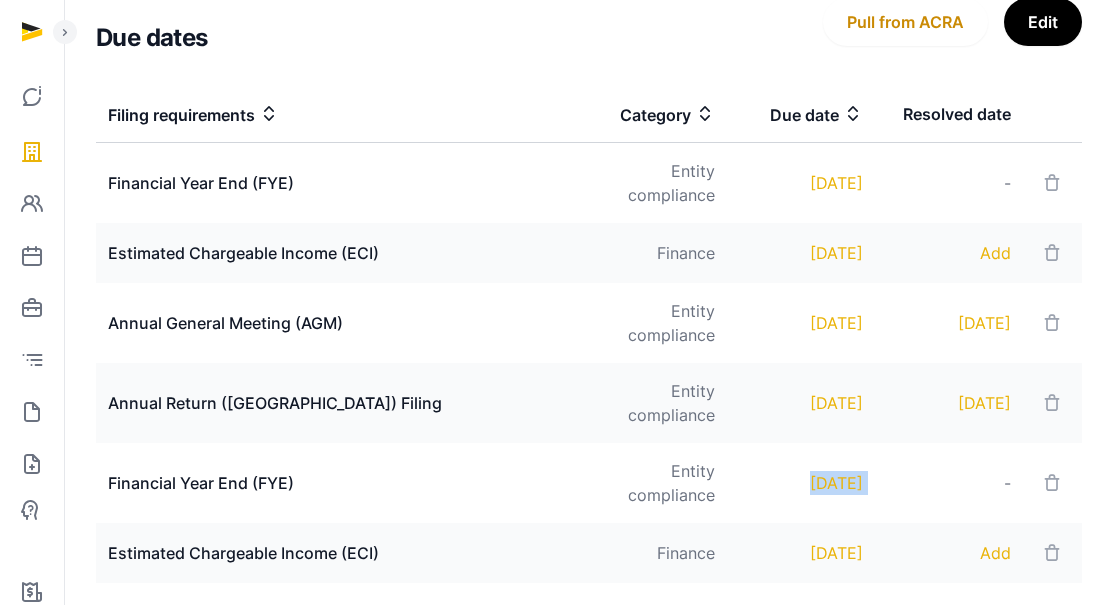 scroll, scrollTop: 0, scrollLeft: 0, axis: both 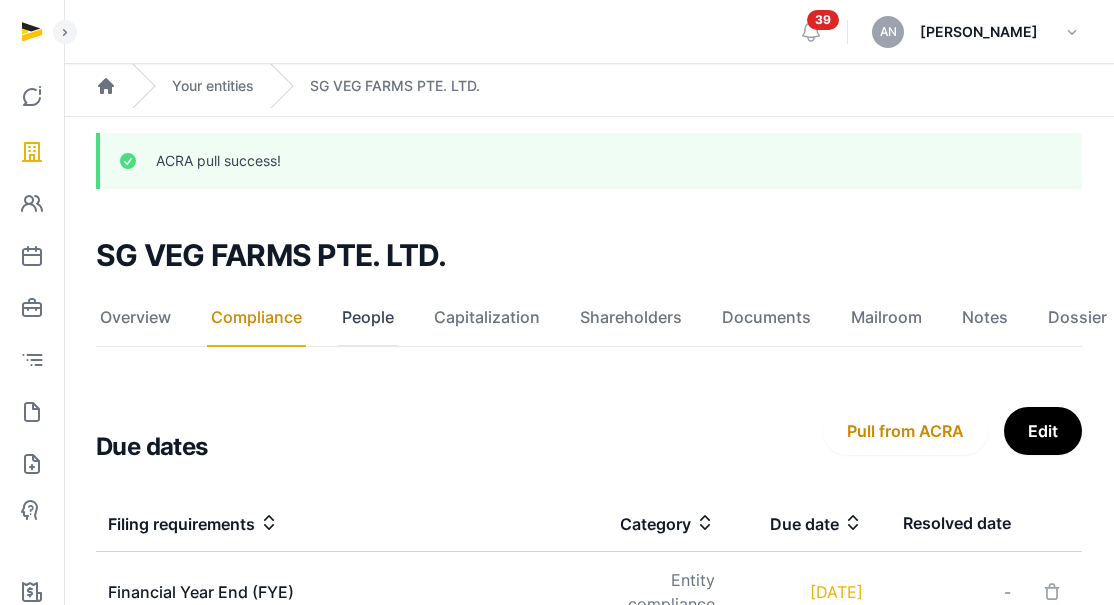 click on "People" 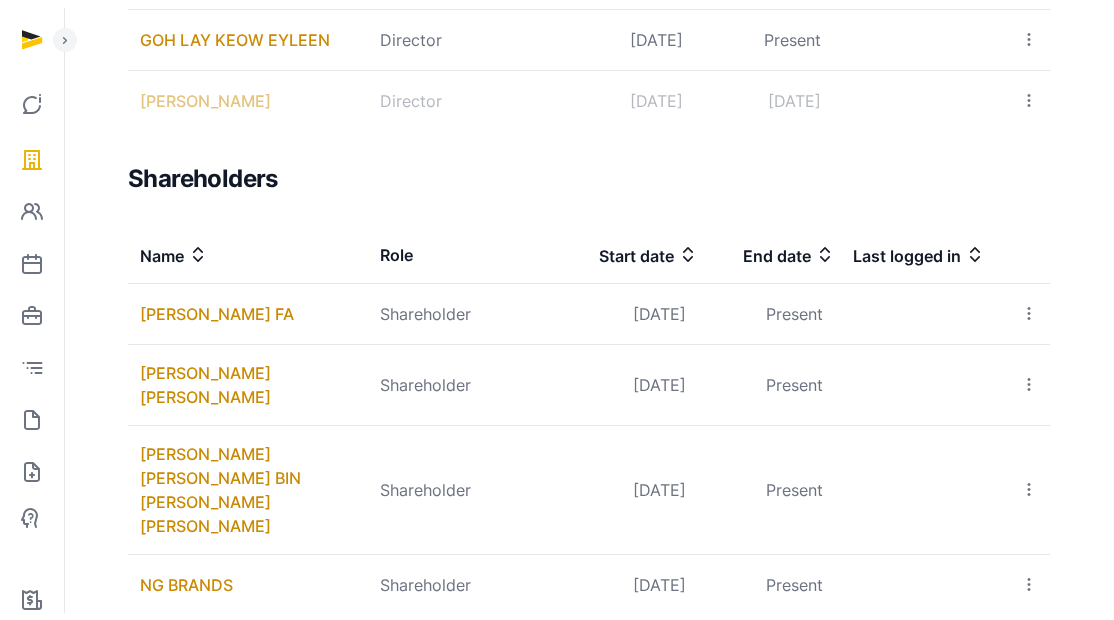 scroll, scrollTop: 711, scrollLeft: 0, axis: vertical 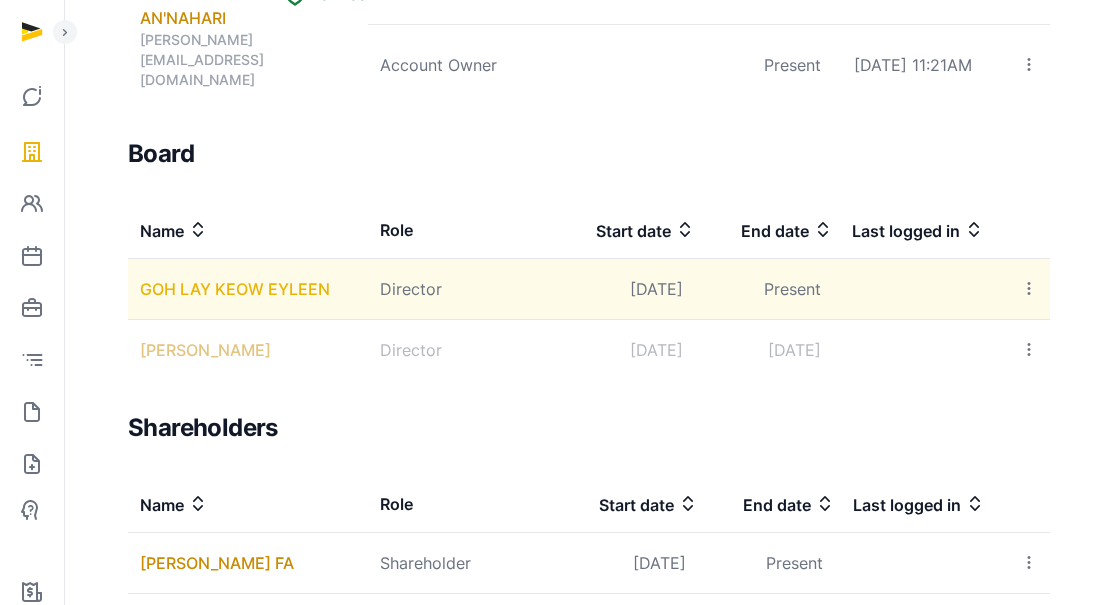 click on "GOH LAY KEOW EYLEEN" at bounding box center [235, 289] 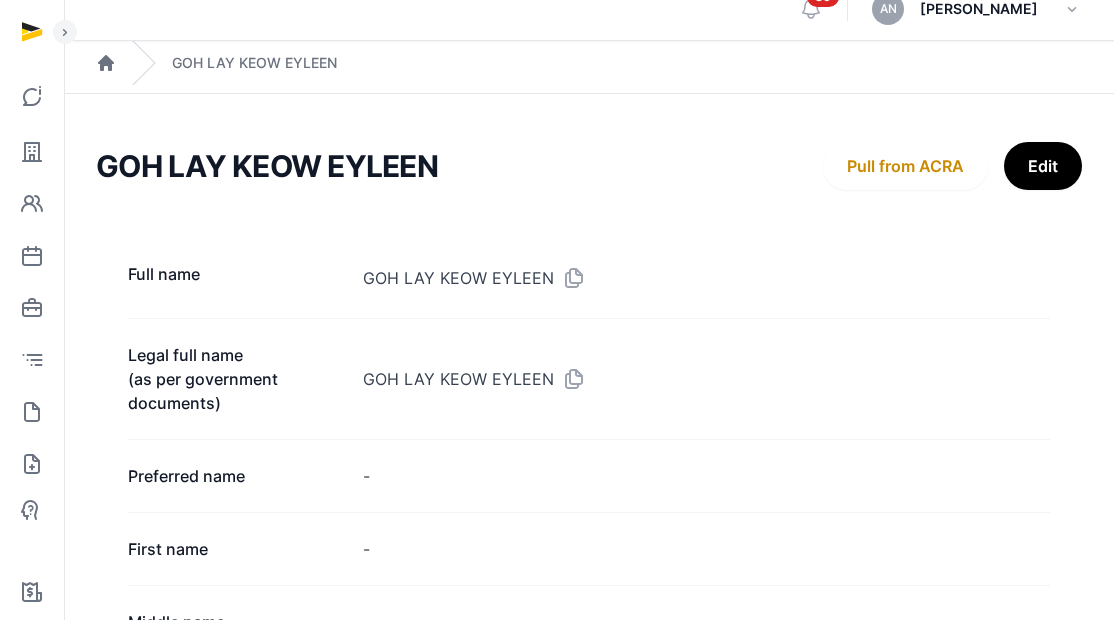 scroll, scrollTop: 0, scrollLeft: 0, axis: both 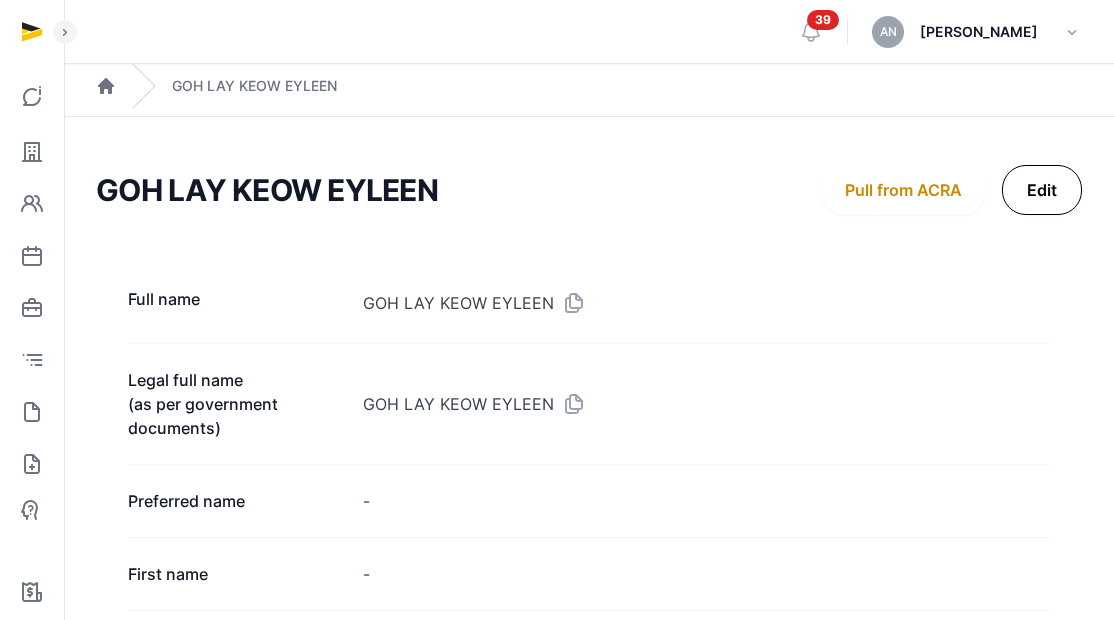 click on "Edit" at bounding box center [1042, 190] 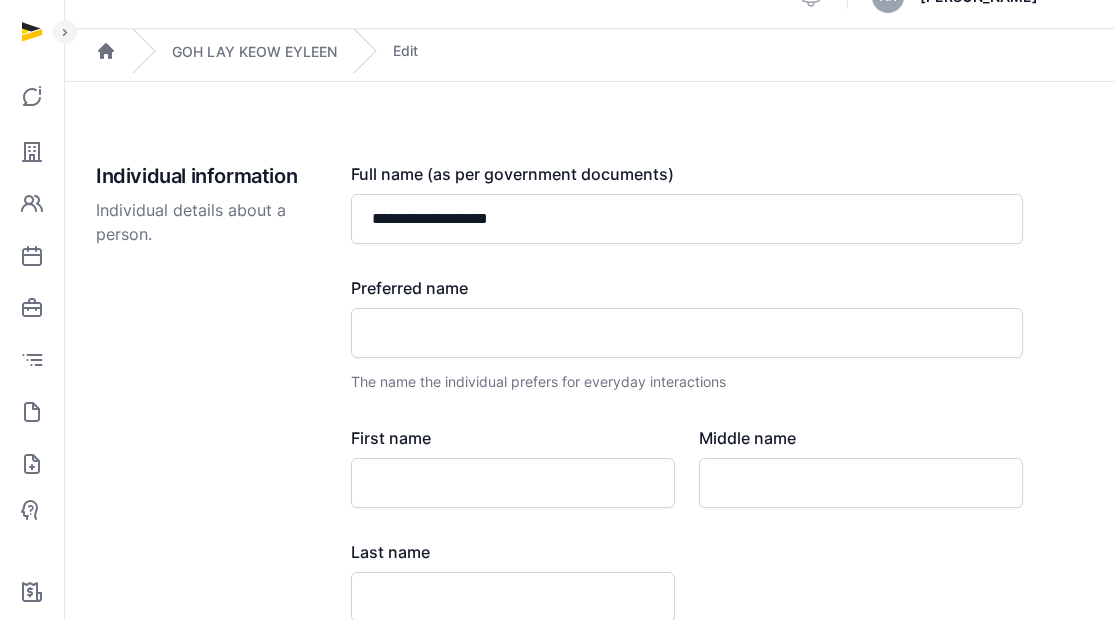 scroll, scrollTop: 0, scrollLeft: 0, axis: both 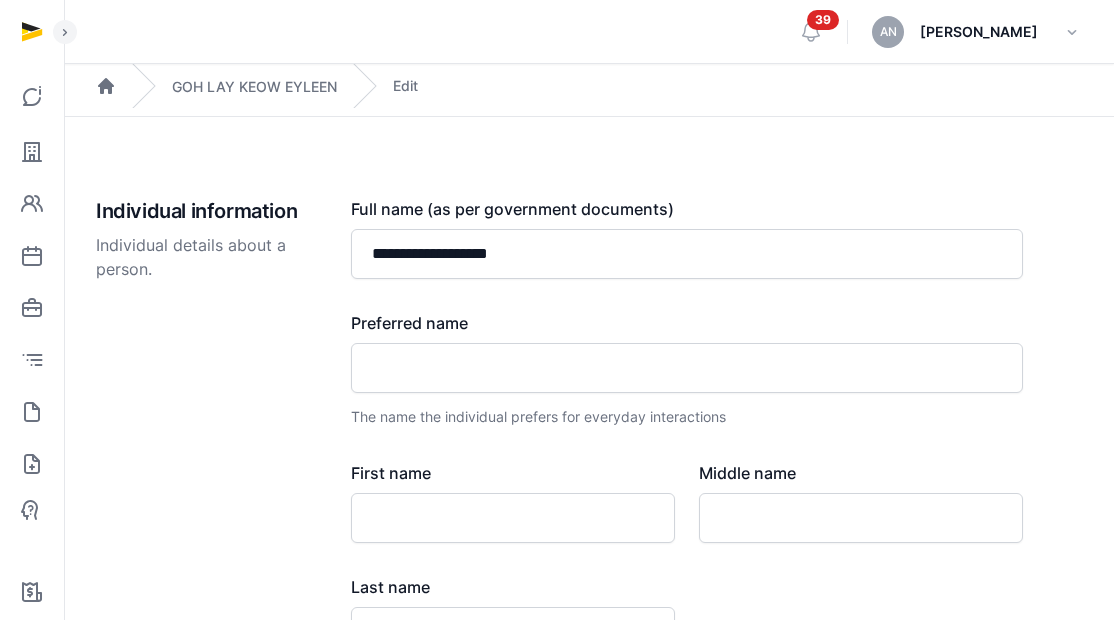 click on "GOH LAY KEOW EYLEEN" at bounding box center (254, 86) 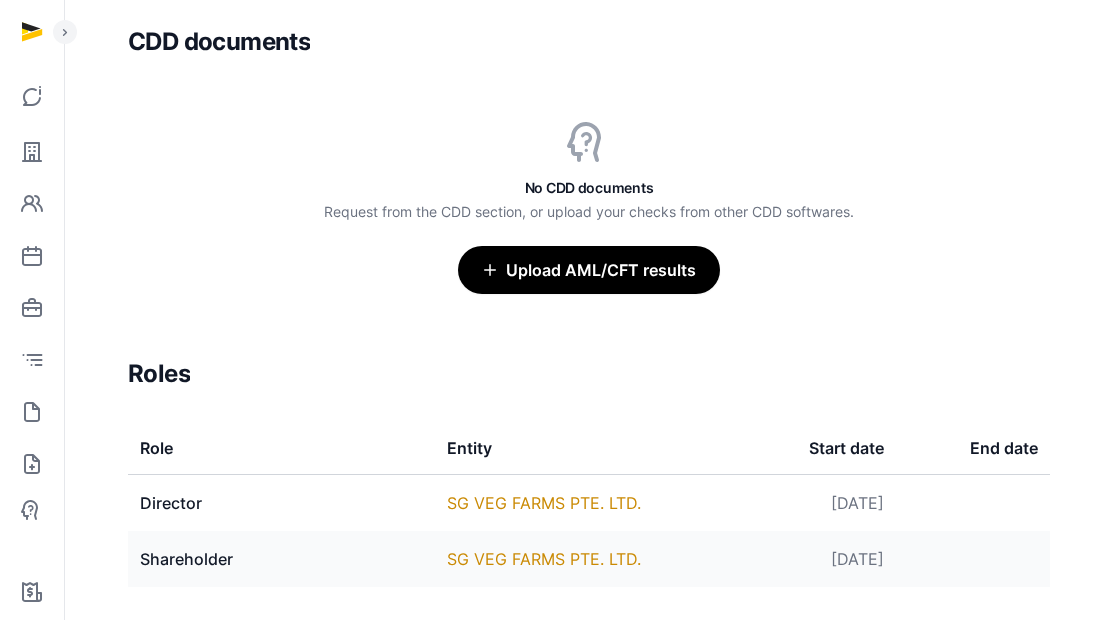 scroll, scrollTop: 2056, scrollLeft: 0, axis: vertical 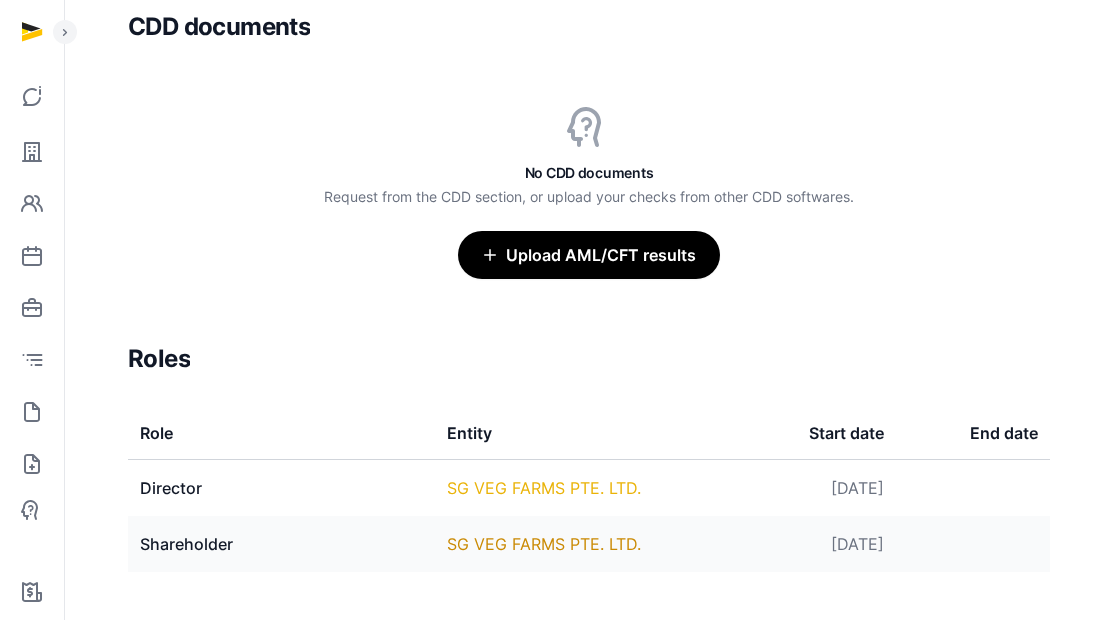 click on "SG VEG FARMS PTE. LTD." at bounding box center [544, 488] 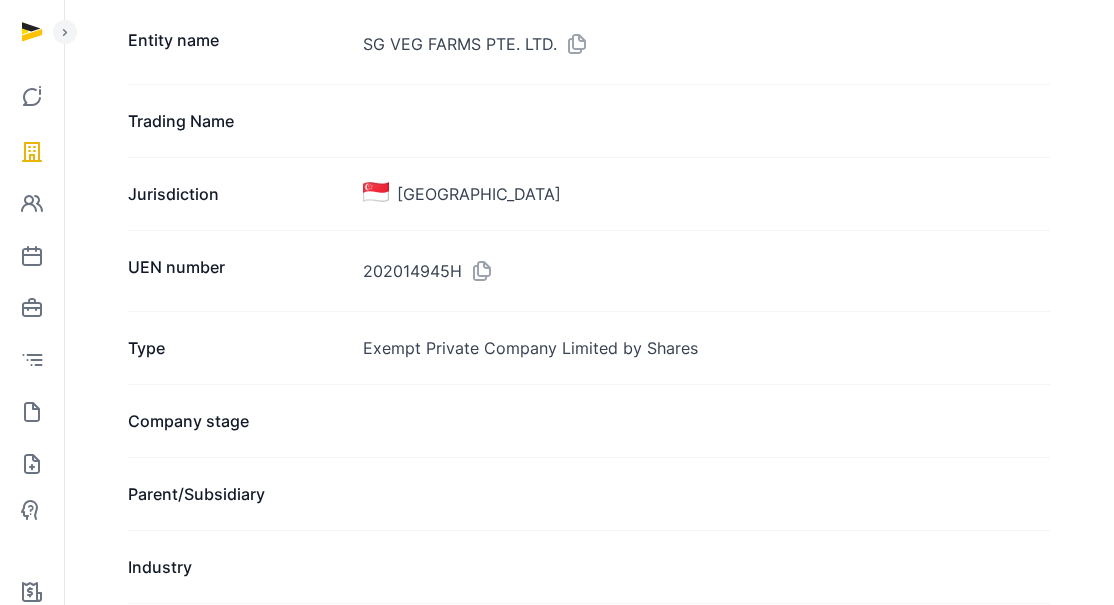 scroll, scrollTop: 164, scrollLeft: 0, axis: vertical 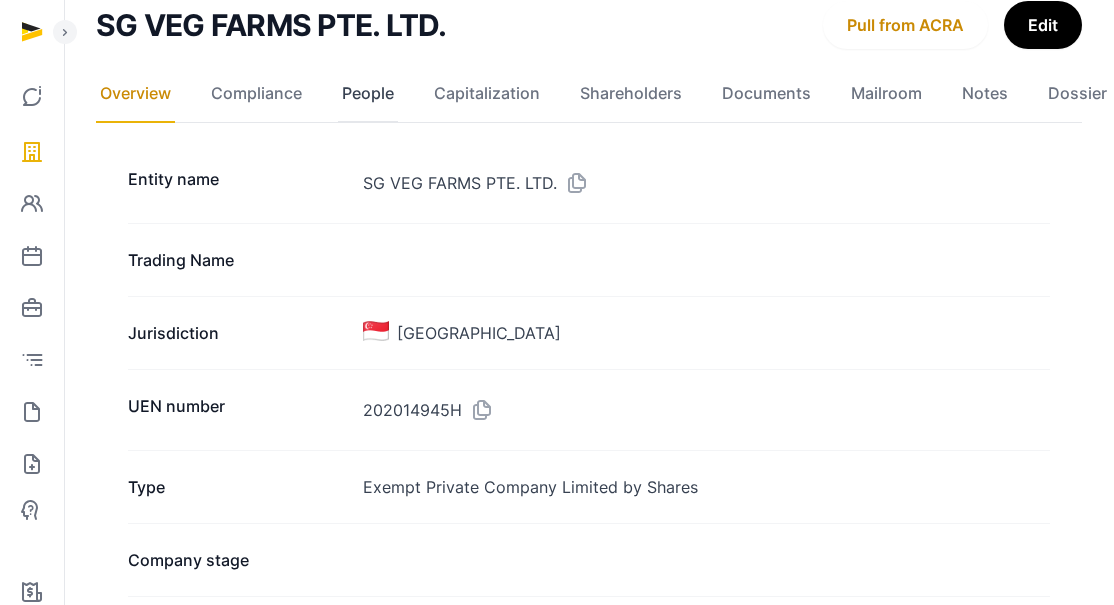 click on "People" 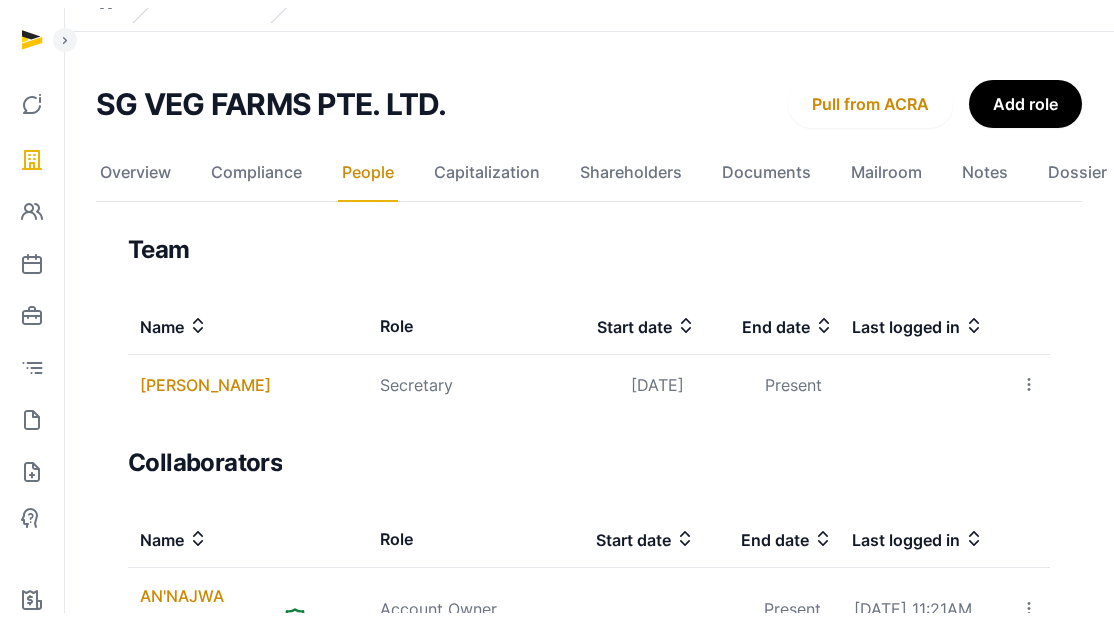 scroll, scrollTop: 0, scrollLeft: 0, axis: both 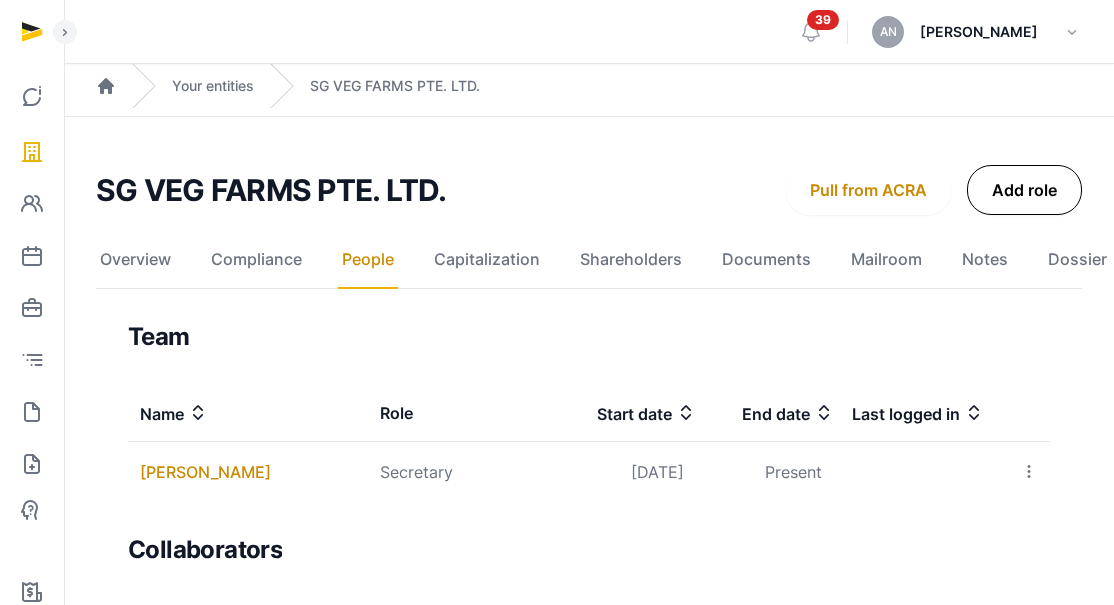 click on "Add role" at bounding box center [1024, 190] 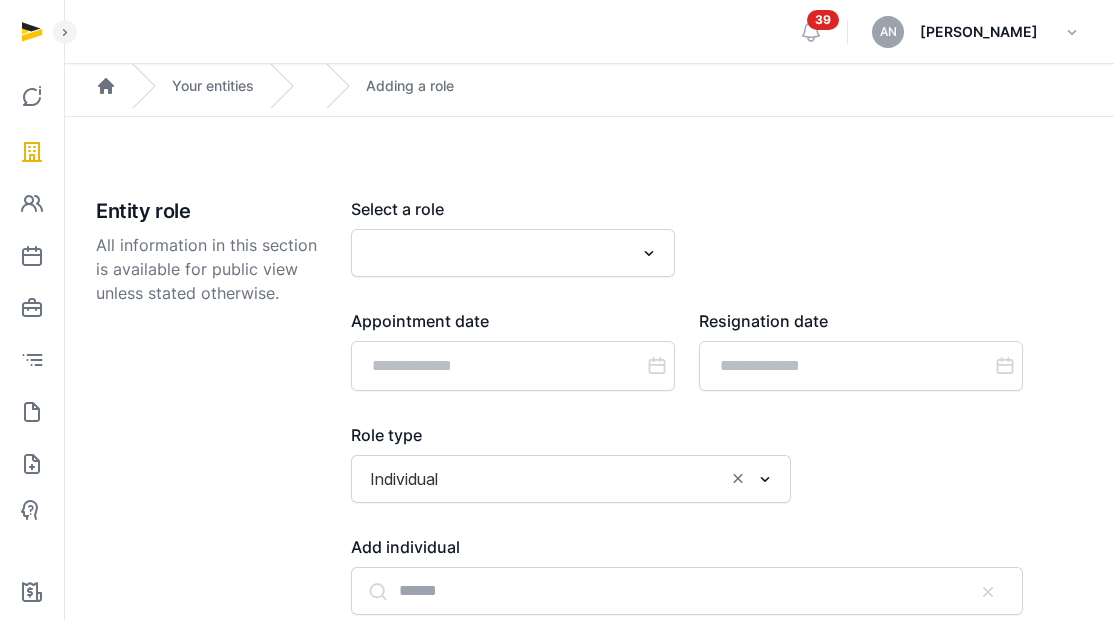 click 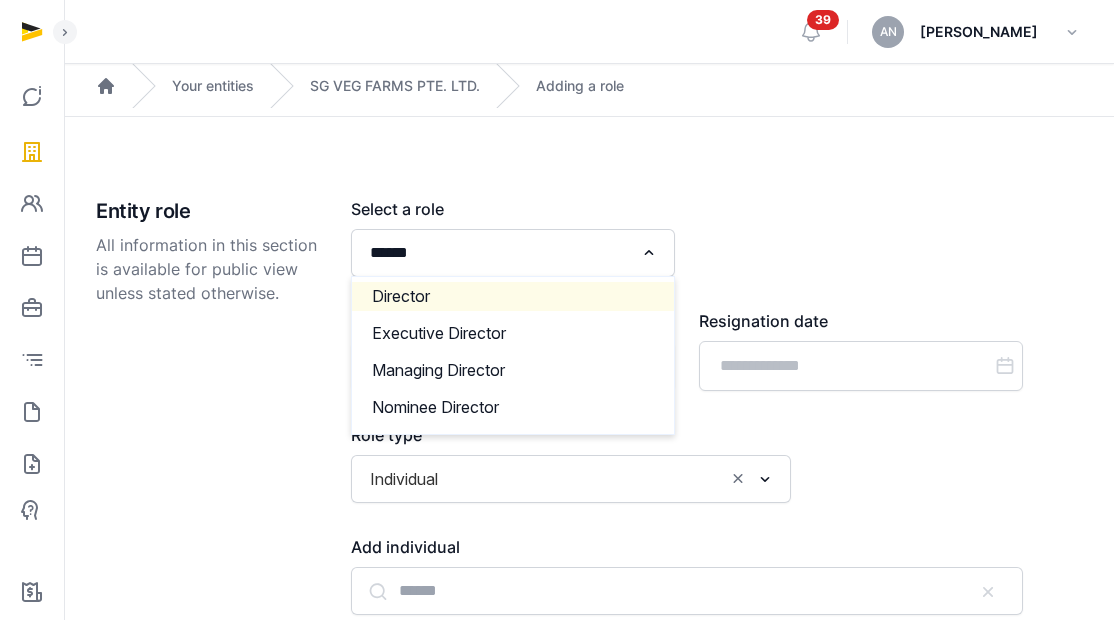 click on "Director" 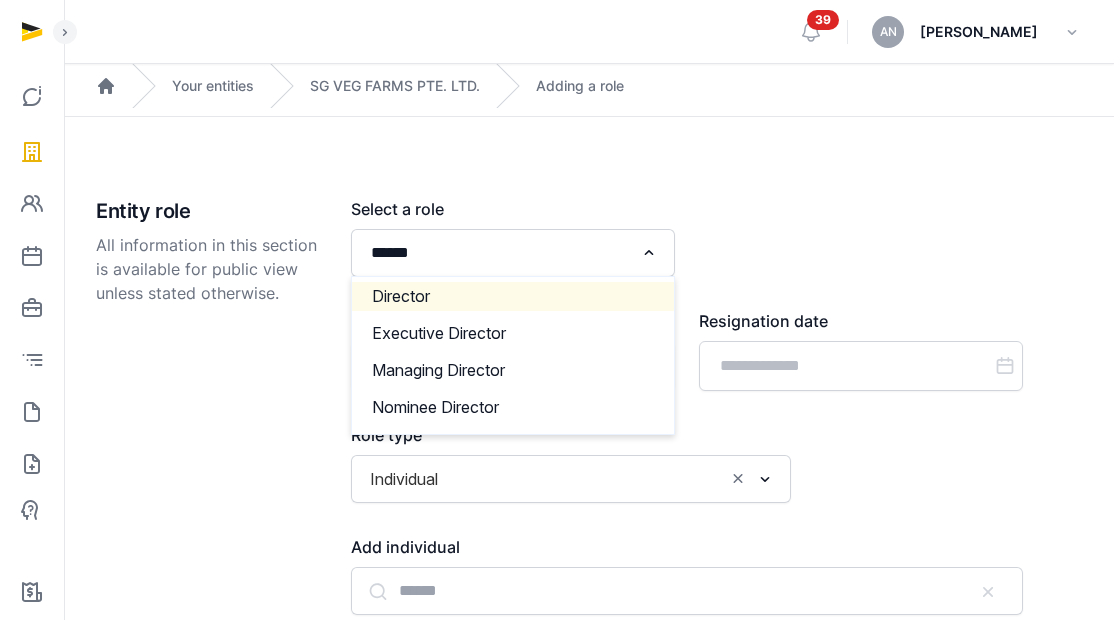 type 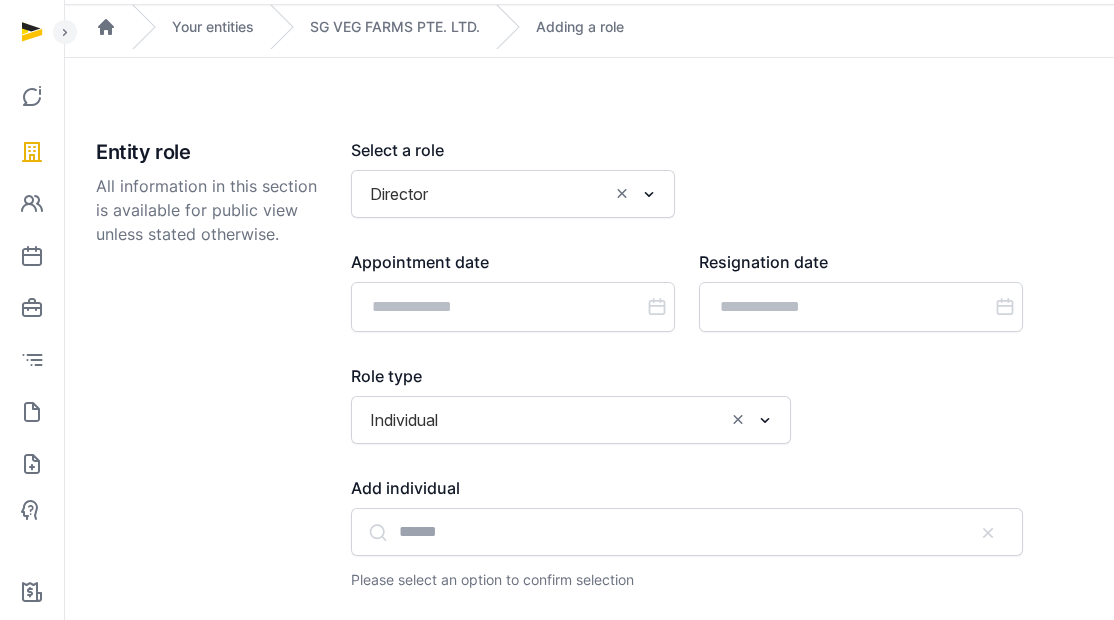 scroll, scrollTop: 194, scrollLeft: 0, axis: vertical 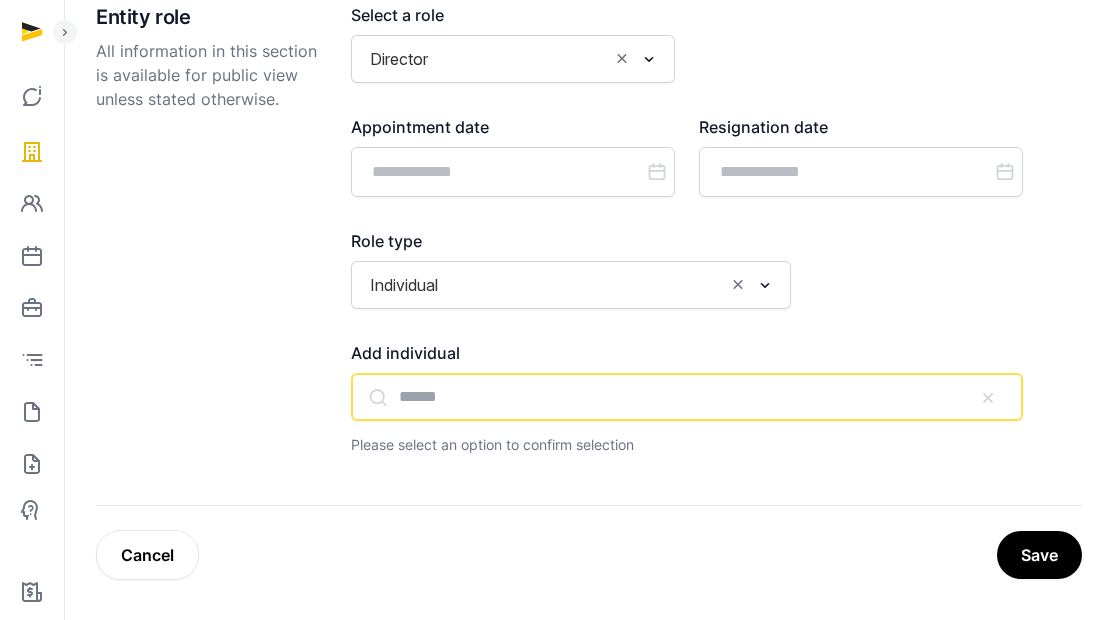 click at bounding box center [687, 397] 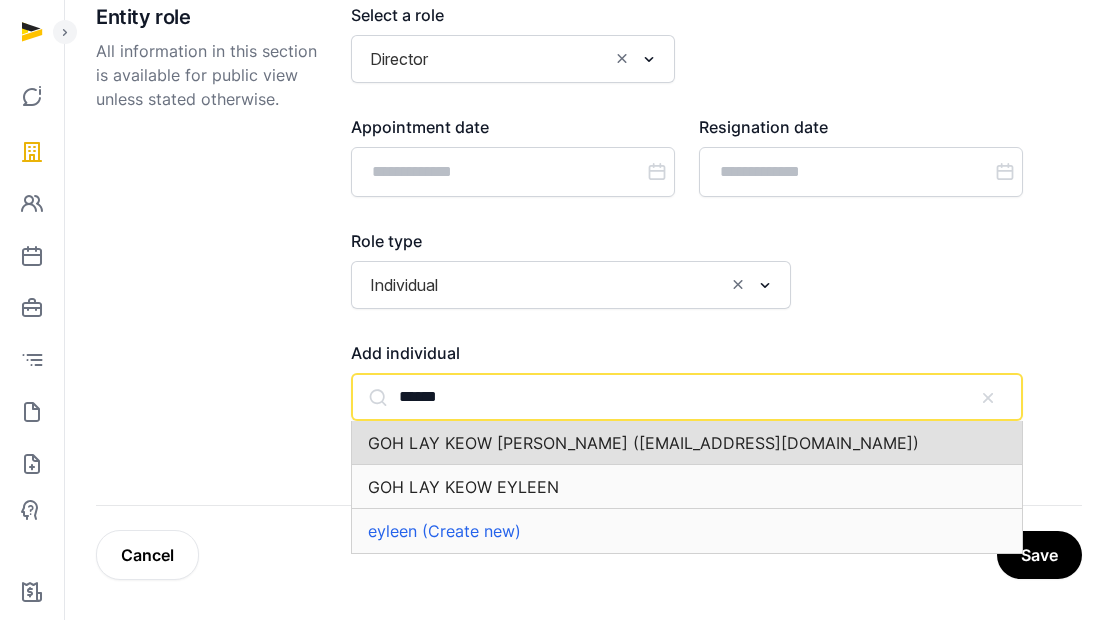 click on "GOH LAY KEOW [PERSON_NAME] ([EMAIL_ADDRESS][DOMAIN_NAME])" 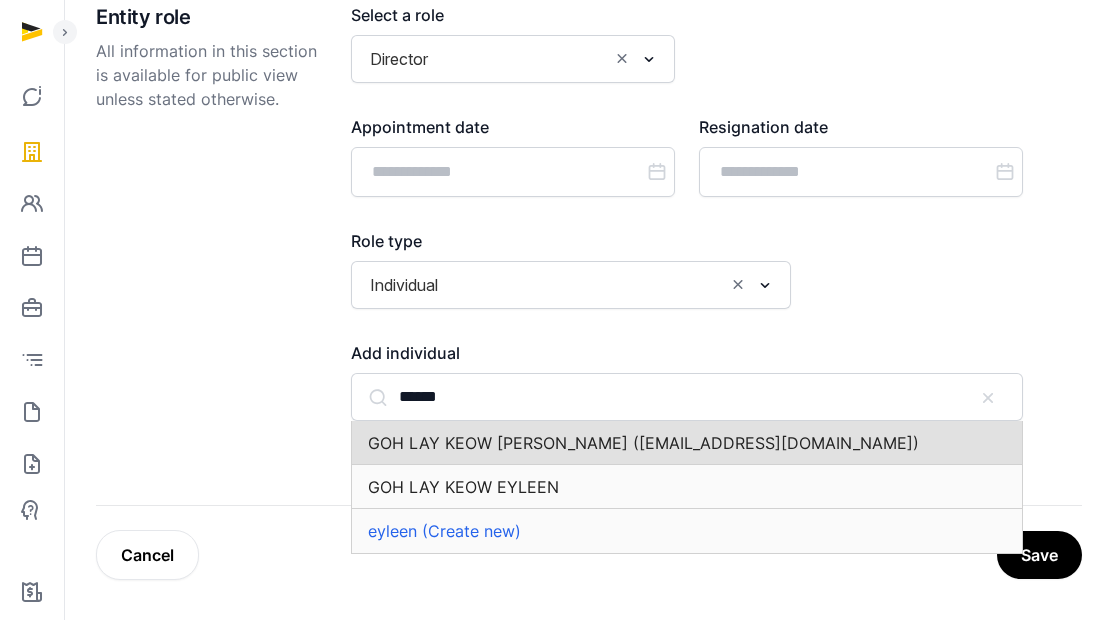 type on "**********" 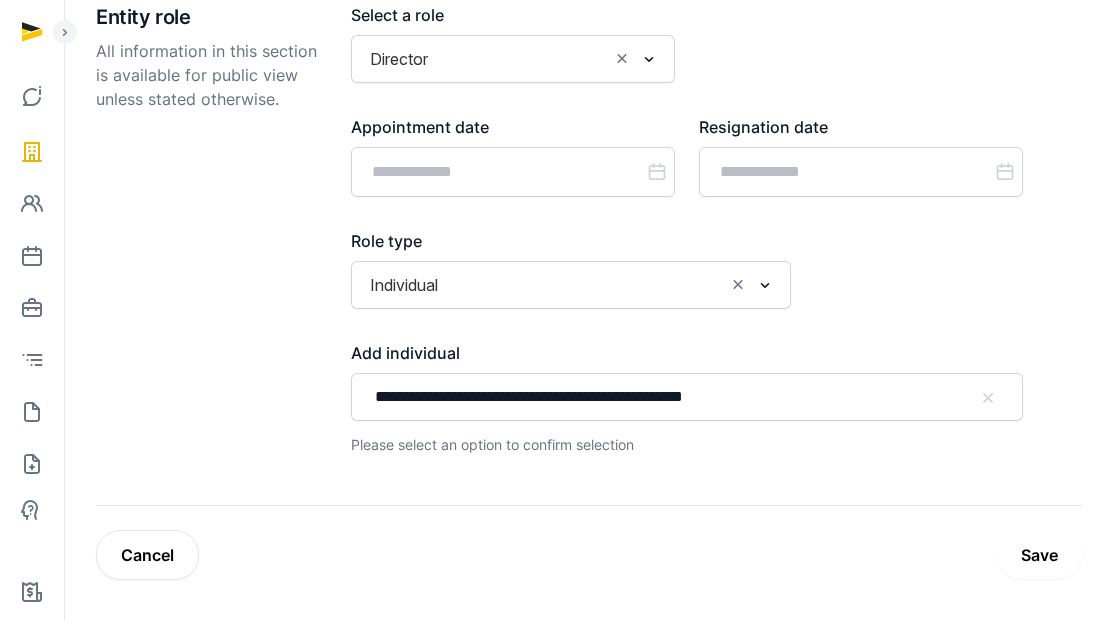 click on "Save" at bounding box center (1039, 555) 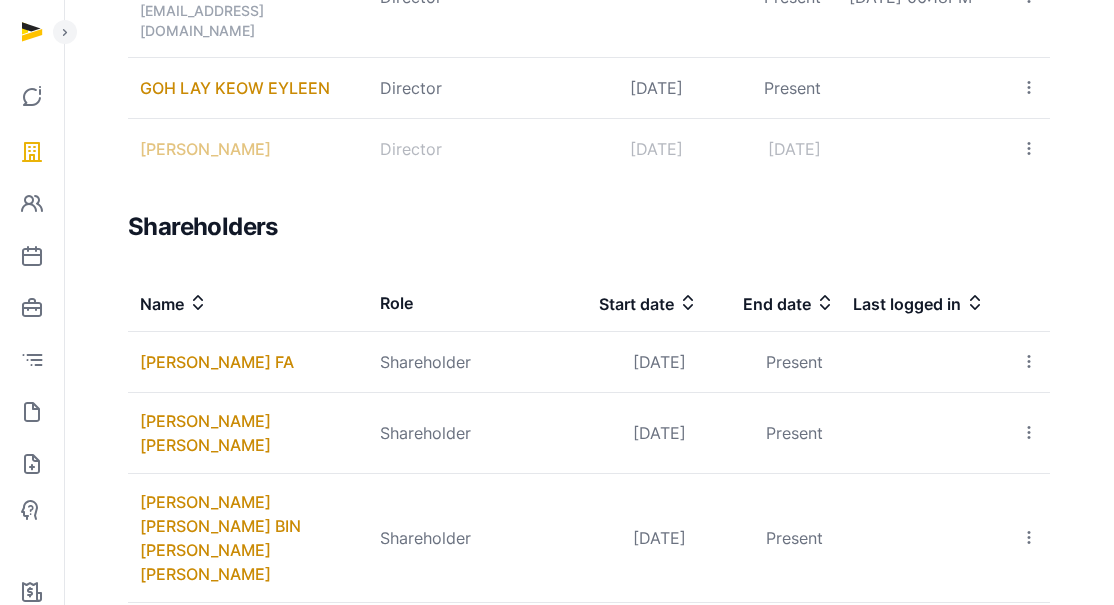 scroll, scrollTop: 880, scrollLeft: 0, axis: vertical 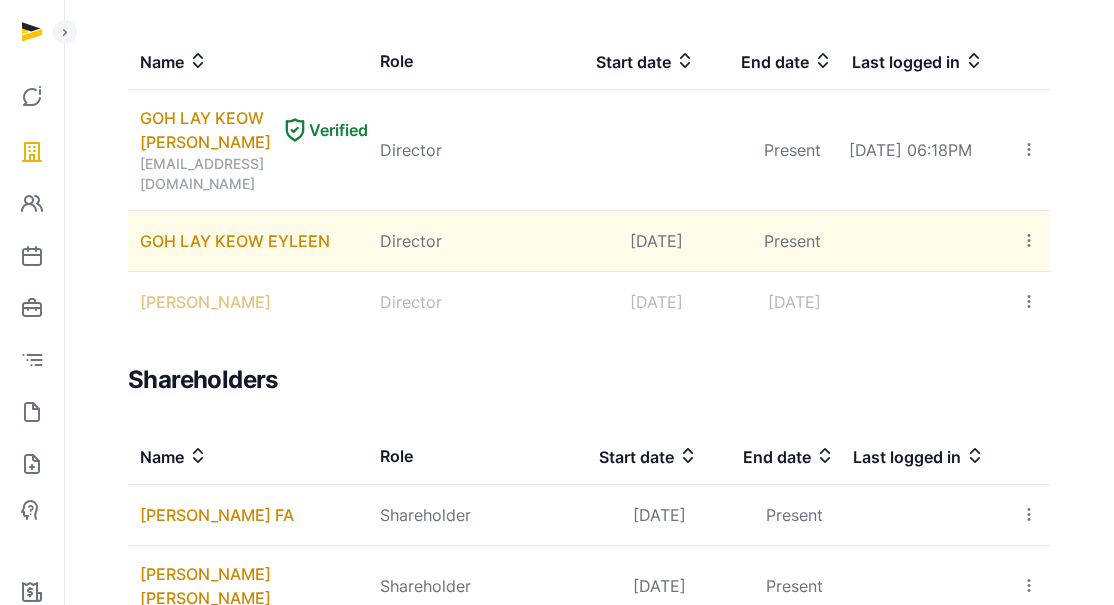 click on "[DATE]" at bounding box center (624, 241) 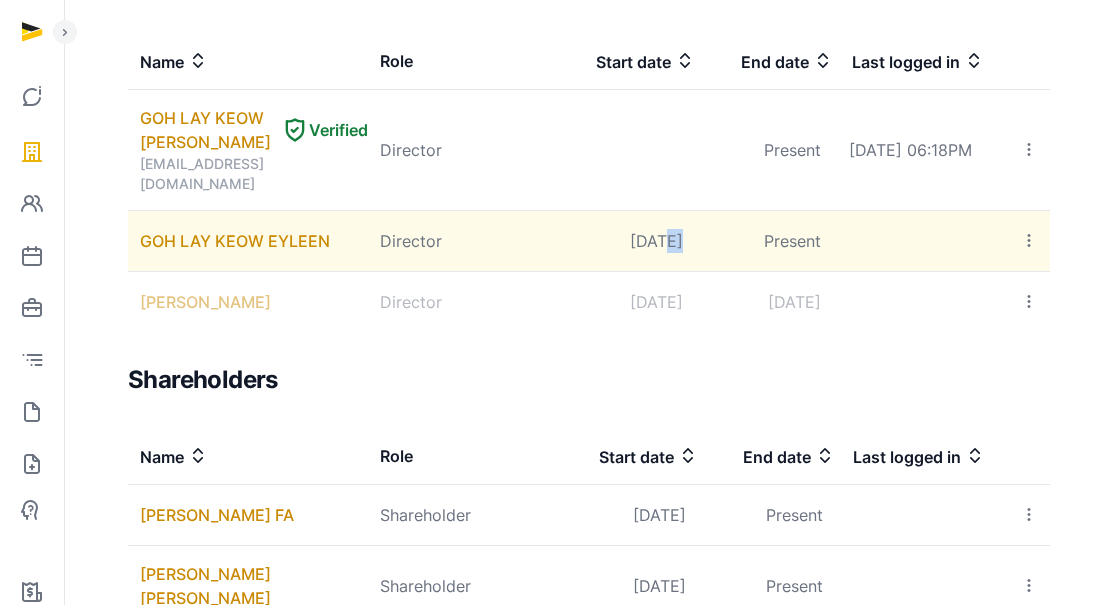click on "[DATE]" at bounding box center [624, 241] 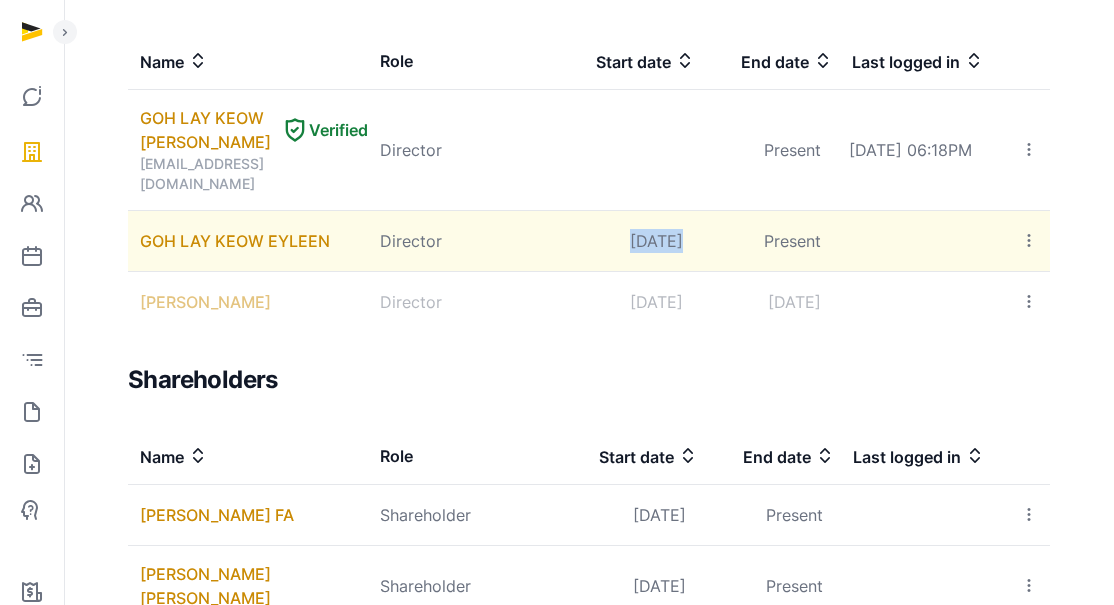 click on "[DATE]" at bounding box center (624, 241) 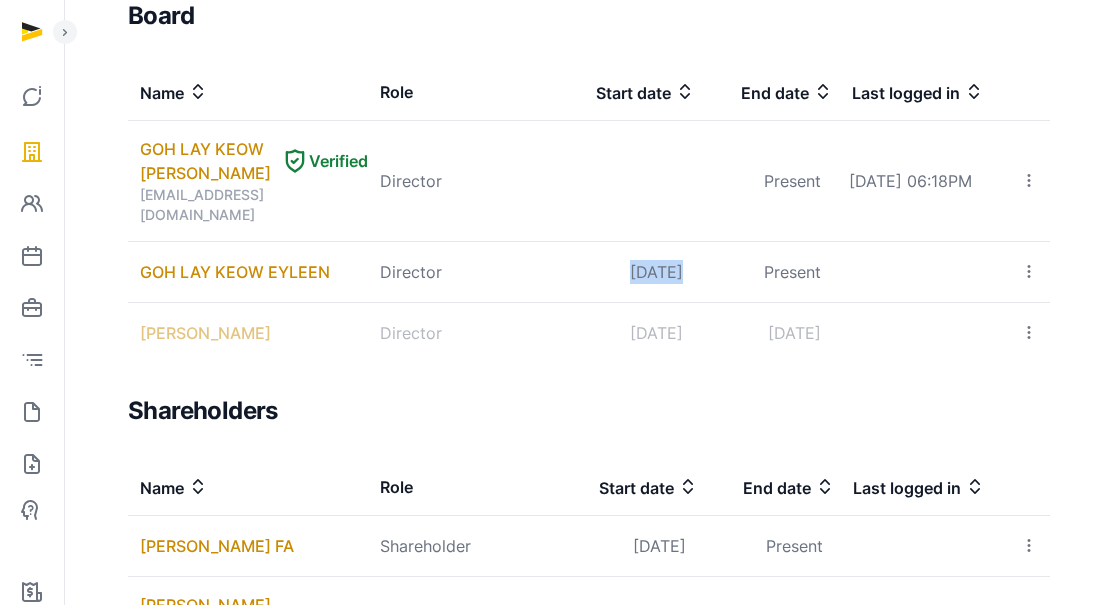 scroll, scrollTop: 849, scrollLeft: 0, axis: vertical 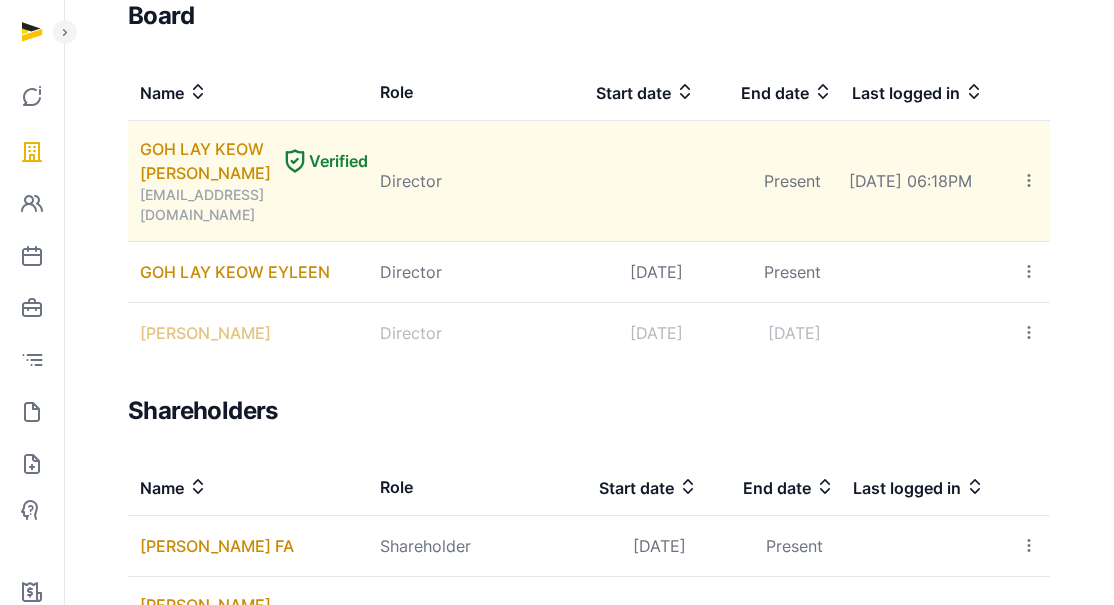 click 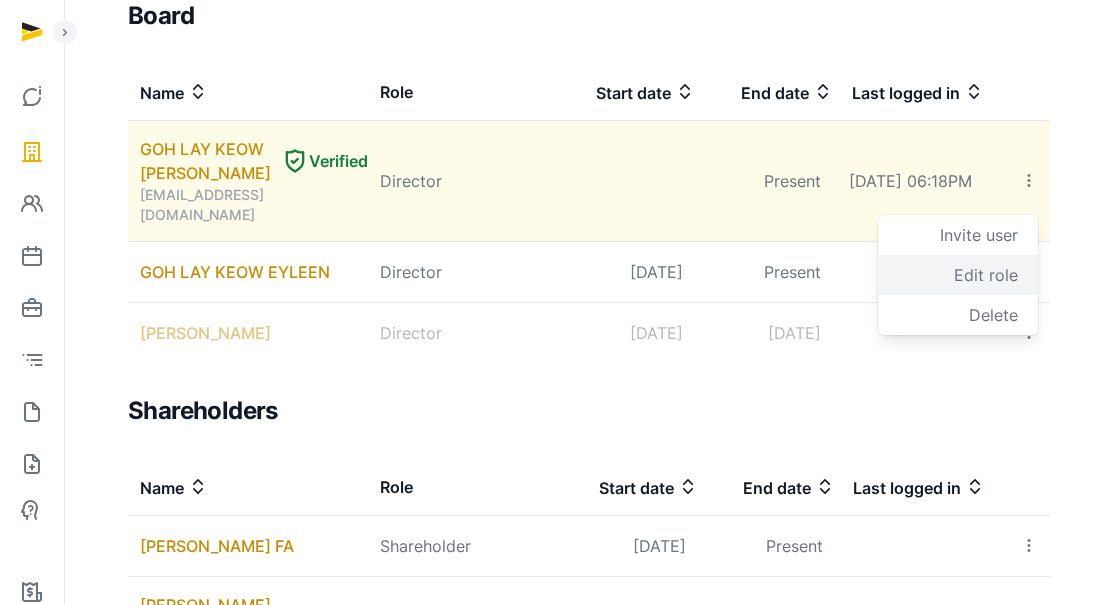 click on "Edit role" at bounding box center (986, 275) 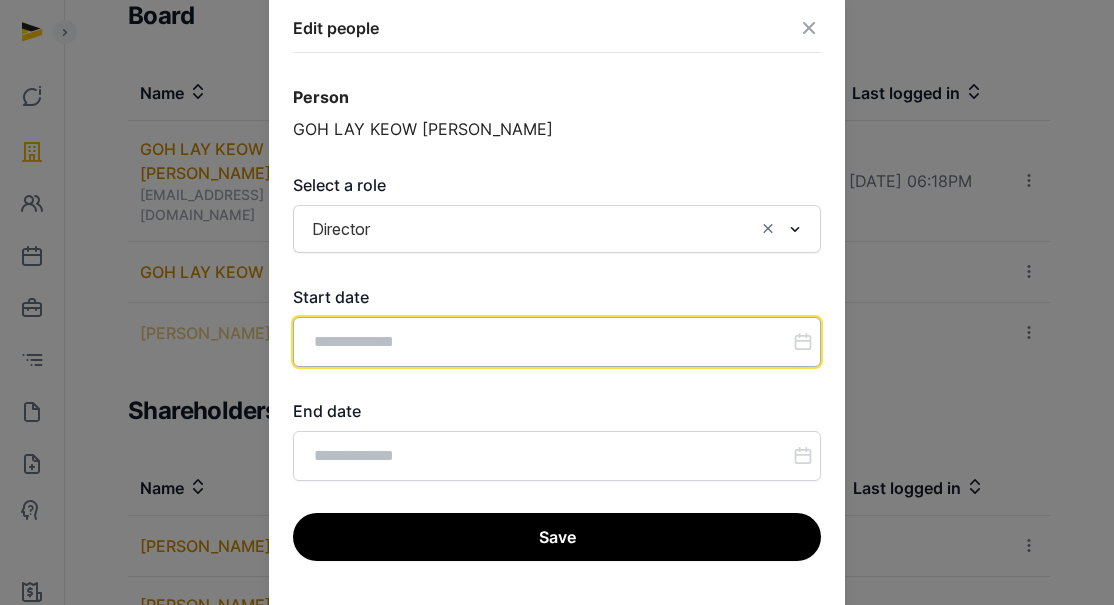 click at bounding box center (557, 342) 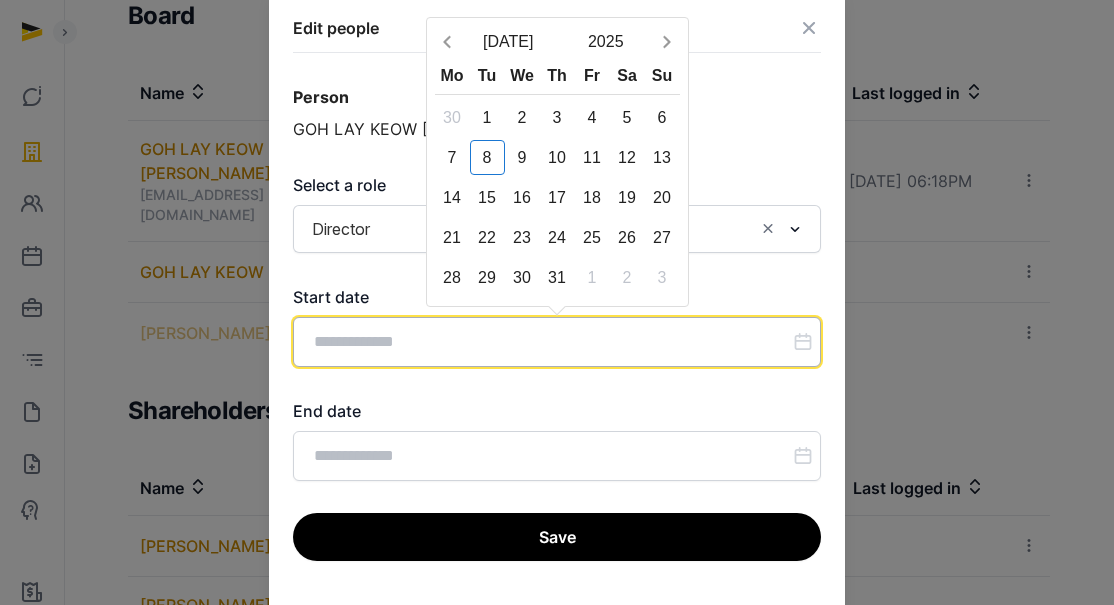 click at bounding box center [557, 342] 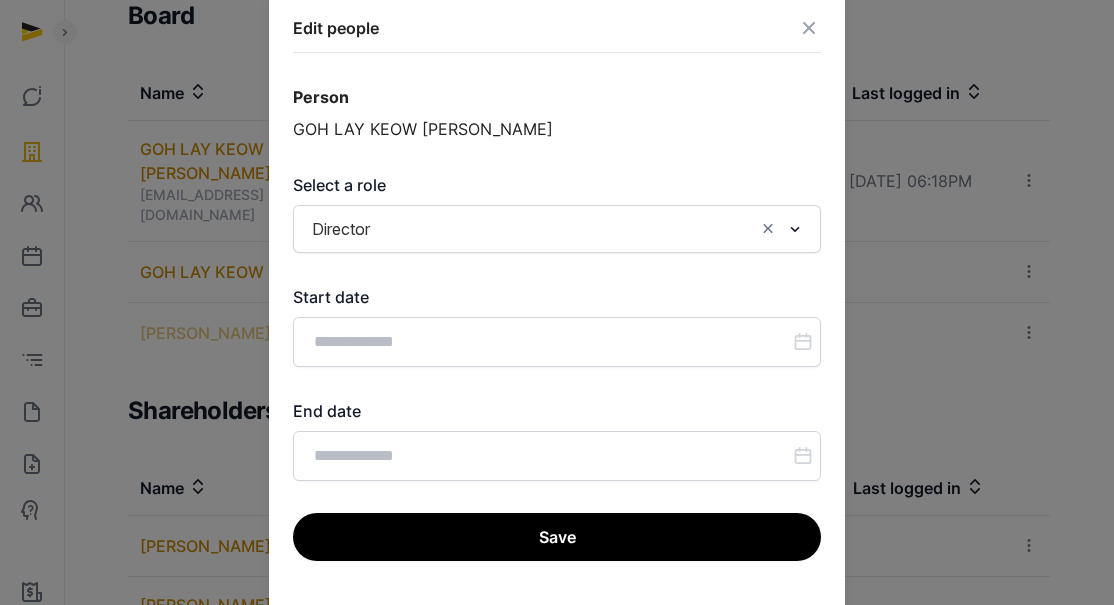 click at bounding box center (809, 28) 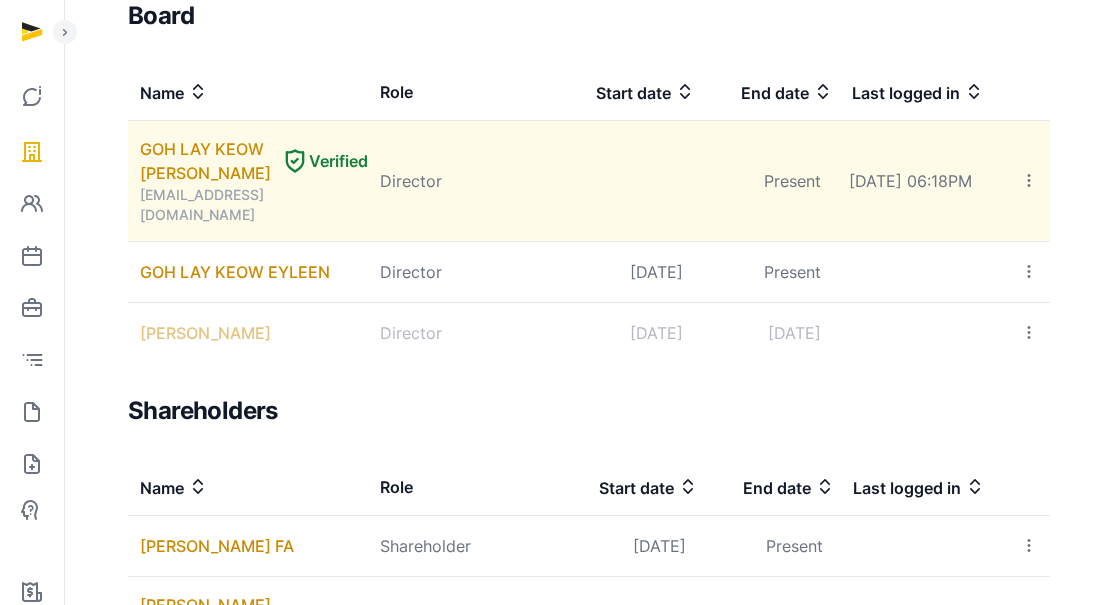 click 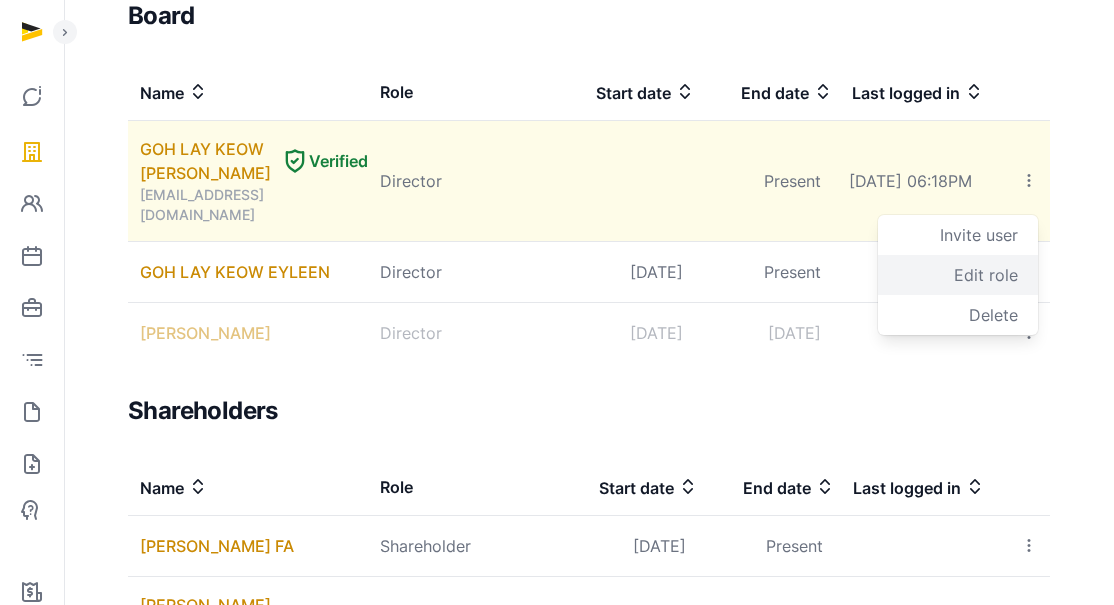 click on "Edit role" at bounding box center (986, 275) 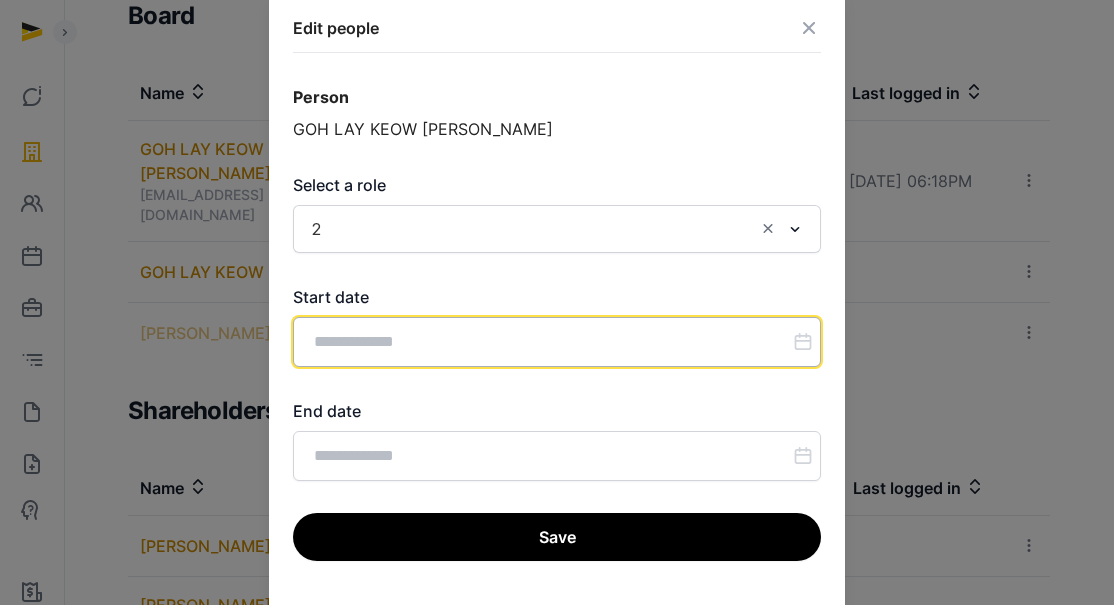 click at bounding box center (557, 342) 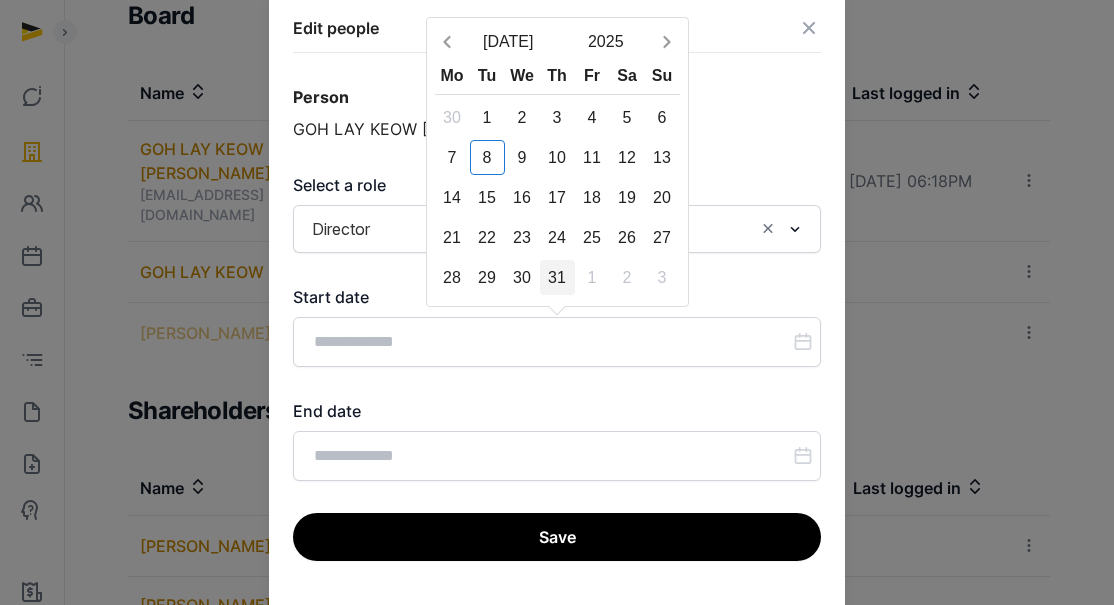 click on "31" at bounding box center [557, 277] 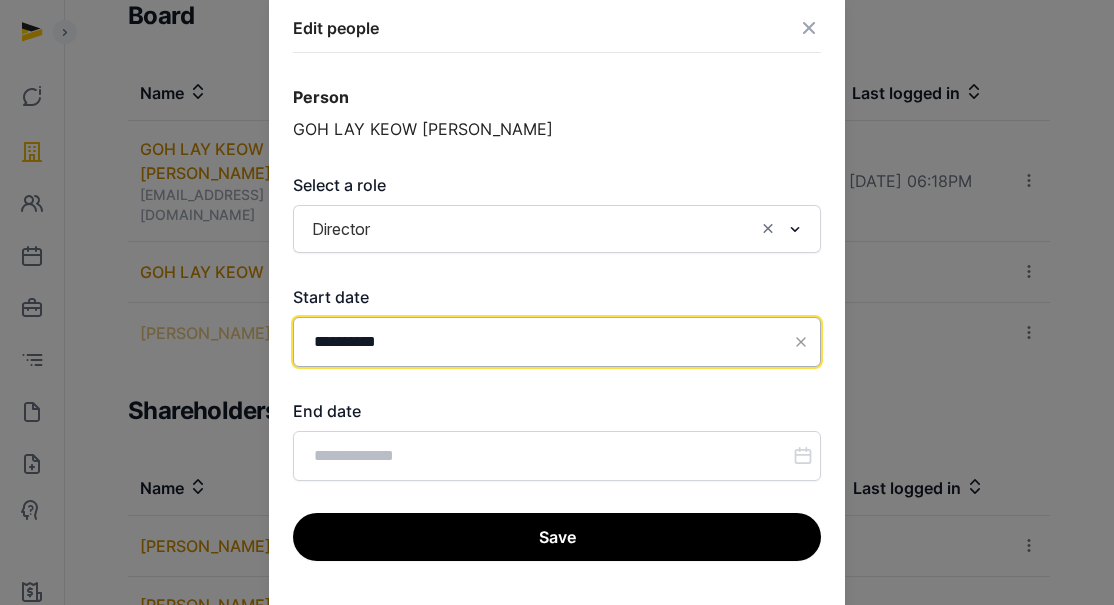 click on "**********" at bounding box center (557, 342) 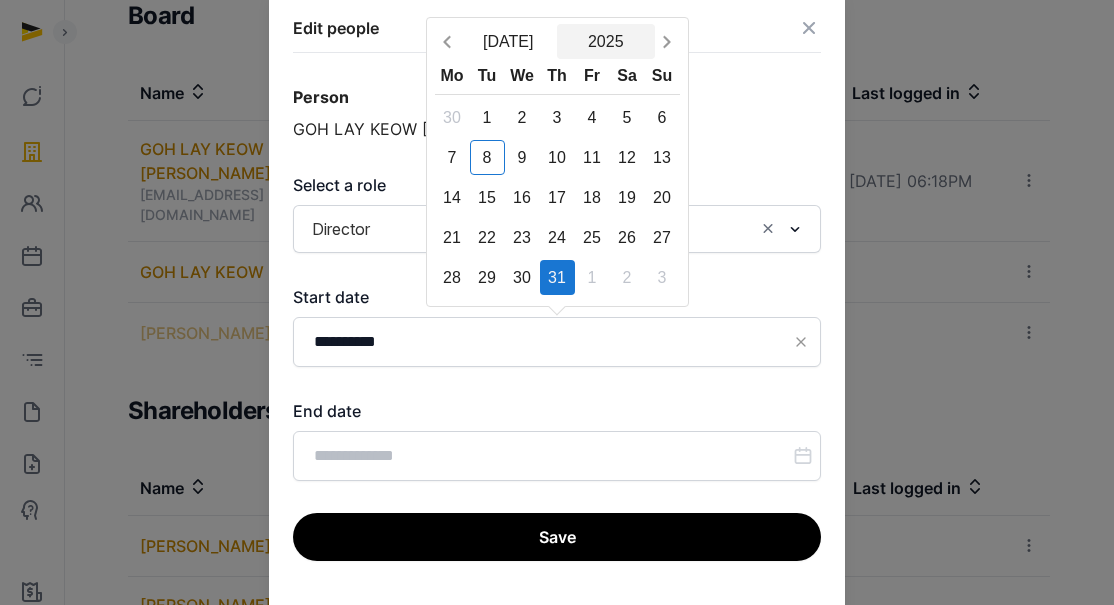 click on "2025" 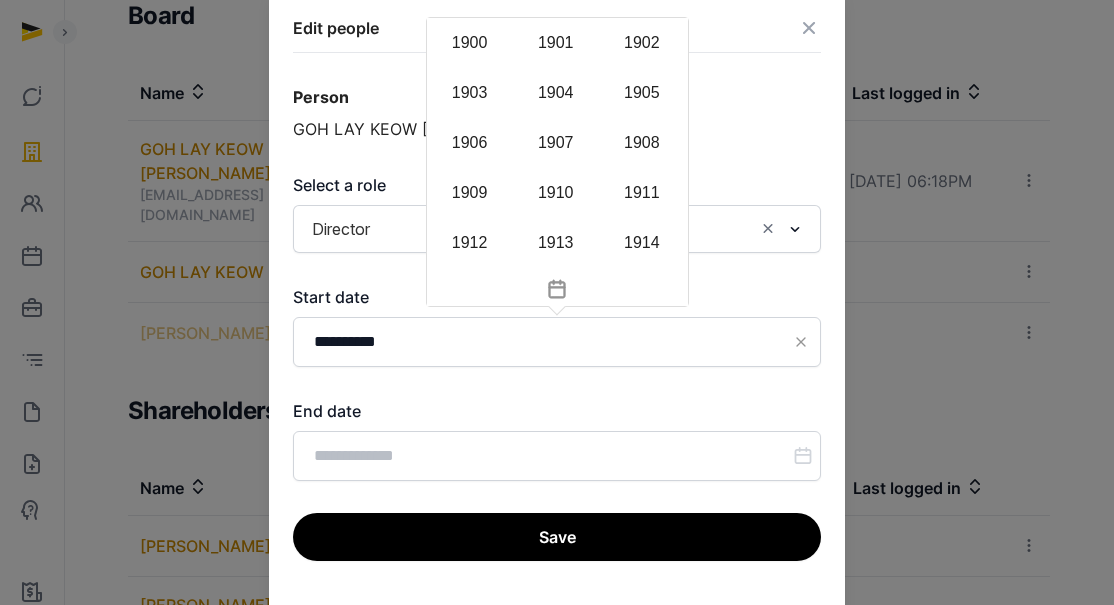 scroll, scrollTop: 1938, scrollLeft: 0, axis: vertical 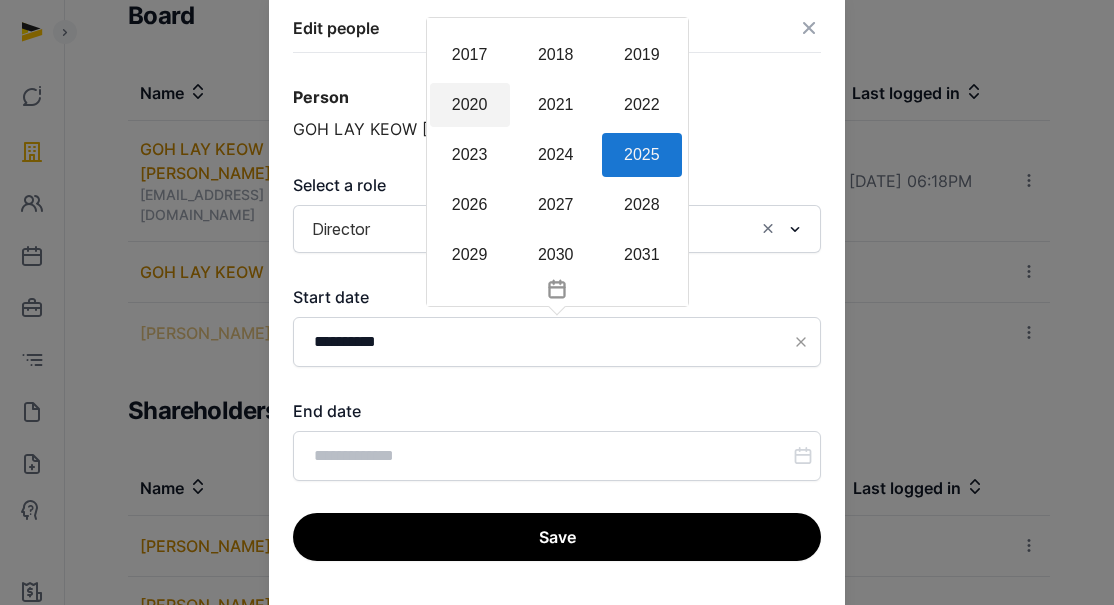 click on "2020" at bounding box center (470, 105) 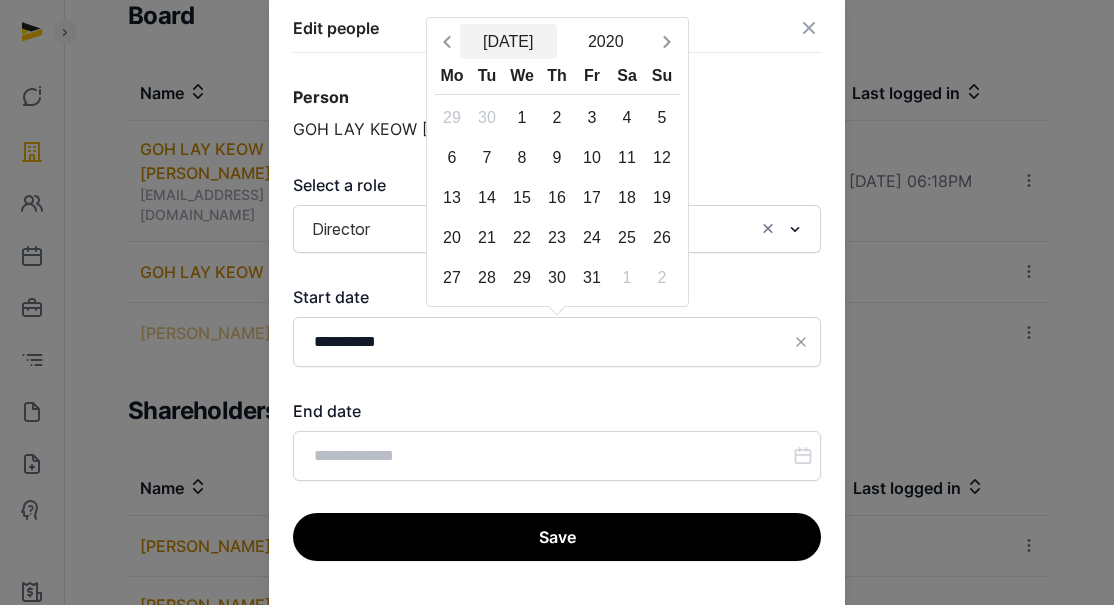 click on "[DATE]" 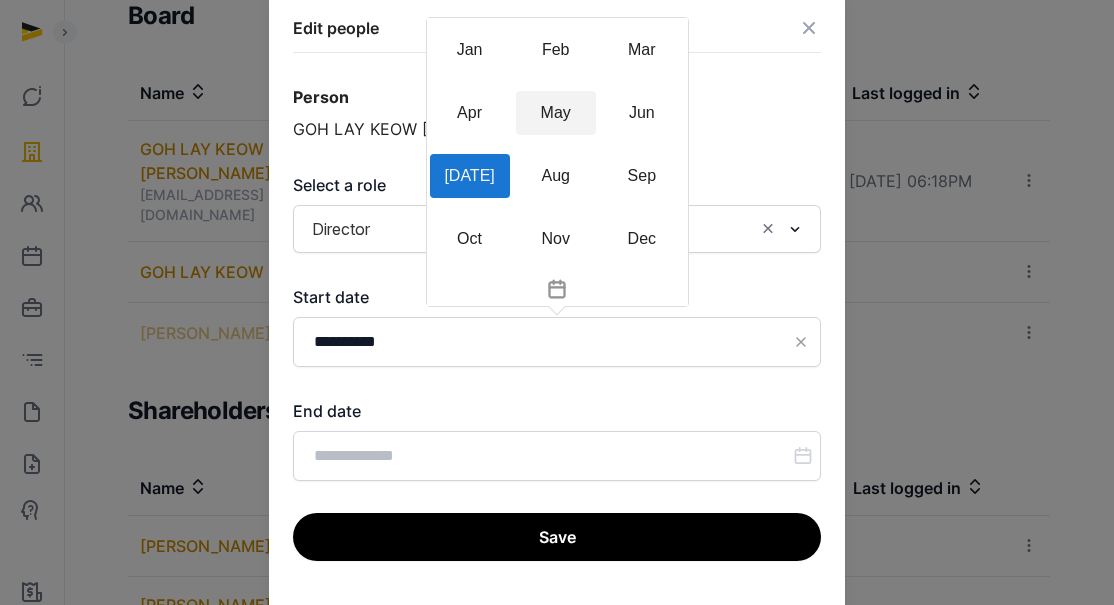 click on "May" at bounding box center [556, 113] 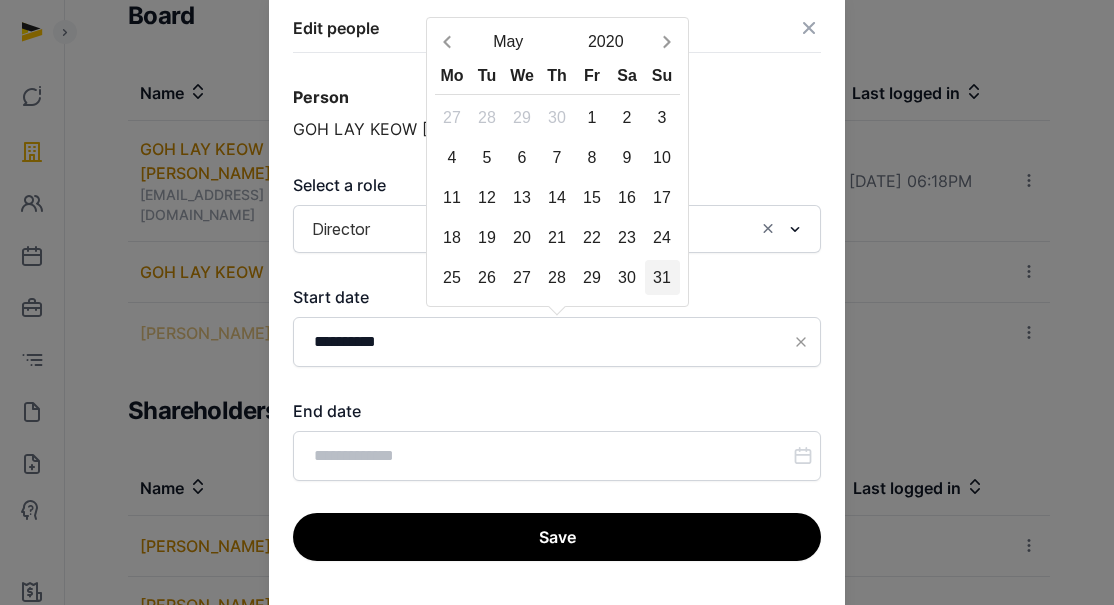 click on "31" at bounding box center [662, 277] 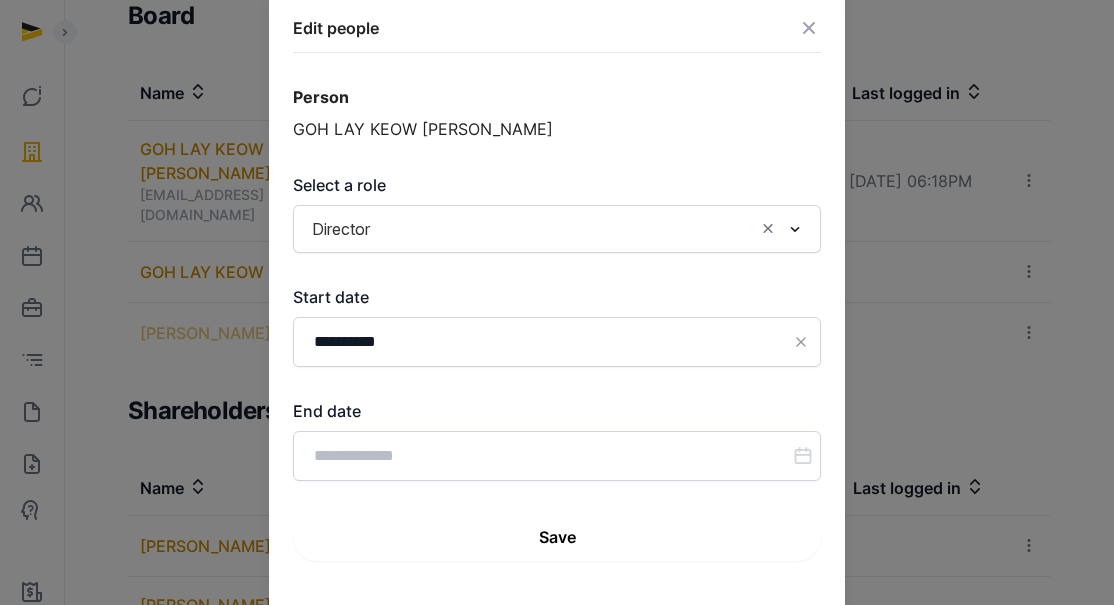 click on "Save" at bounding box center (557, 537) 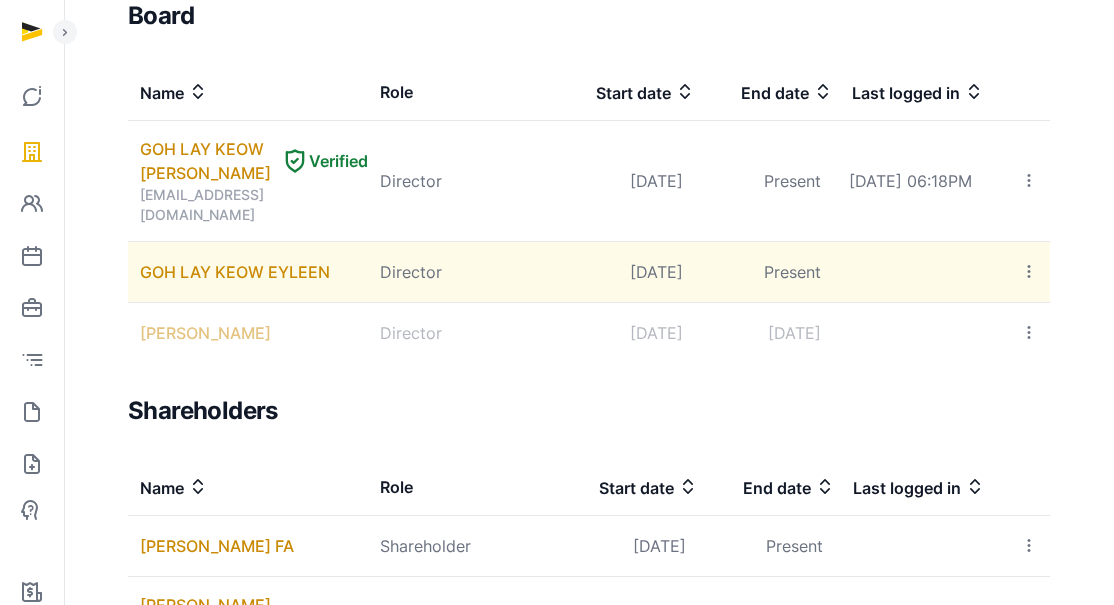 click 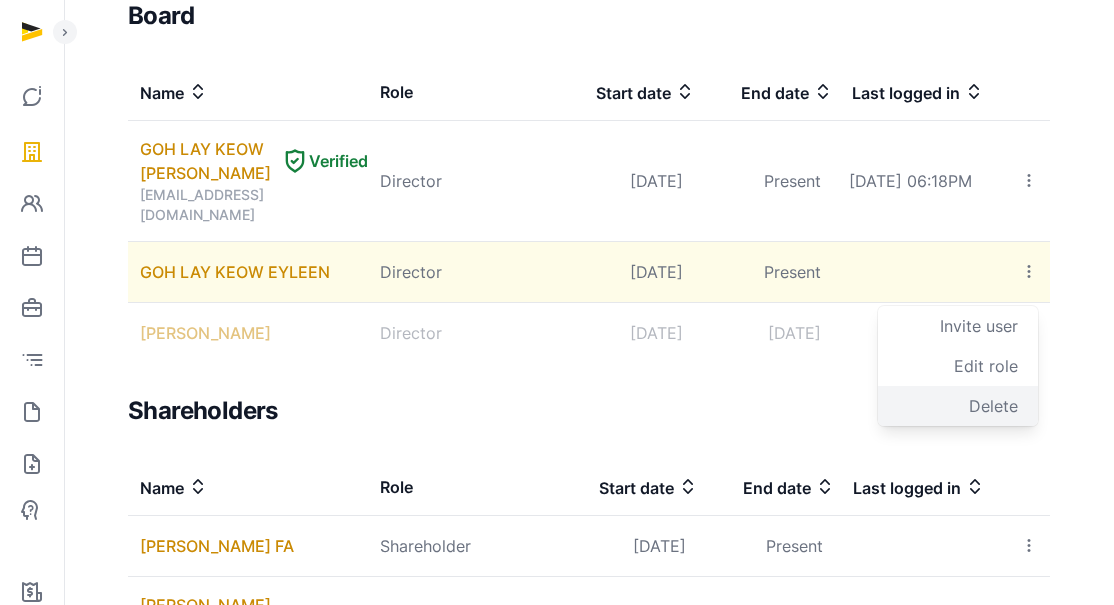 click on "Delete" at bounding box center [993, 406] 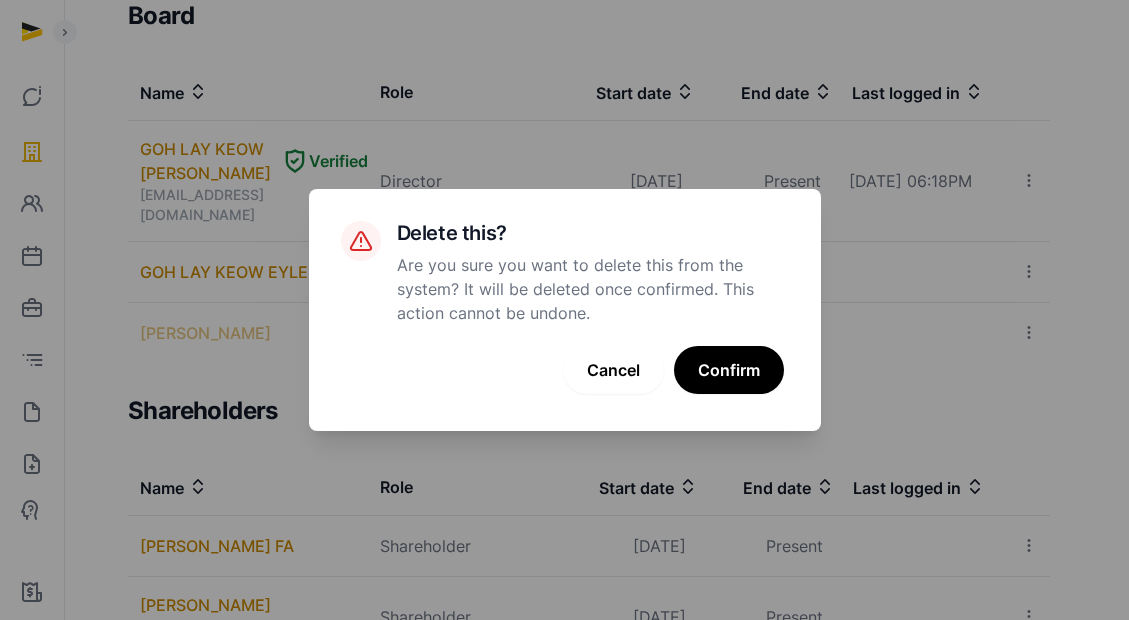 click on "Confirm" at bounding box center [729, 370] 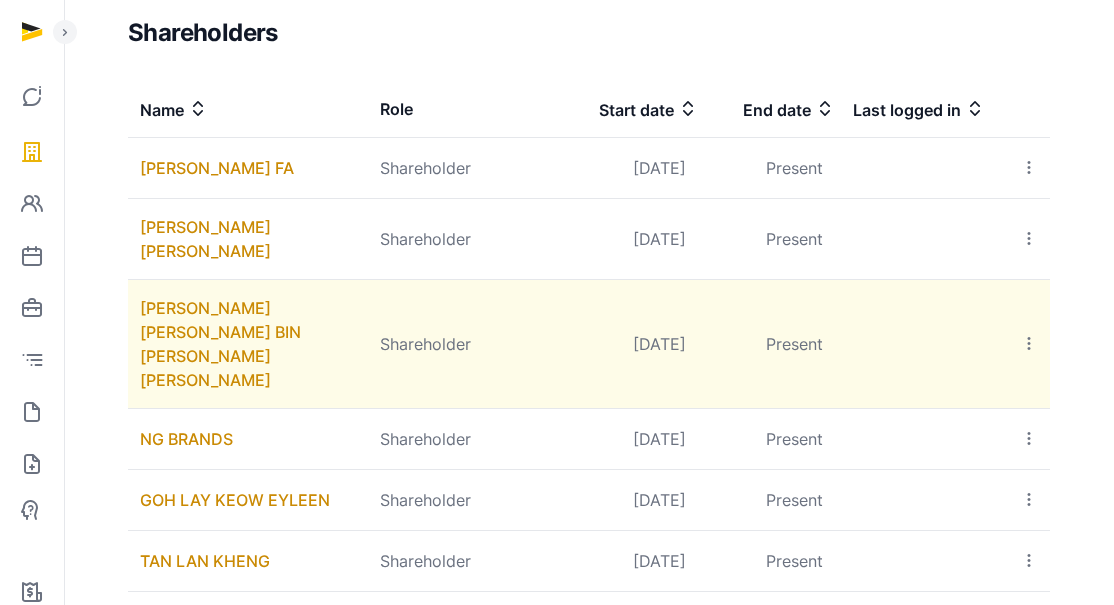 scroll, scrollTop: 1271, scrollLeft: 0, axis: vertical 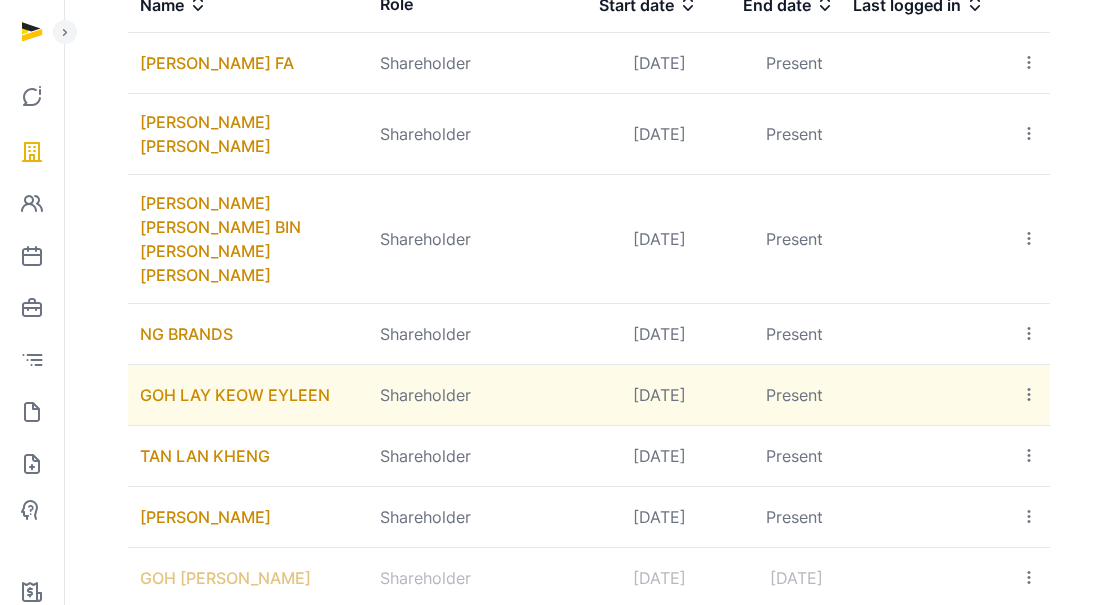 click on "[DATE]" at bounding box center [628, 395] 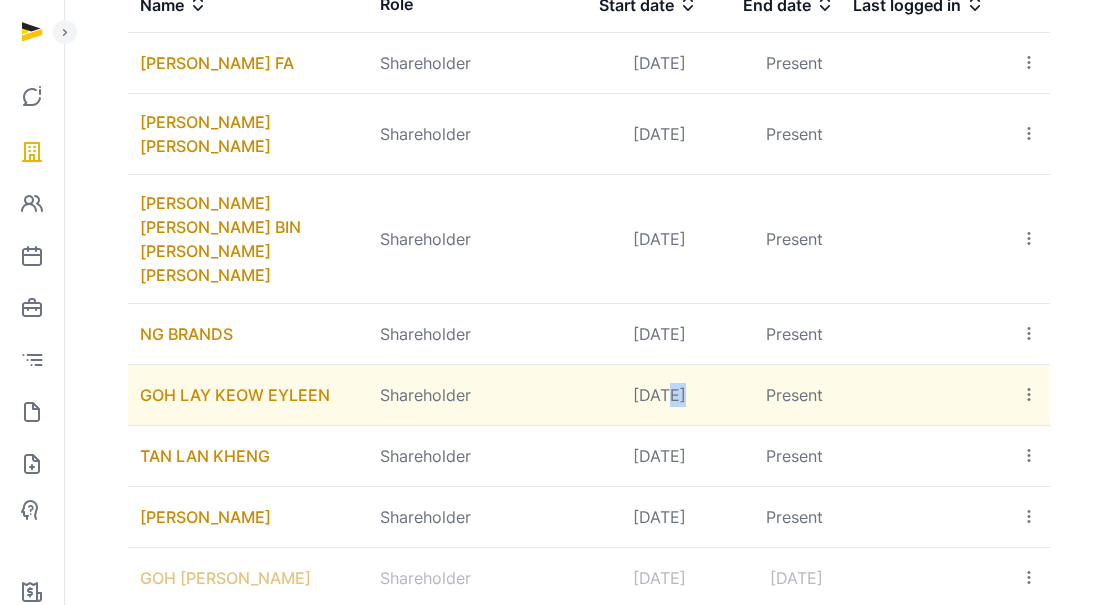 click on "[DATE]" at bounding box center [628, 395] 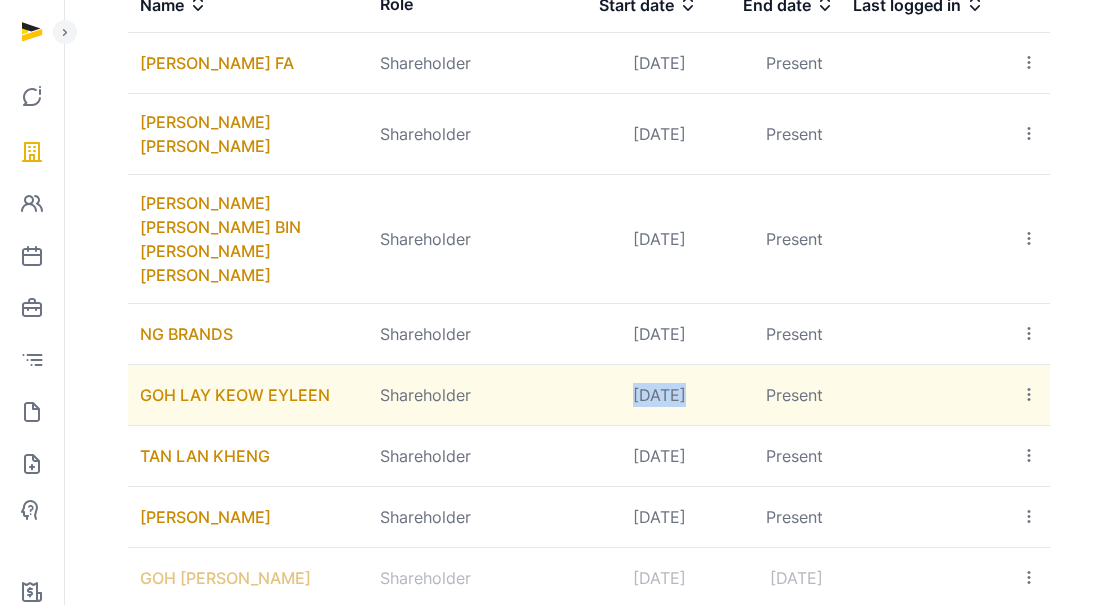 click on "[DATE]" at bounding box center [628, 395] 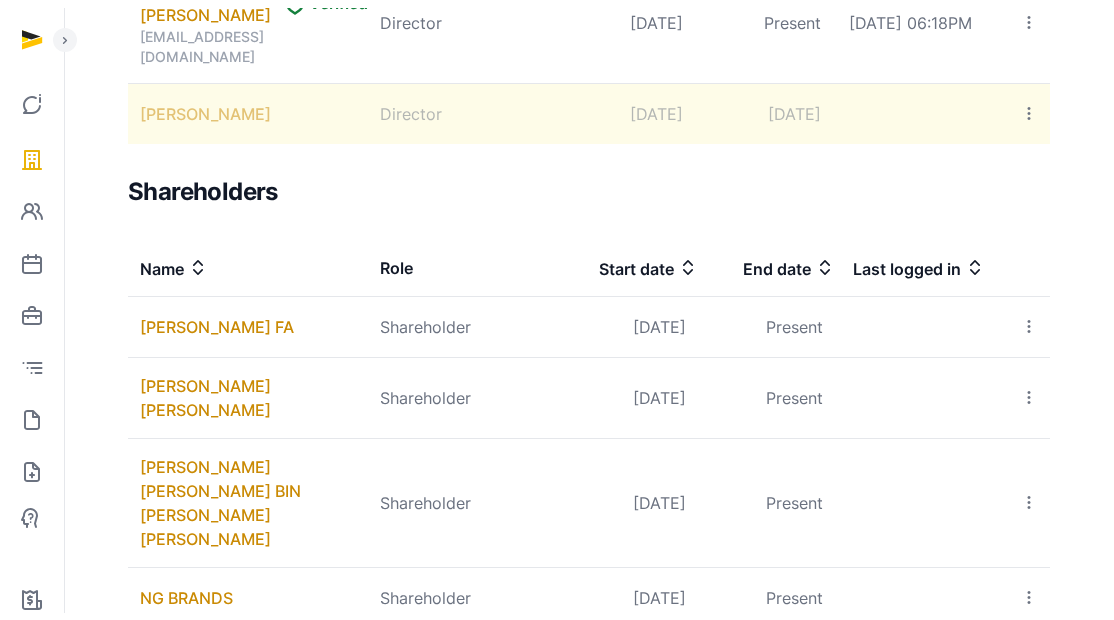 scroll, scrollTop: 921, scrollLeft: 0, axis: vertical 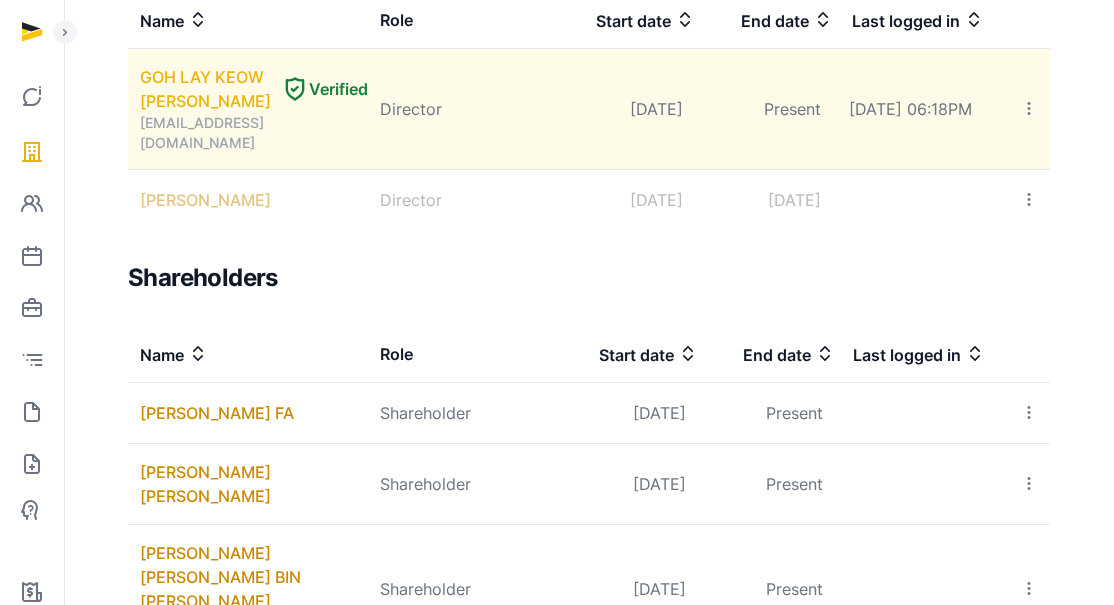 click on "GOH LAY KEOW [PERSON_NAME]" at bounding box center (206, 89) 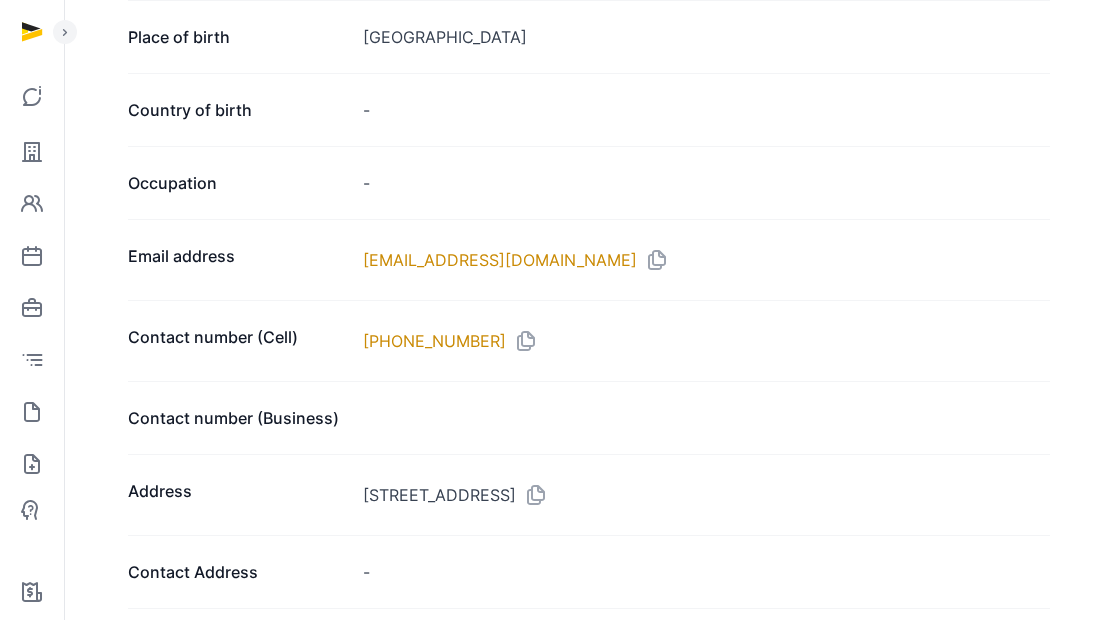 scroll, scrollTop: 1085, scrollLeft: 0, axis: vertical 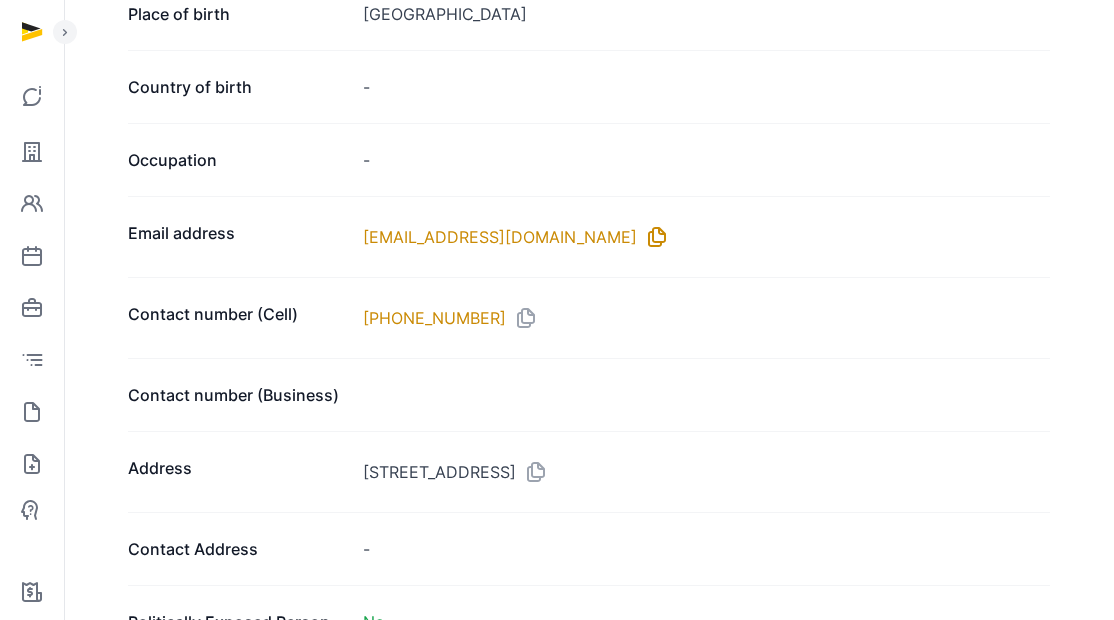 click at bounding box center [653, 237] 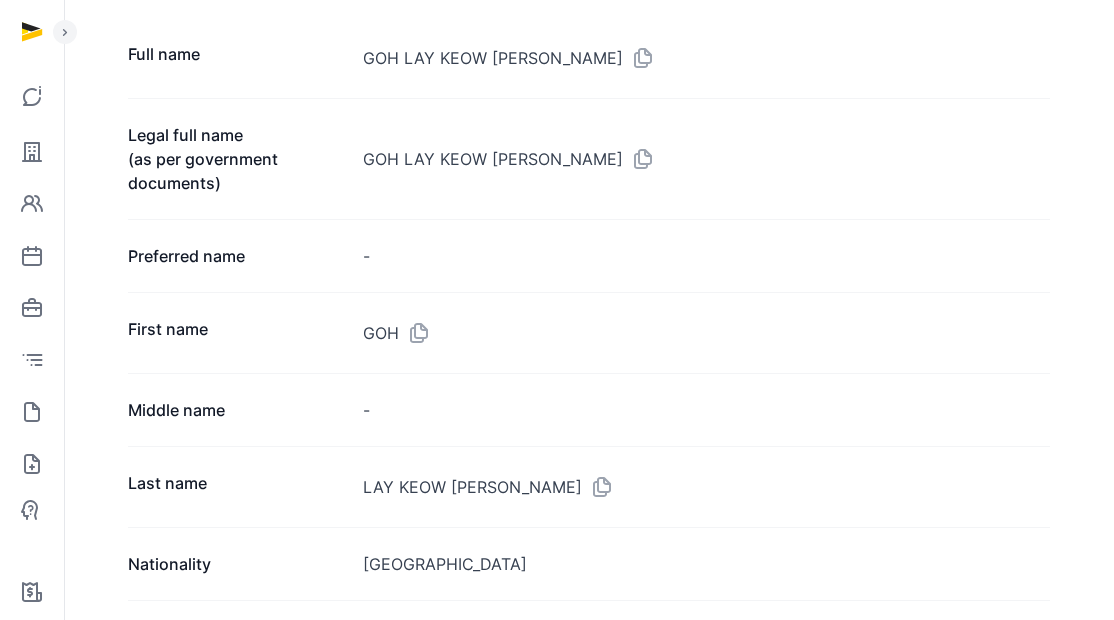 scroll, scrollTop: 0, scrollLeft: 0, axis: both 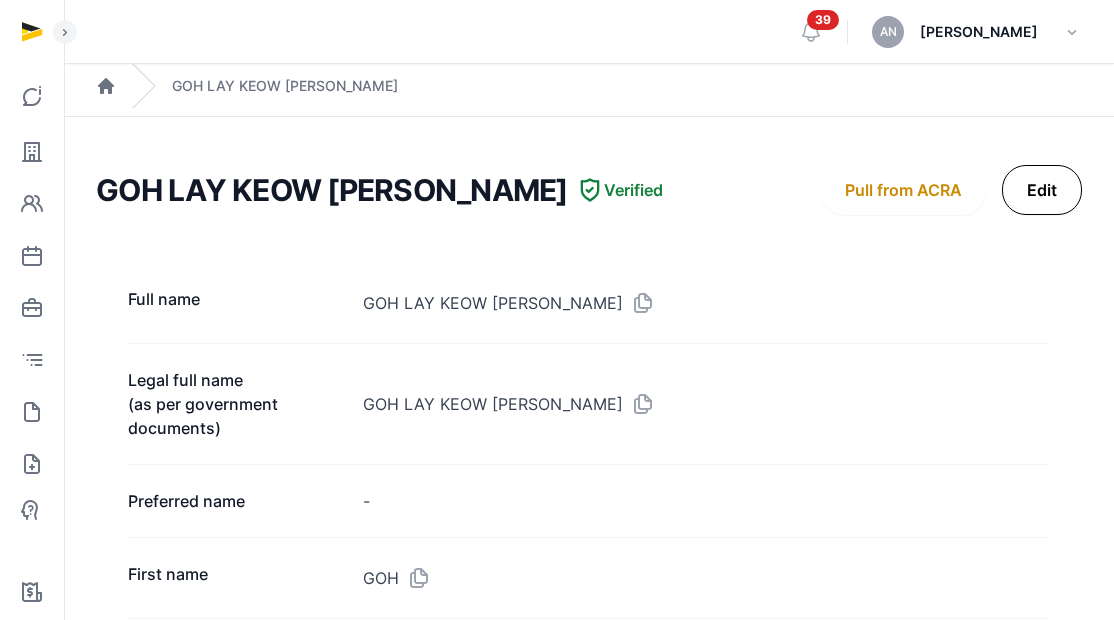 click on "Edit" at bounding box center [1042, 190] 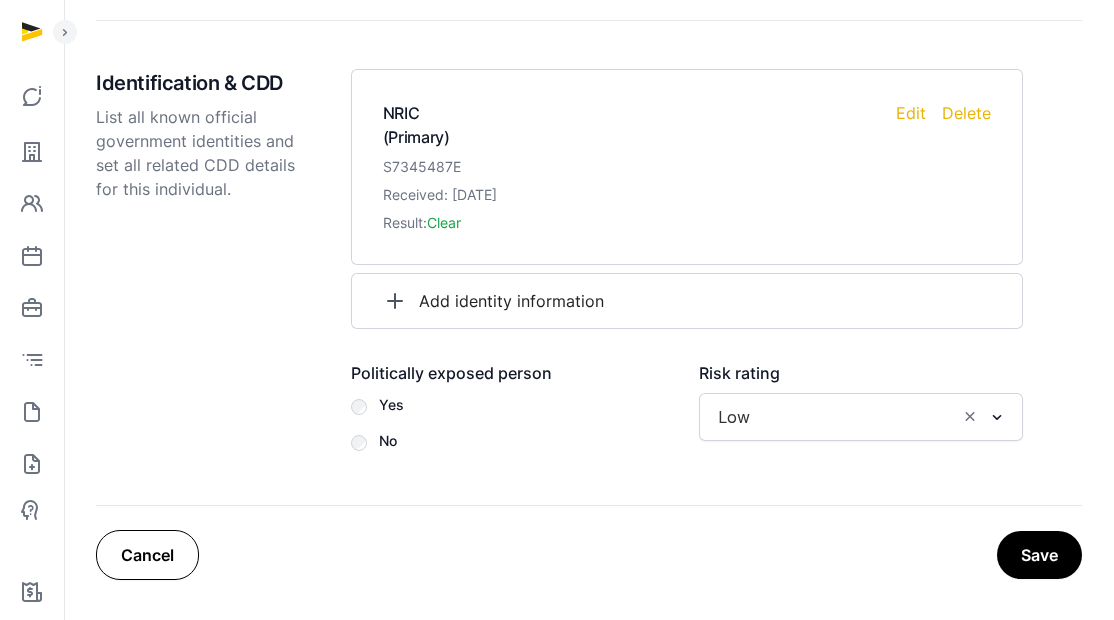 click on "Cancel" at bounding box center (147, 555) 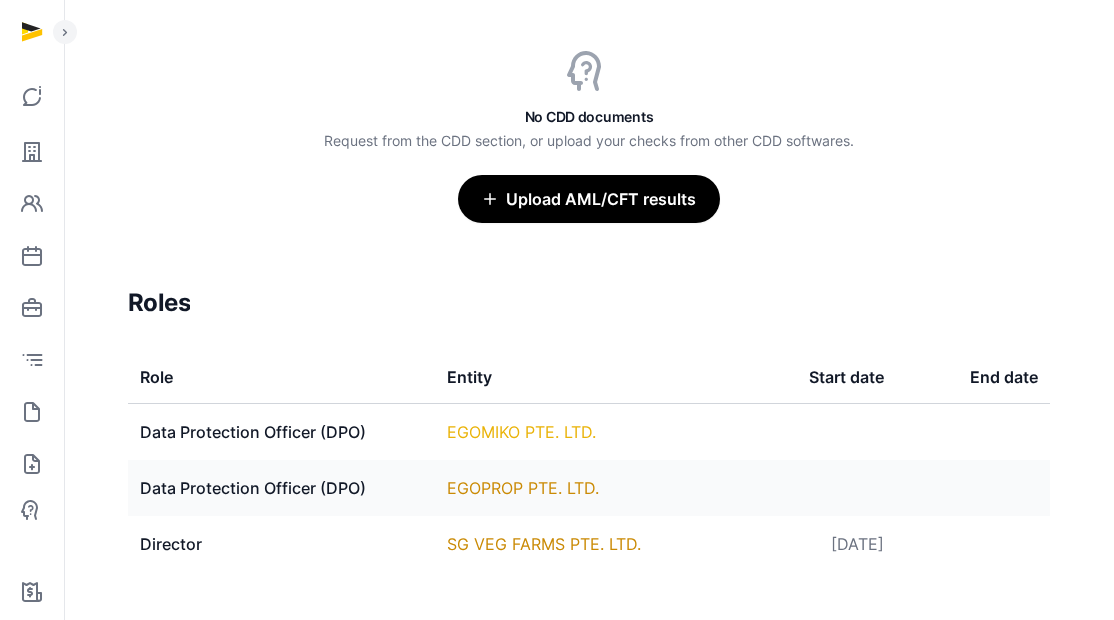 scroll, scrollTop: 2357, scrollLeft: 0, axis: vertical 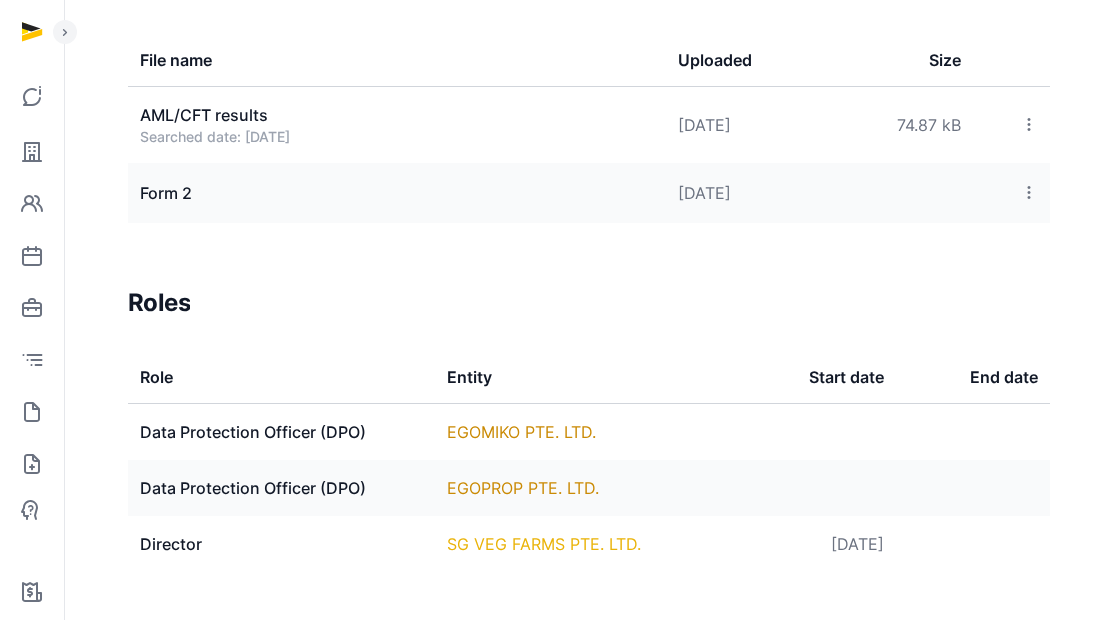 click on "SG VEG FARMS PTE. LTD." at bounding box center (544, 544) 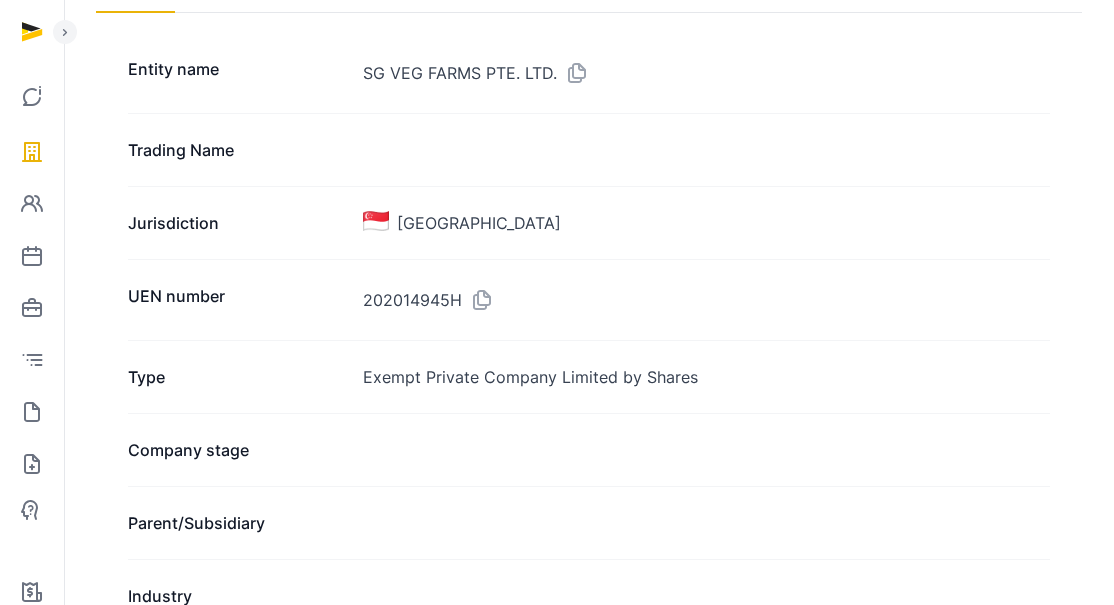 scroll, scrollTop: 184, scrollLeft: 0, axis: vertical 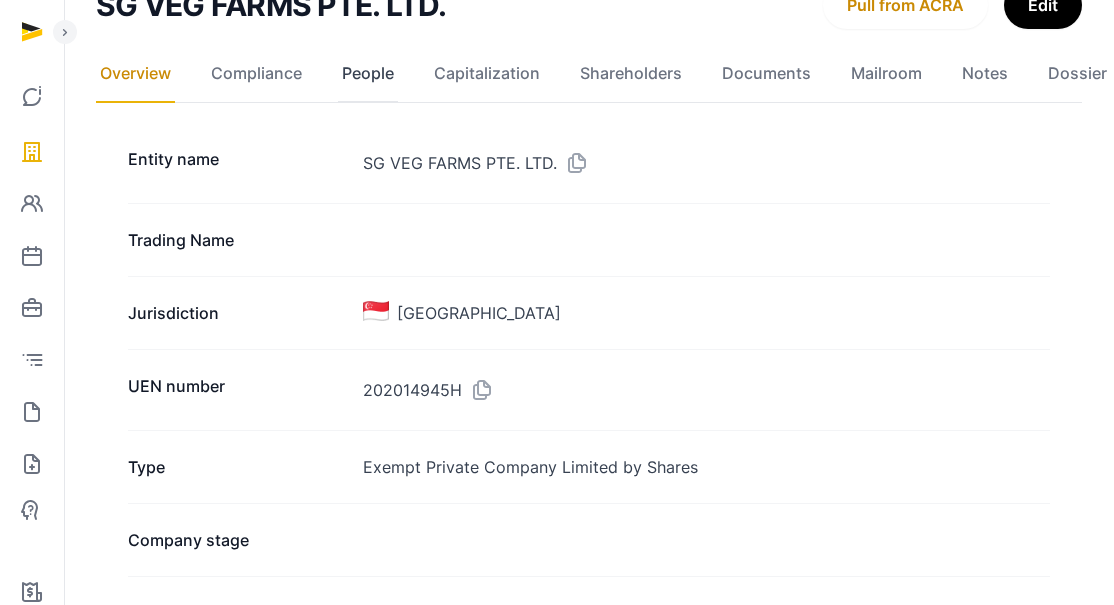 click on "People" 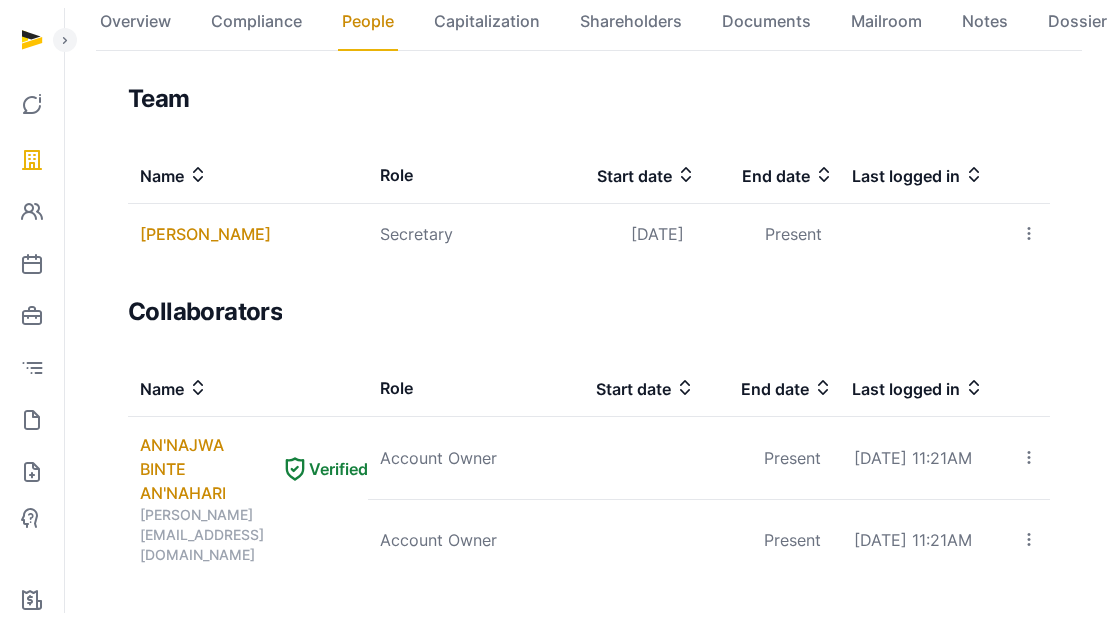 scroll, scrollTop: 0, scrollLeft: 0, axis: both 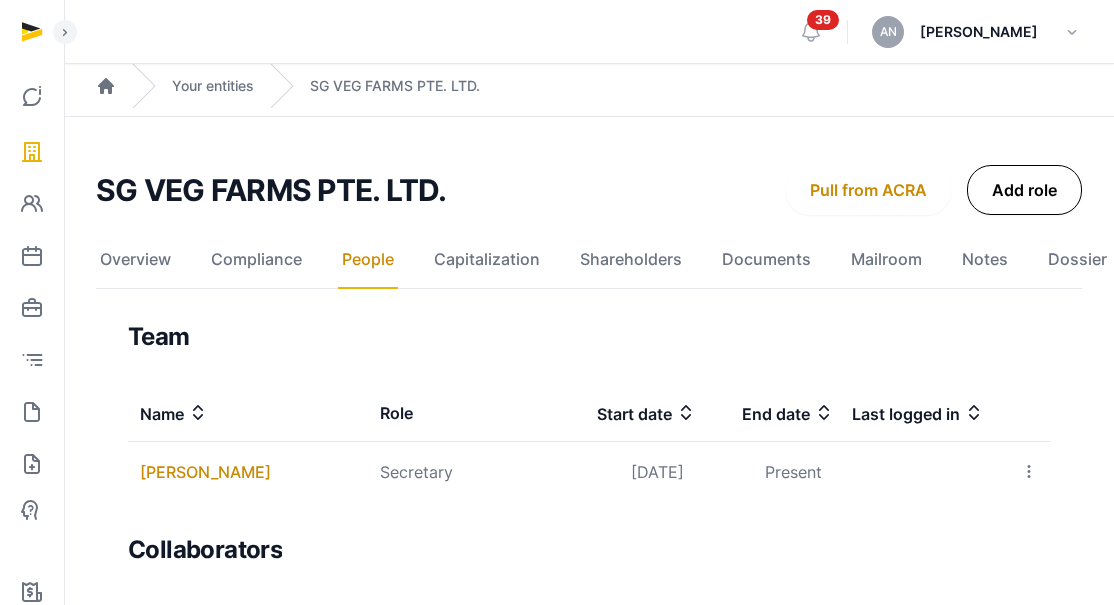 click on "Add role" at bounding box center (1024, 190) 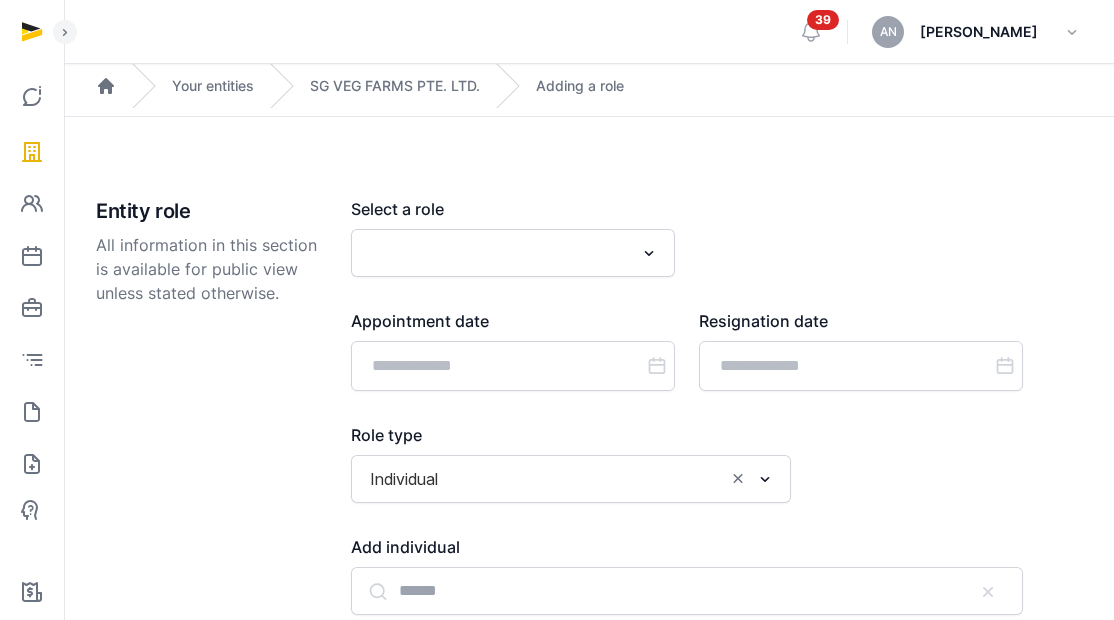 click 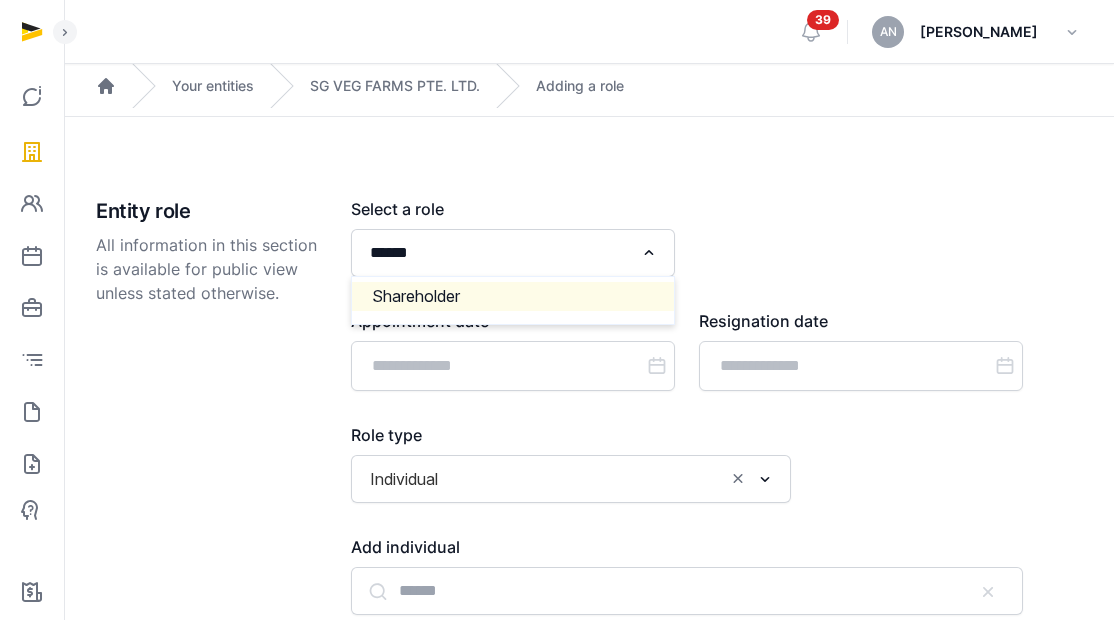 click on "Shareholder" 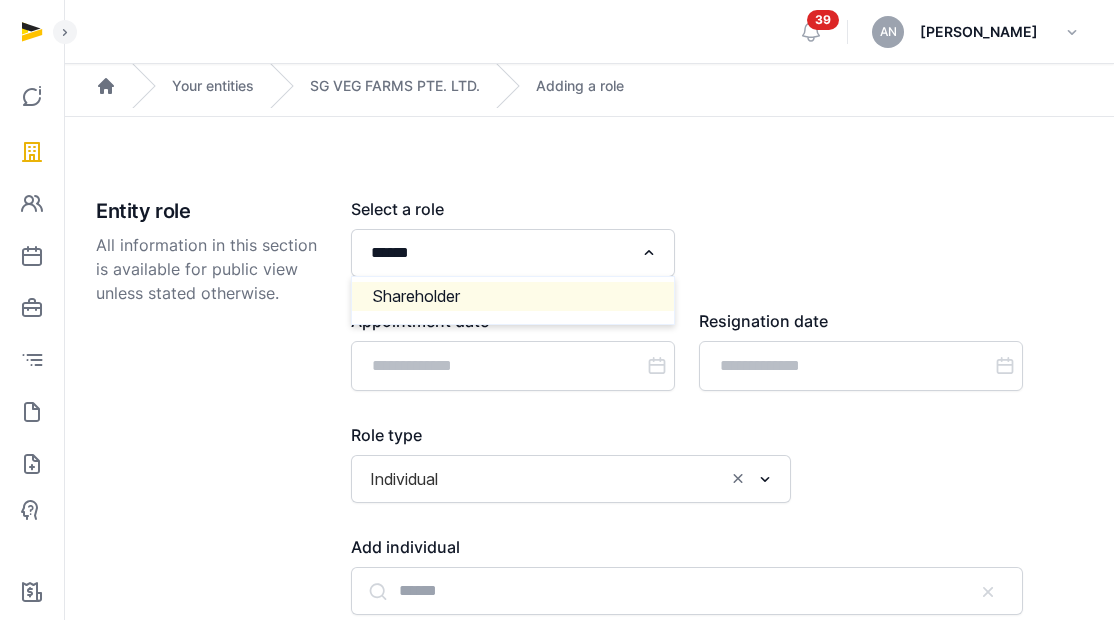 type 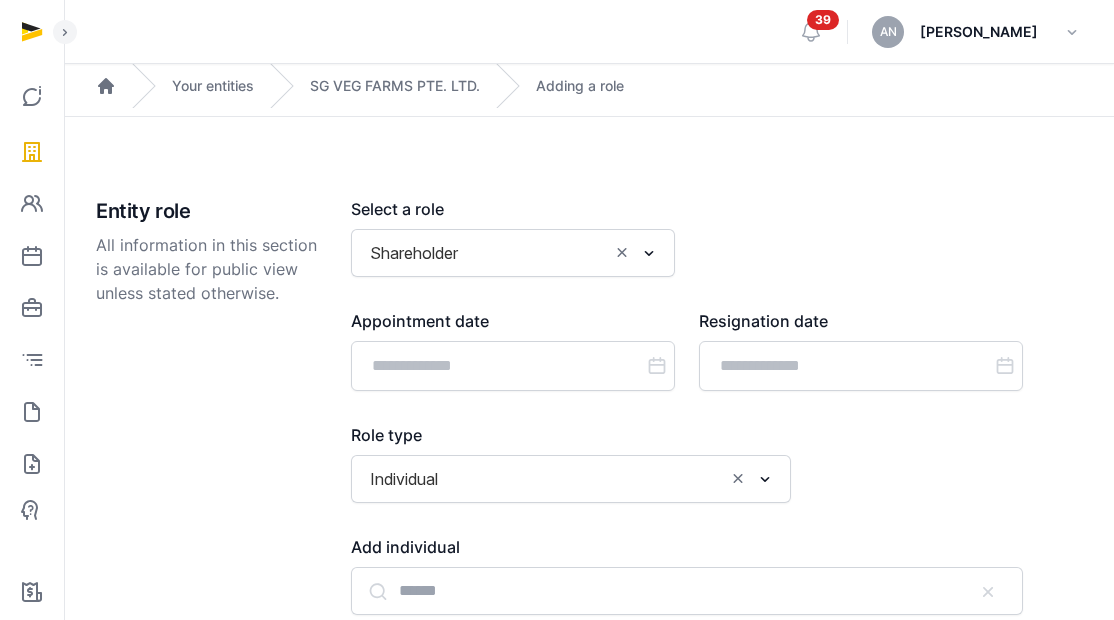 scroll, scrollTop: 99, scrollLeft: 0, axis: vertical 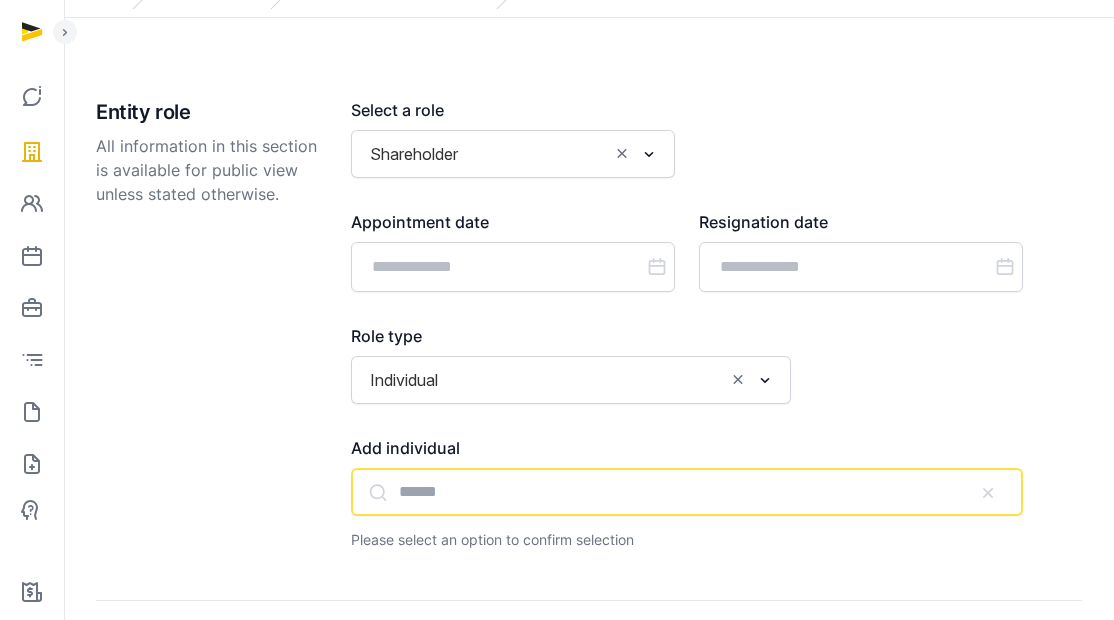 click at bounding box center [687, 492] 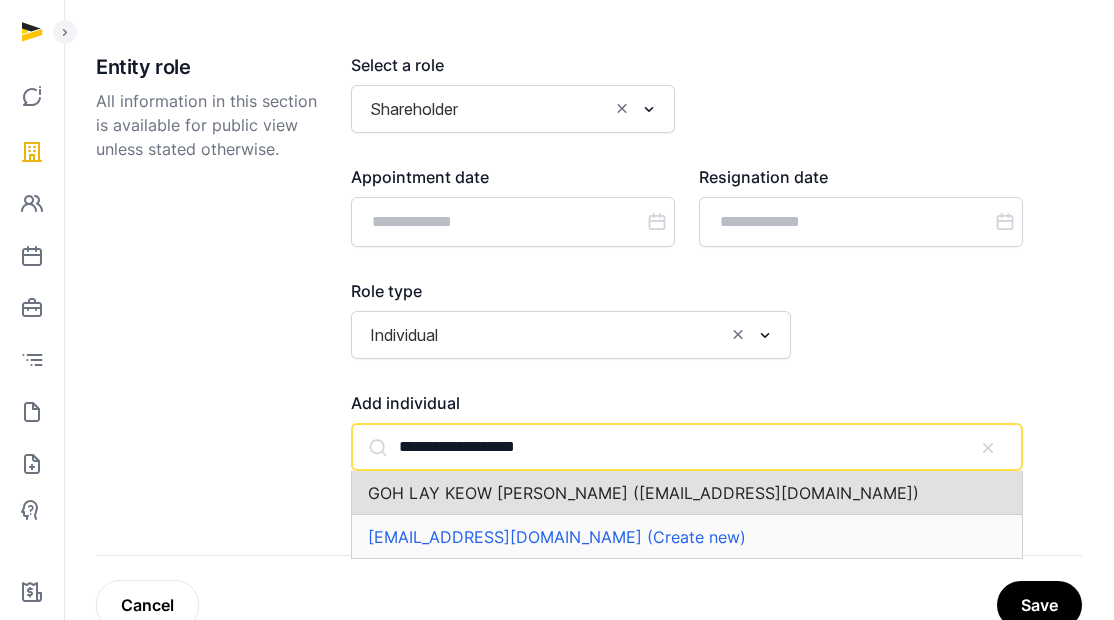 scroll, scrollTop: 163, scrollLeft: 0, axis: vertical 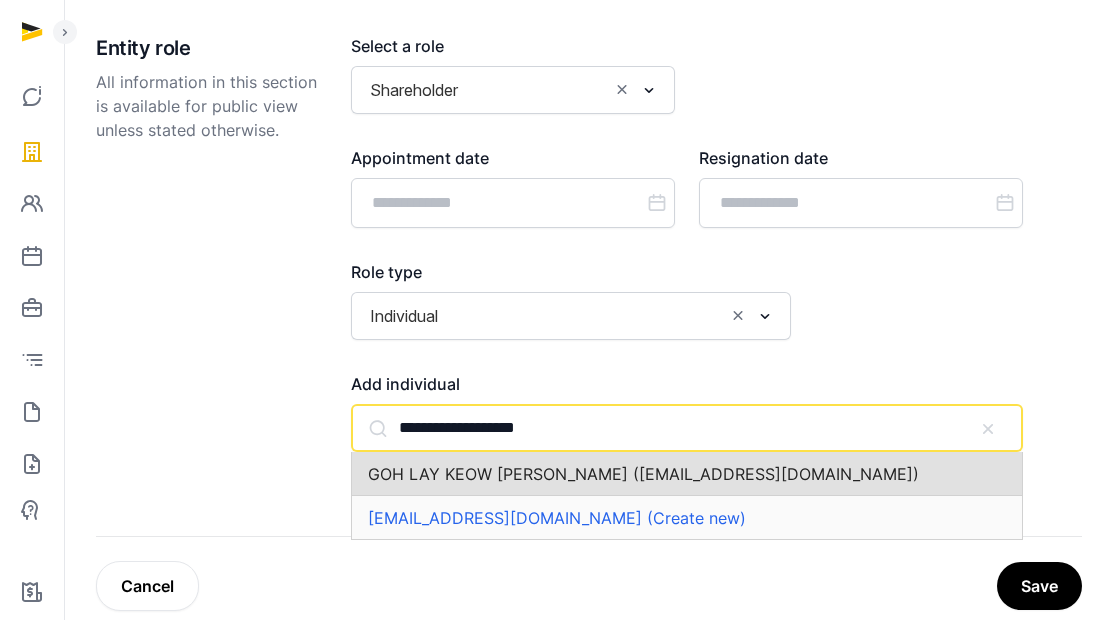 click on "GOH LAY KEOW [PERSON_NAME] ([EMAIL_ADDRESS][DOMAIN_NAME])" 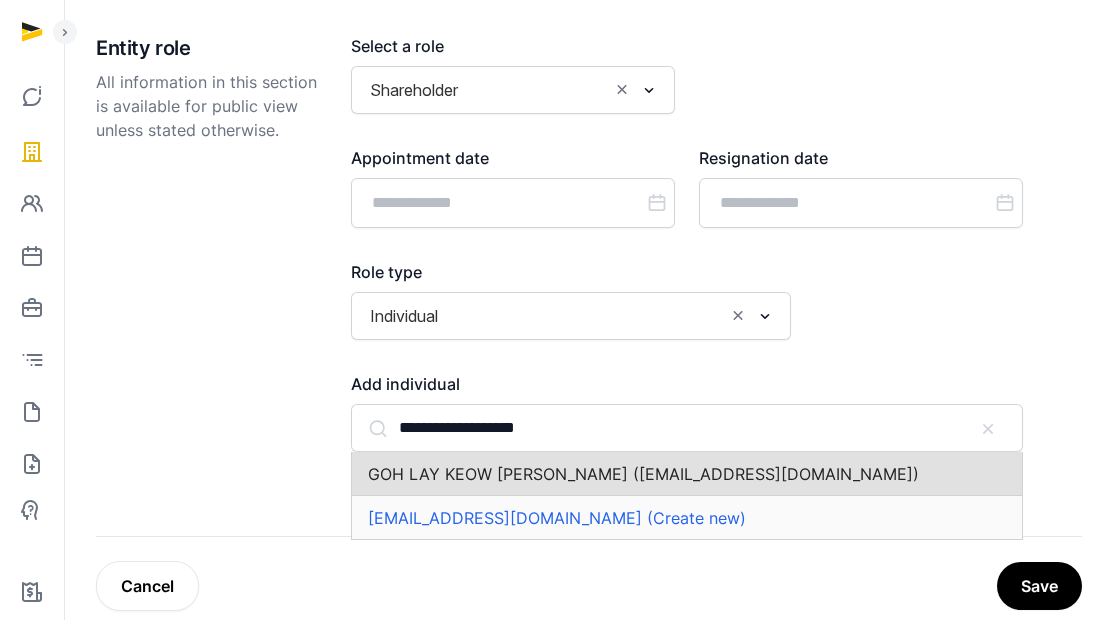 type on "**********" 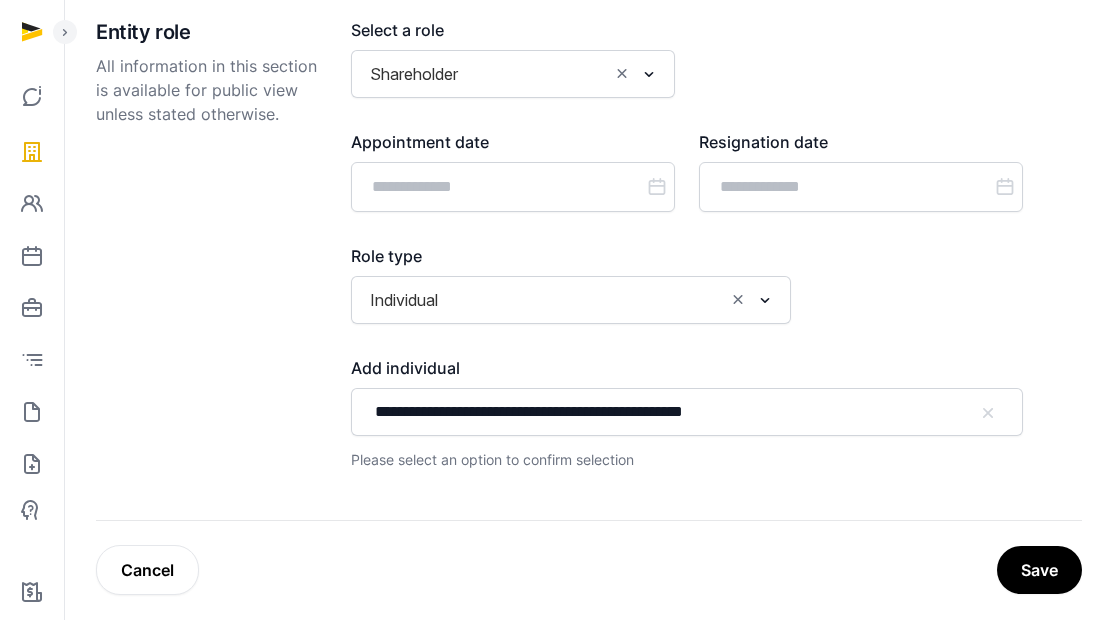 scroll, scrollTop: 194, scrollLeft: 0, axis: vertical 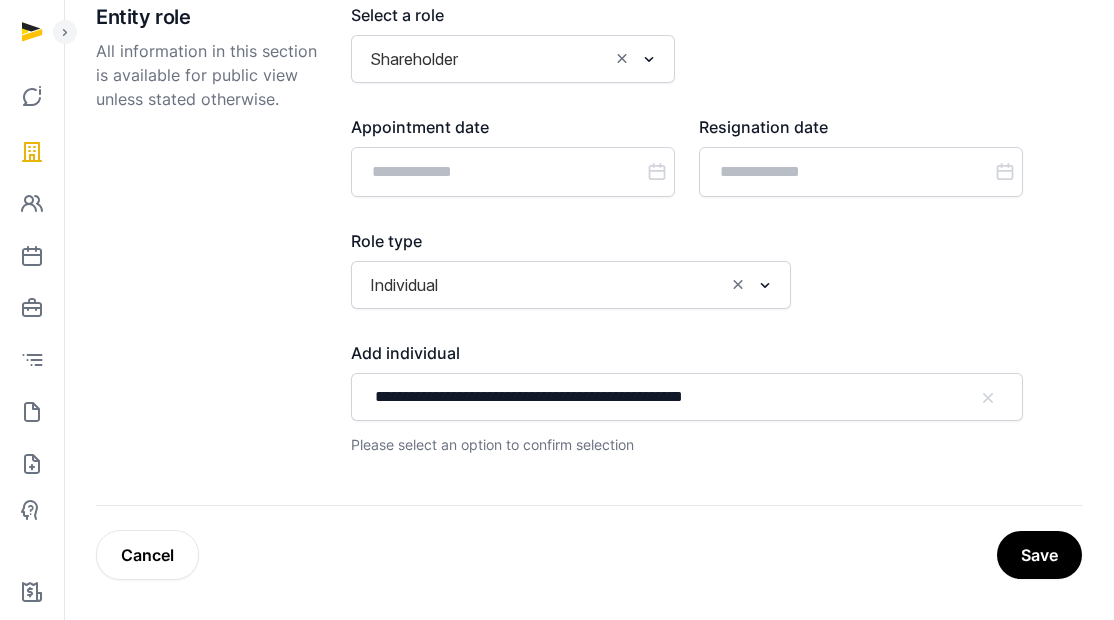 click on "Save" at bounding box center (1039, 555) 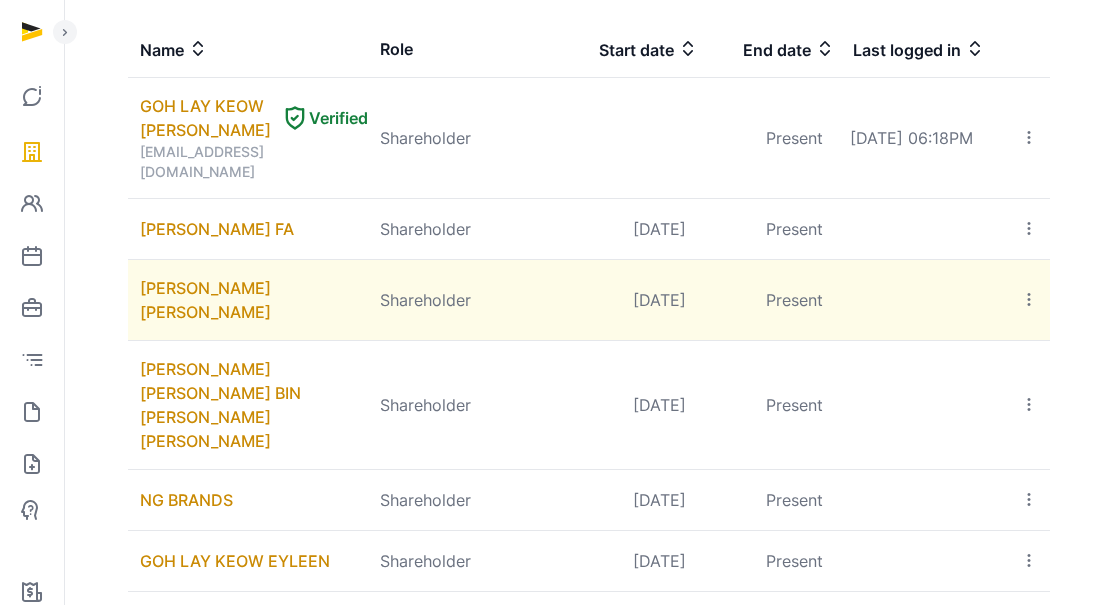 scroll, scrollTop: 1238, scrollLeft: 0, axis: vertical 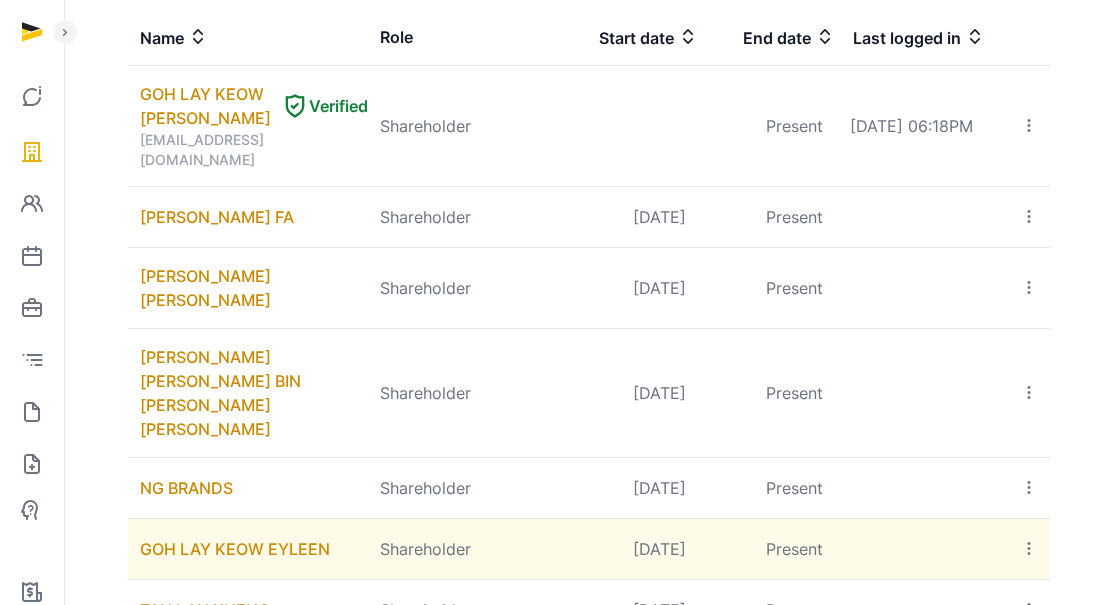 click on "[DATE]" at bounding box center [628, 549] 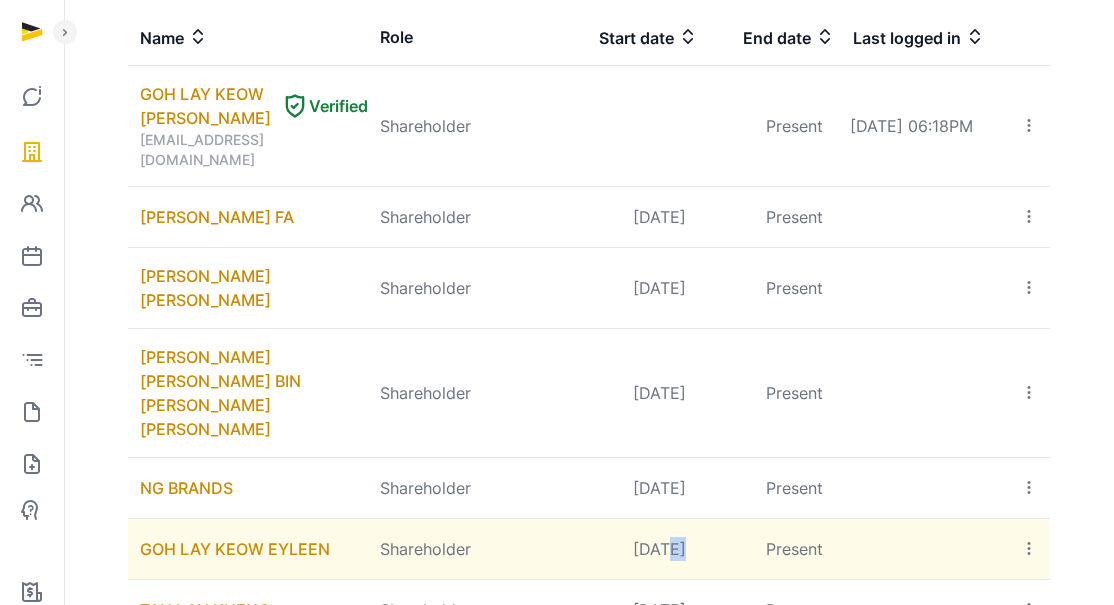 click on "[DATE]" at bounding box center (628, 549) 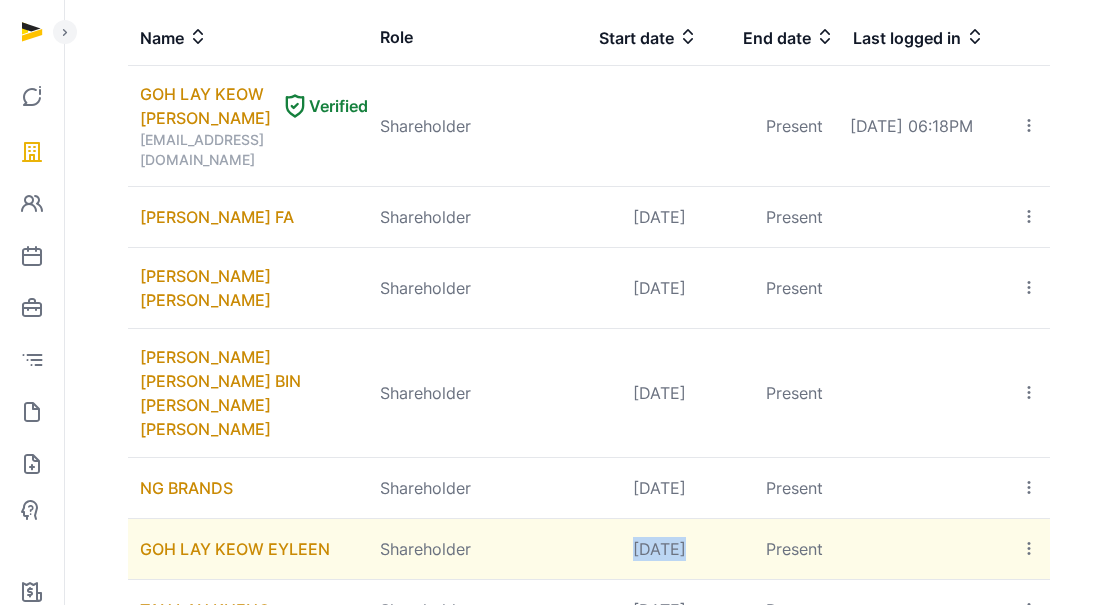 click on "[DATE]" at bounding box center (628, 549) 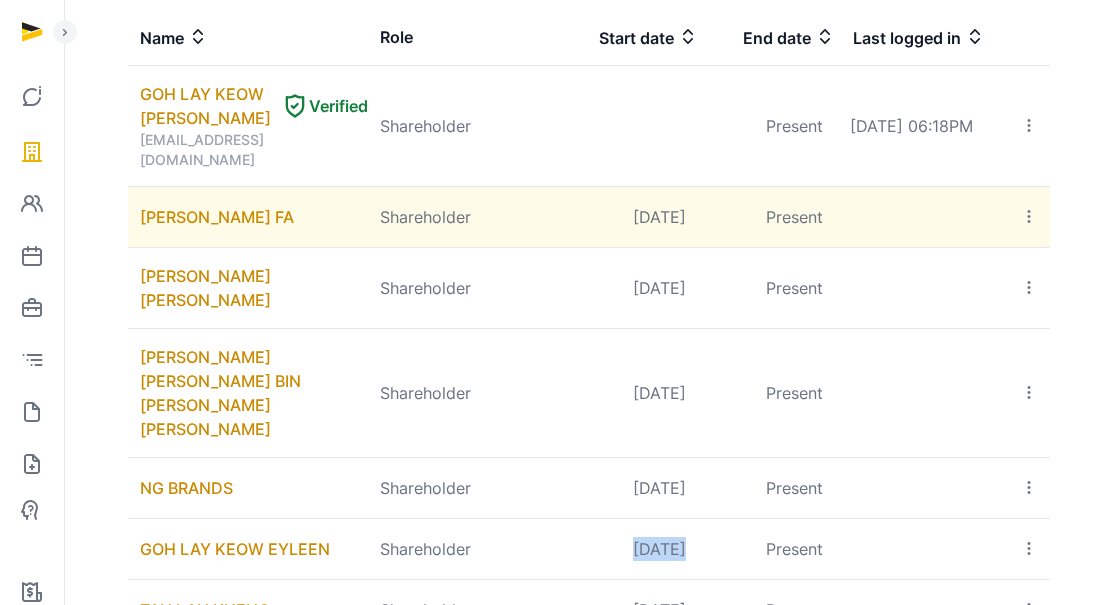 copy on "[DATE]" 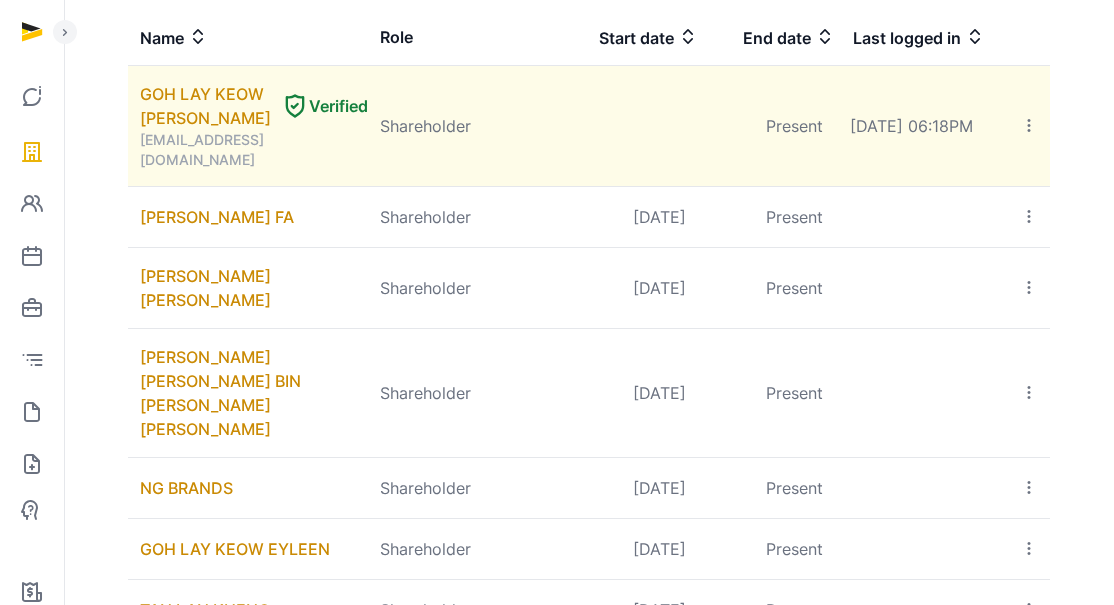 click 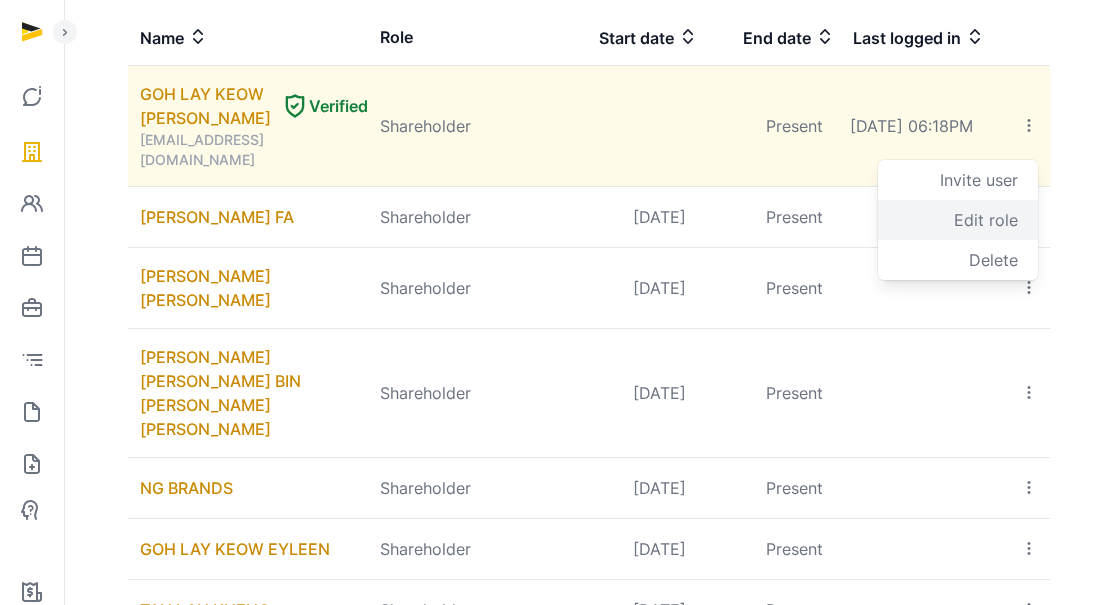 click on "Edit role" at bounding box center [986, 220] 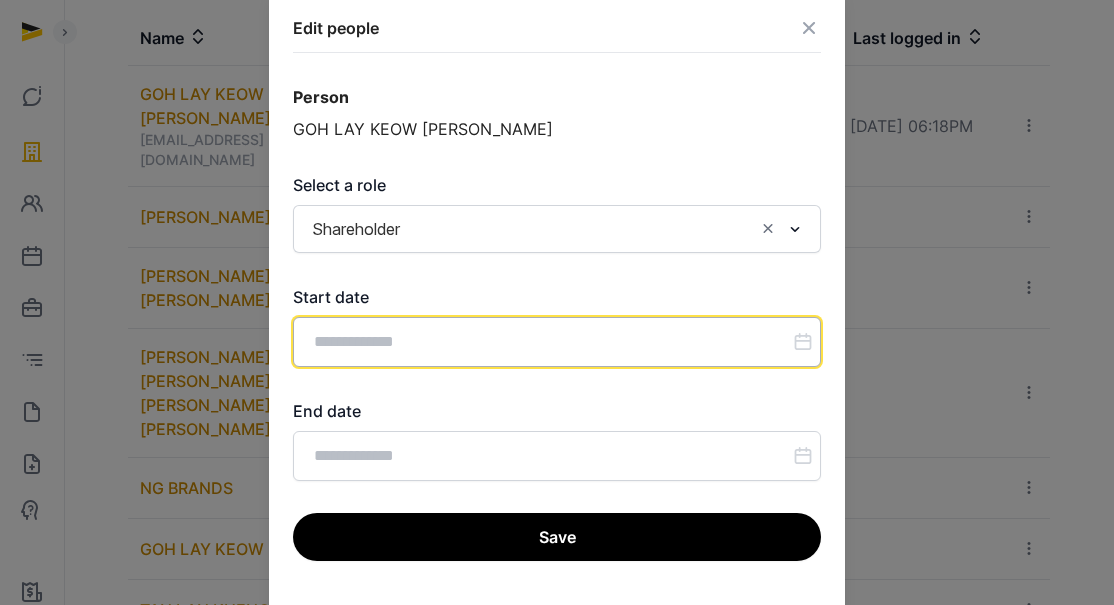 click at bounding box center [557, 342] 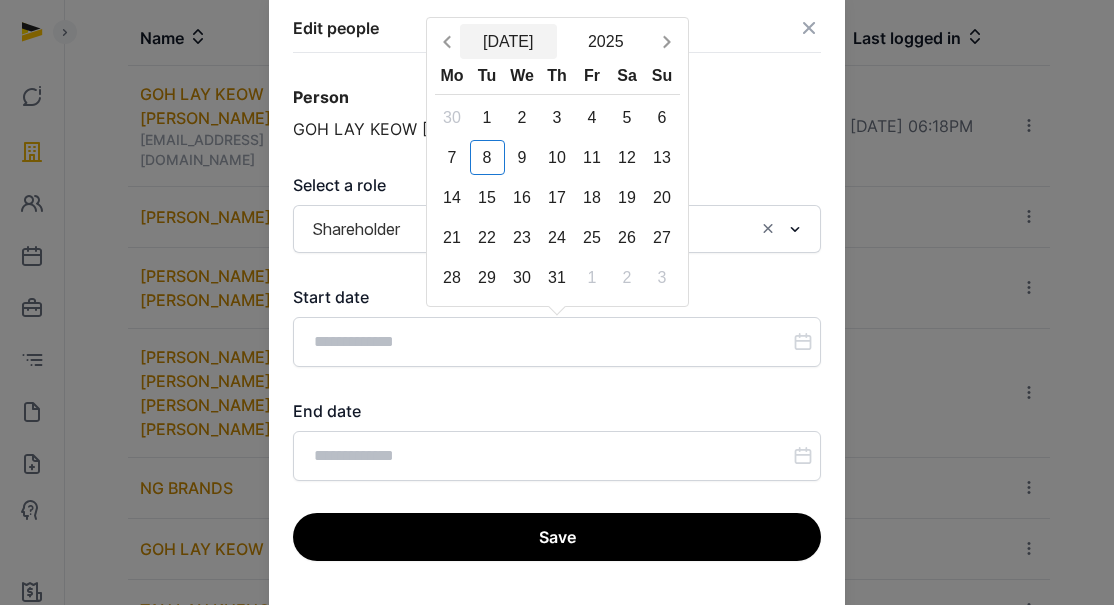 click on "[DATE]" 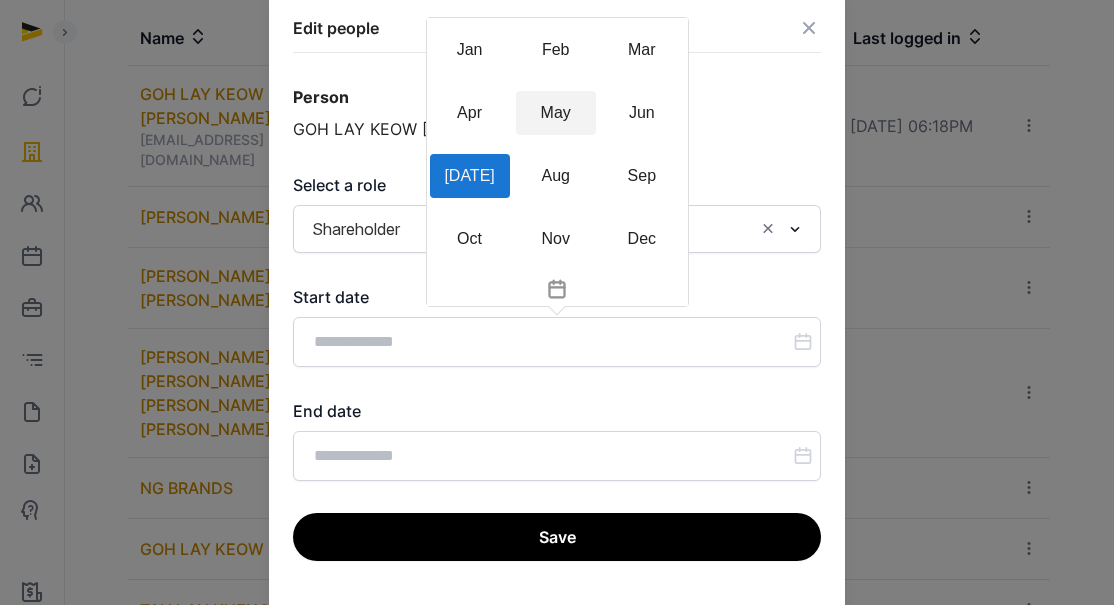 click on "May" at bounding box center (556, 113) 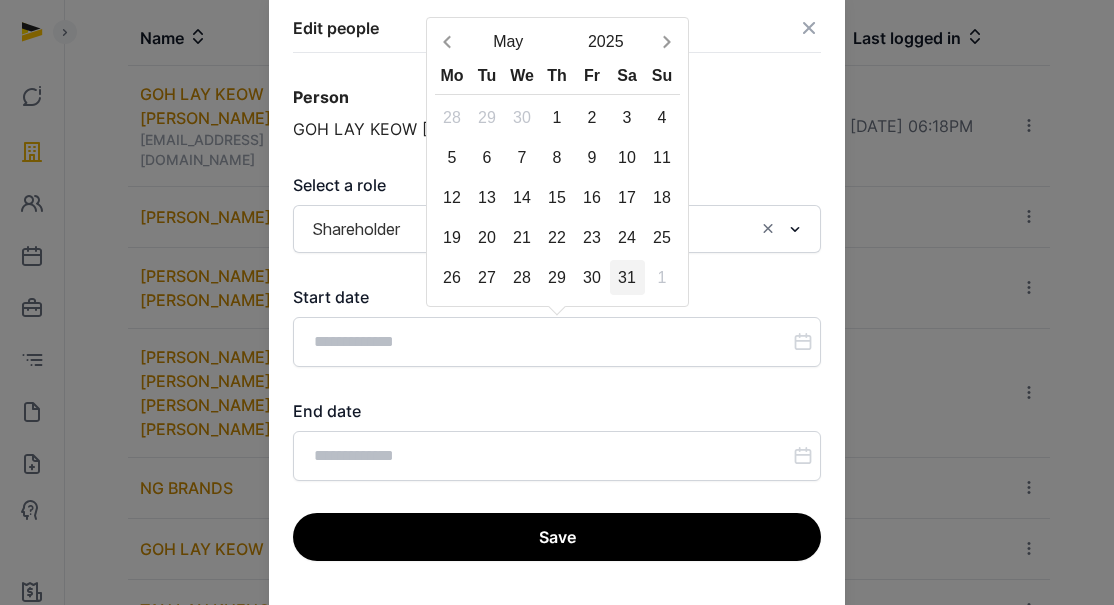 click on "31" at bounding box center [627, 277] 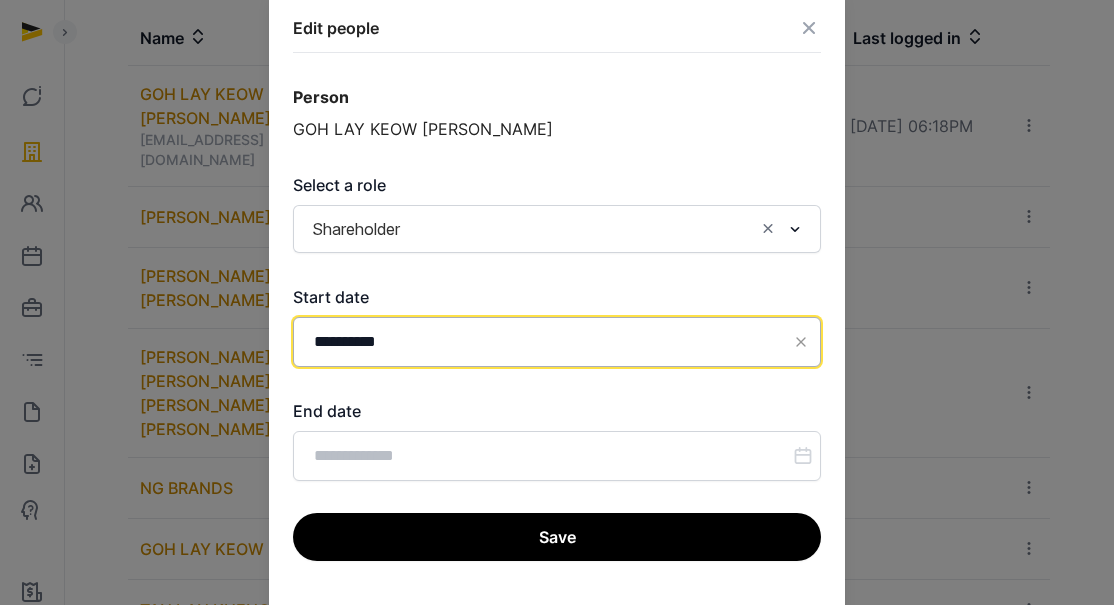 click on "**********" at bounding box center [557, 342] 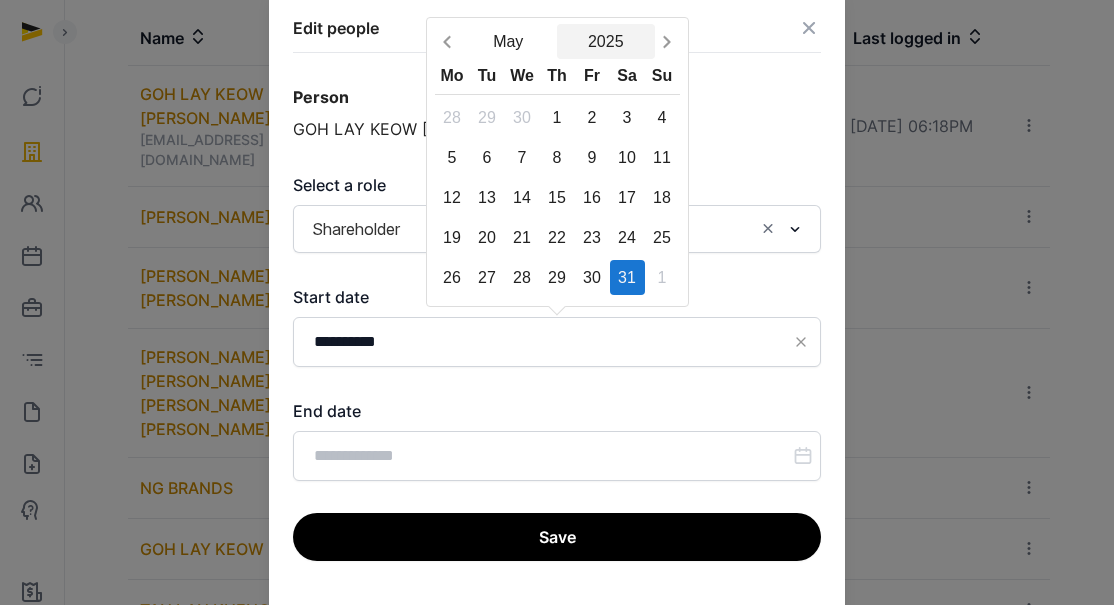 click on "2025" 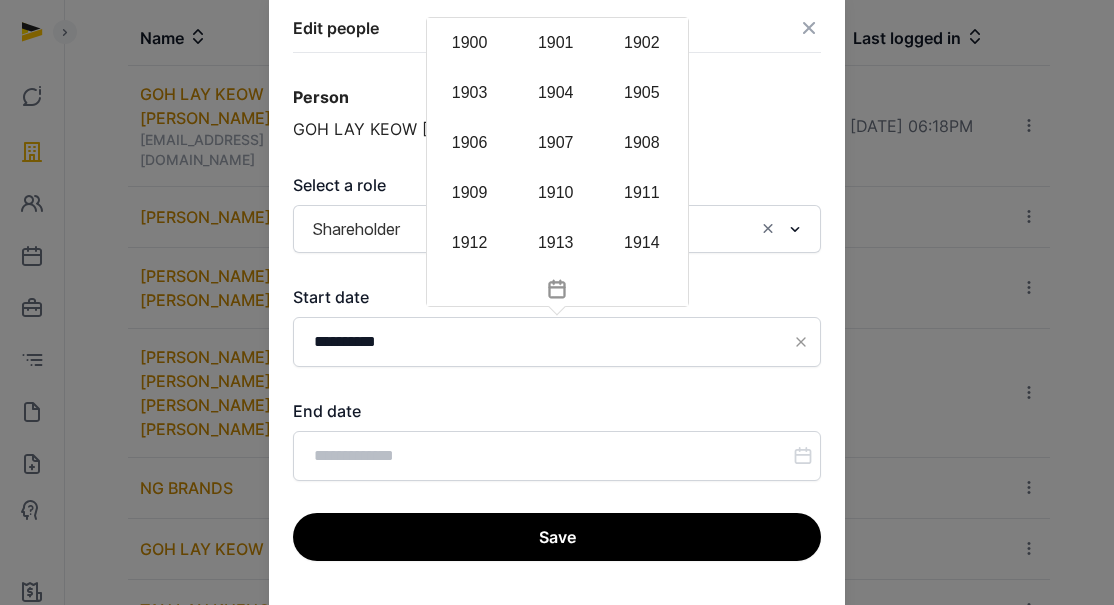 scroll, scrollTop: 1938, scrollLeft: 0, axis: vertical 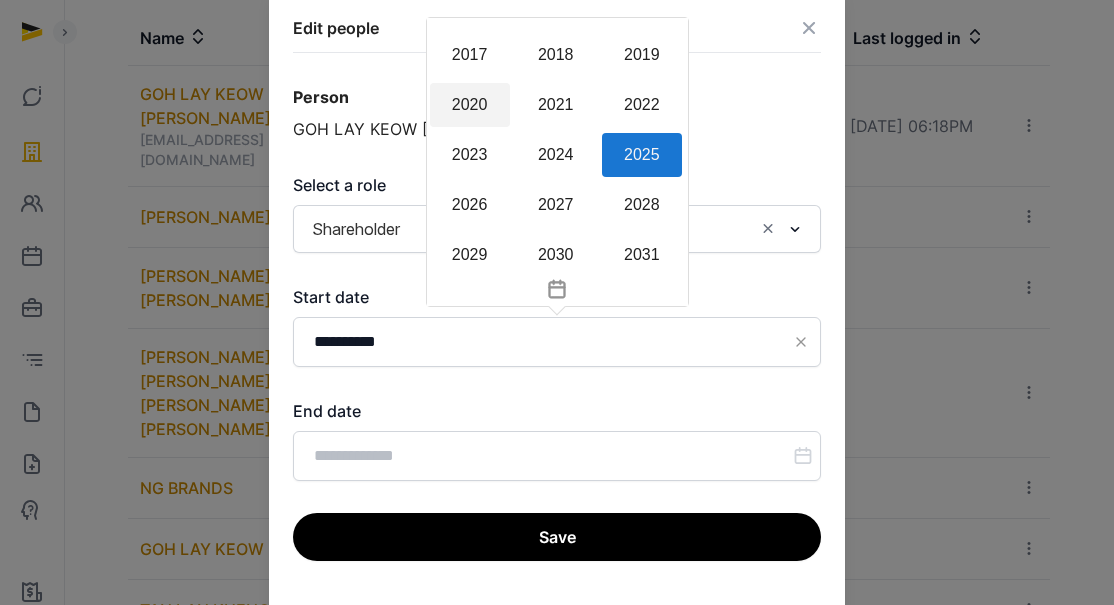 click on "2020" at bounding box center (470, 105) 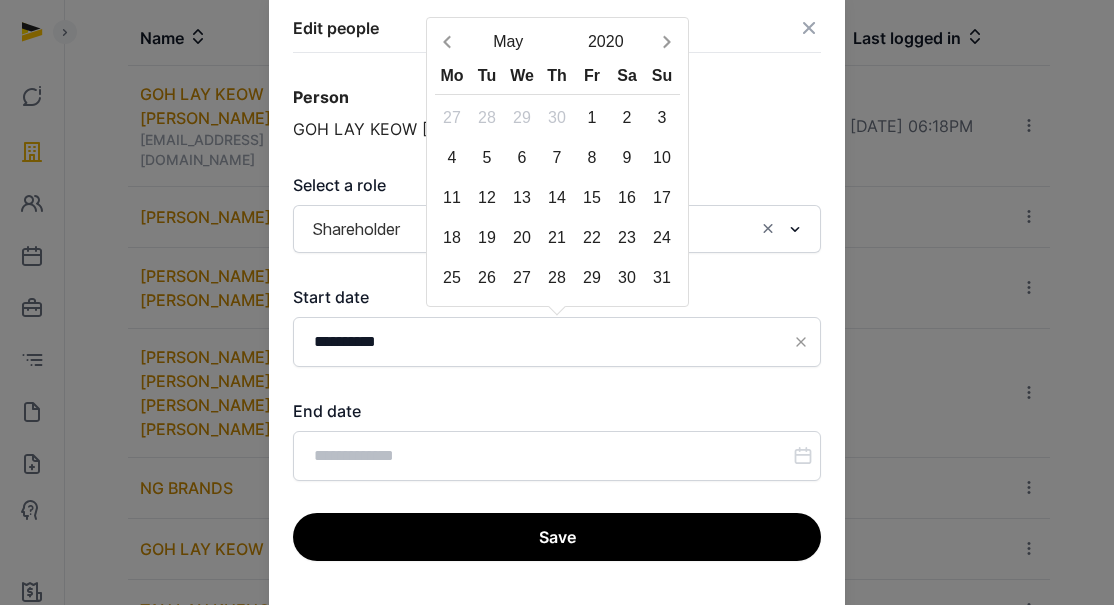 click on "Save" at bounding box center [557, 537] 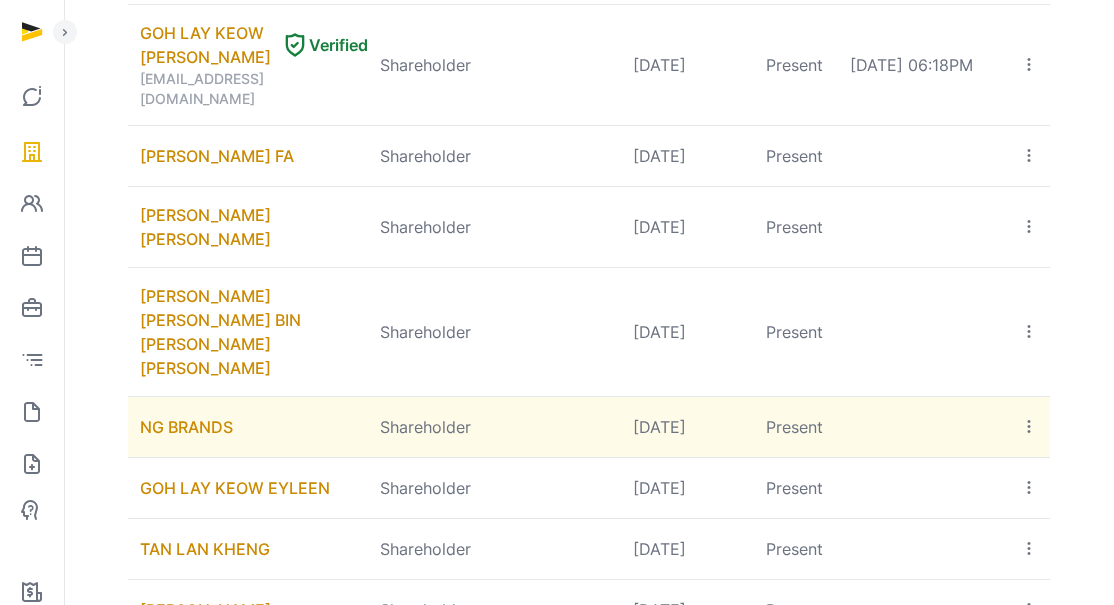 scroll, scrollTop: 1300, scrollLeft: 0, axis: vertical 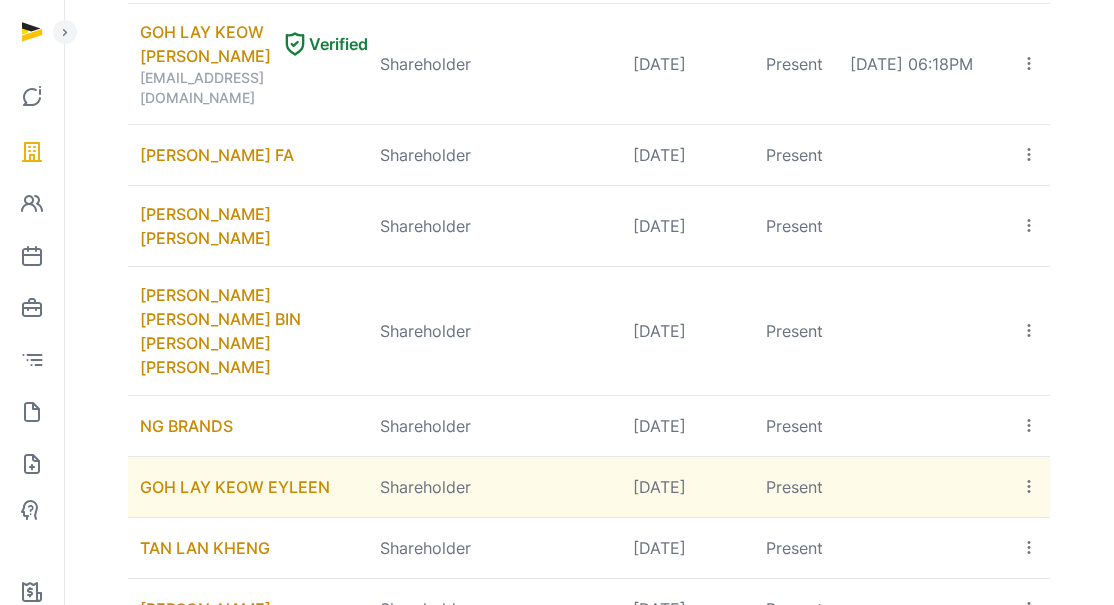 click 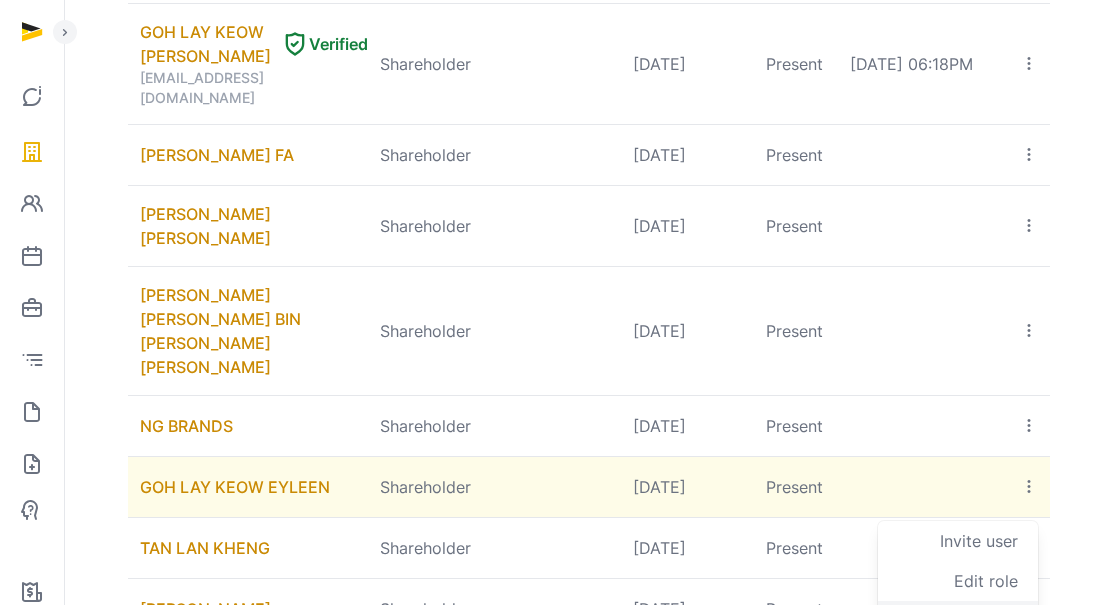 click on "Delete" 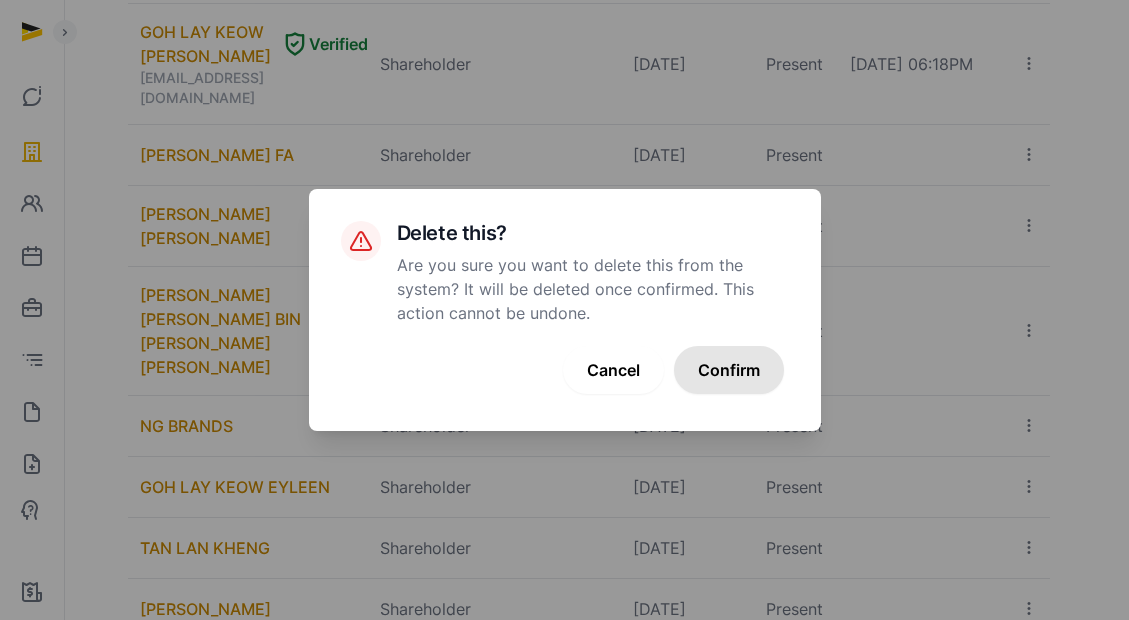 click on "Confirm" at bounding box center [729, 370] 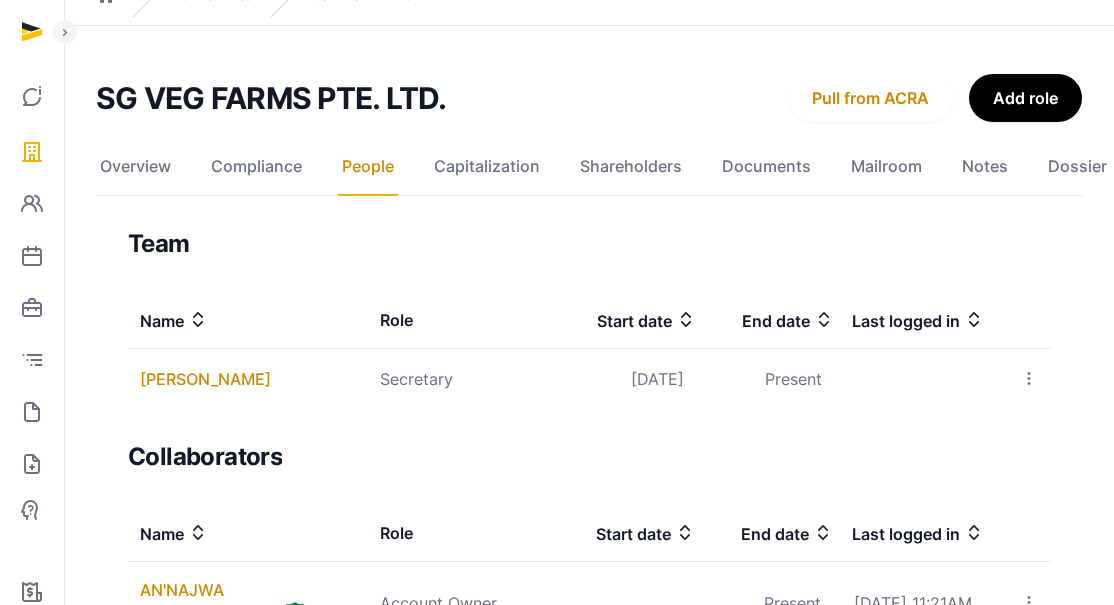 scroll, scrollTop: 0, scrollLeft: 0, axis: both 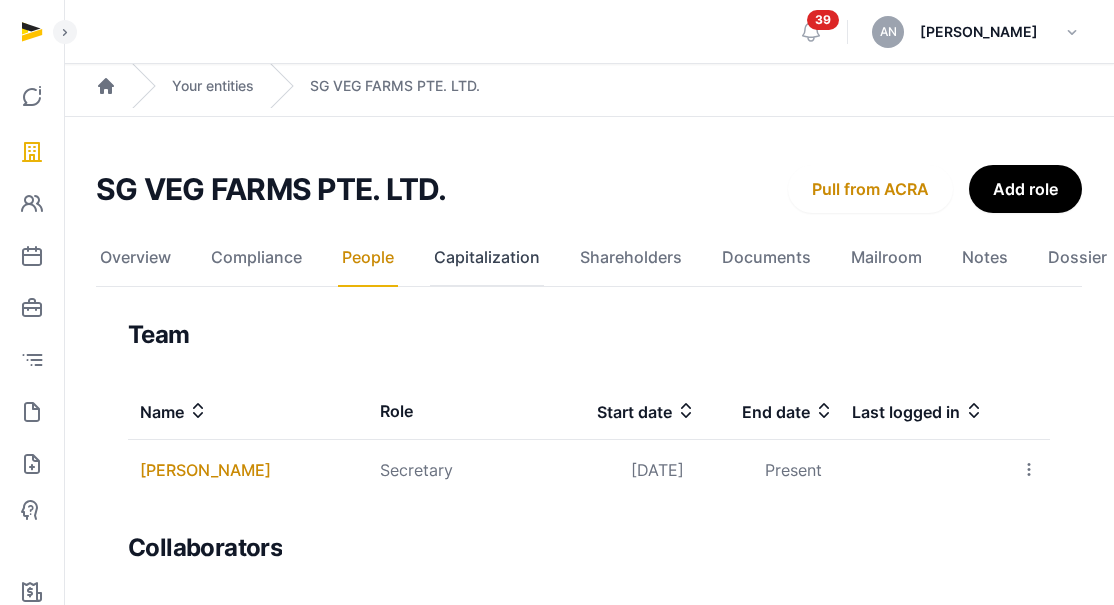 click on "Capitalization" 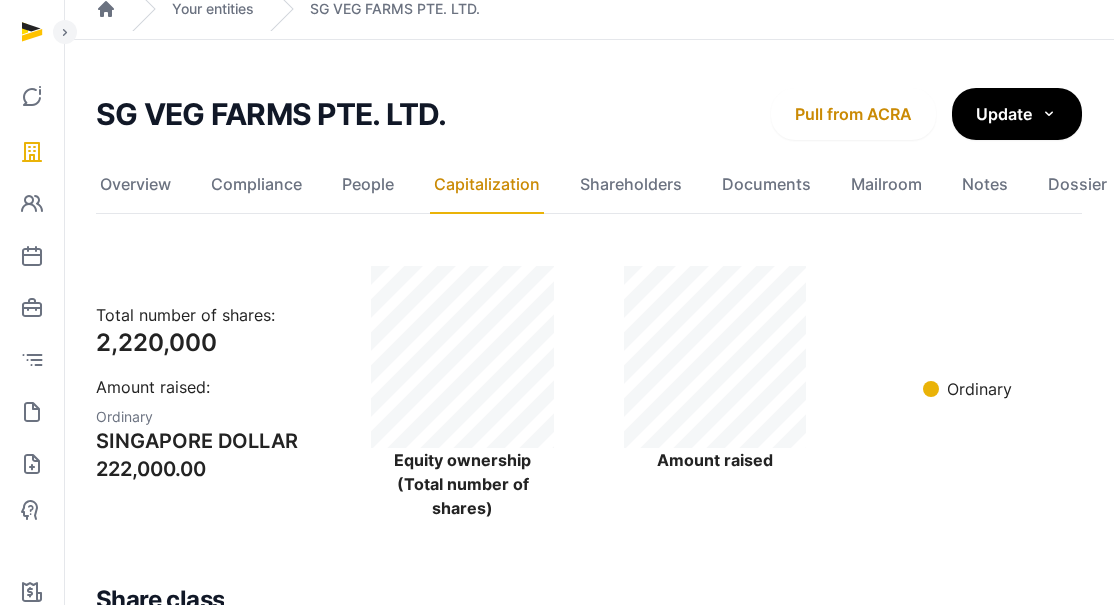 scroll, scrollTop: 14, scrollLeft: 0, axis: vertical 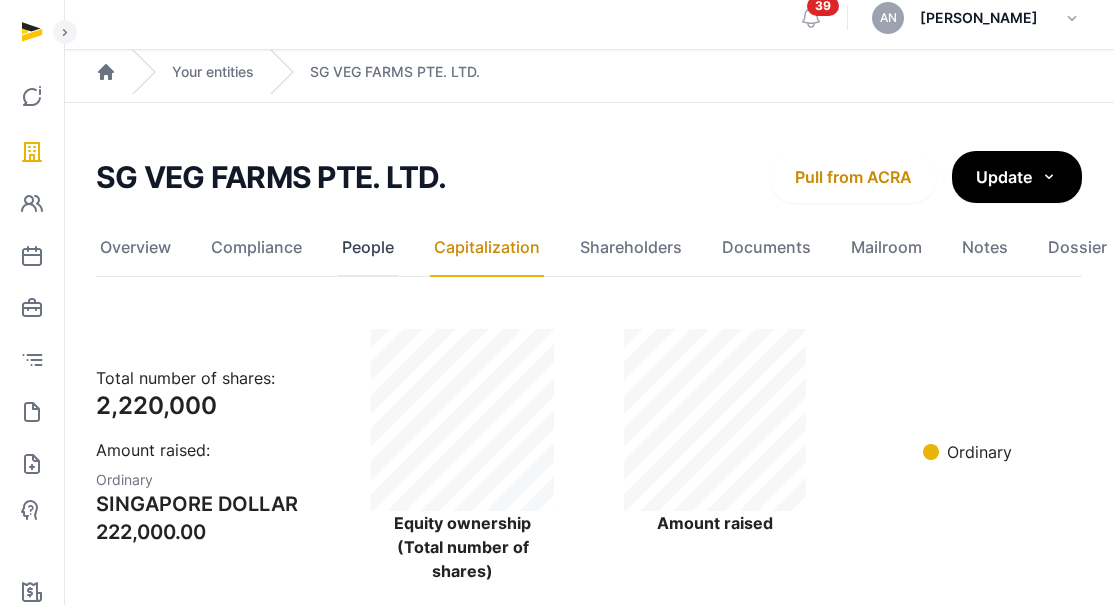 click on "People" 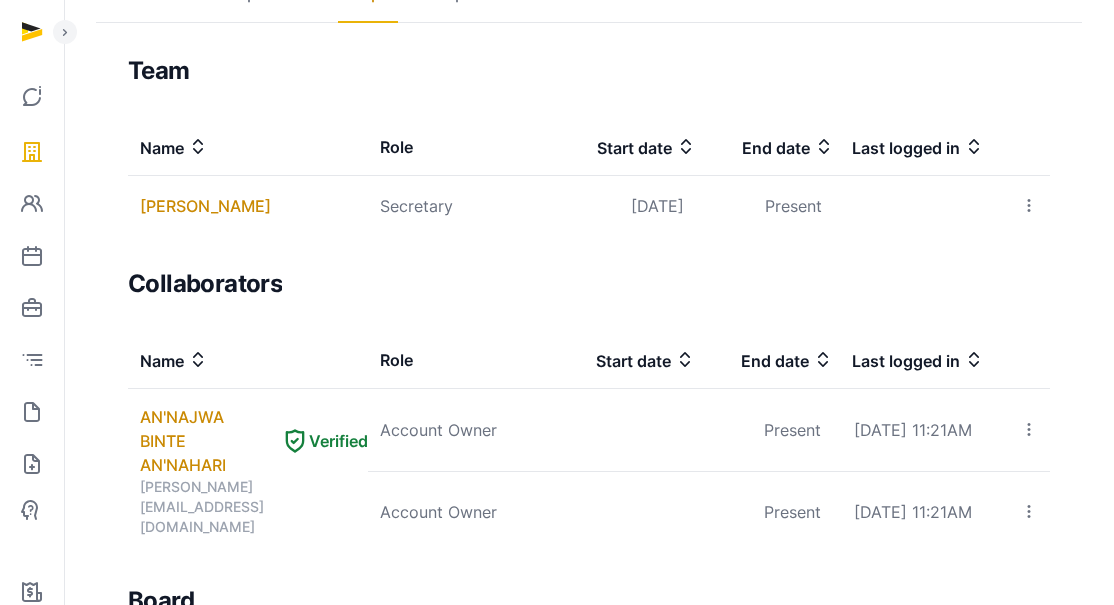 scroll, scrollTop: 0, scrollLeft: 0, axis: both 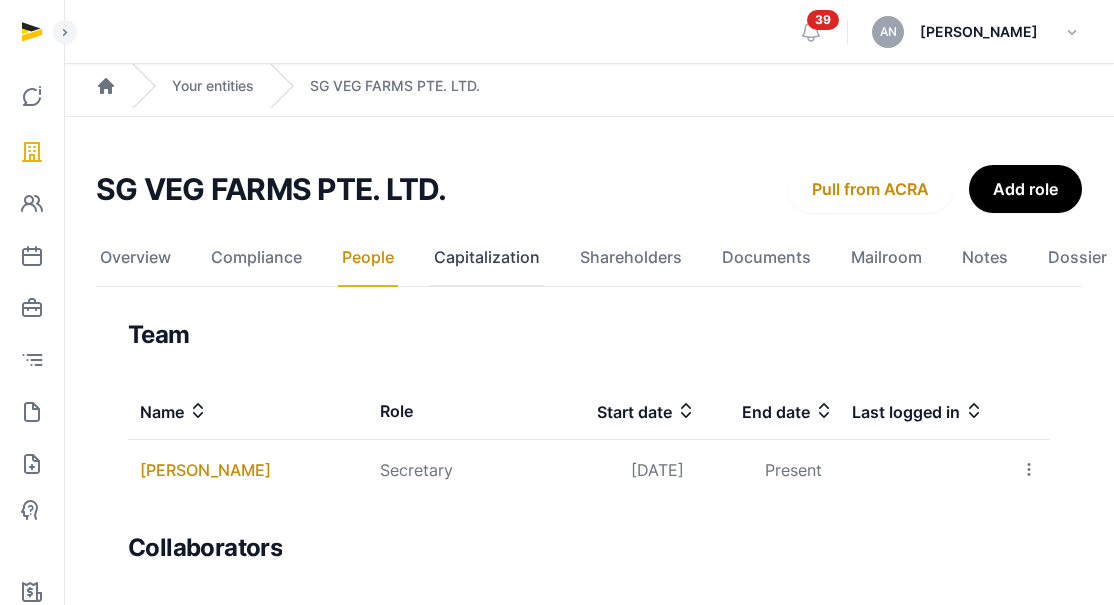 click on "Capitalization" 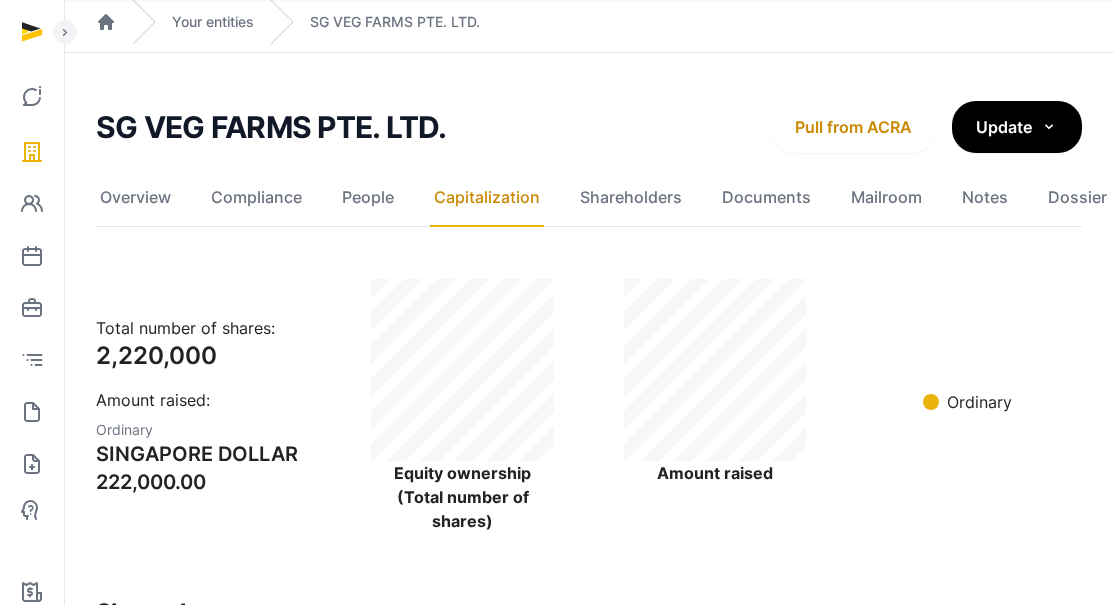 scroll, scrollTop: 0, scrollLeft: 0, axis: both 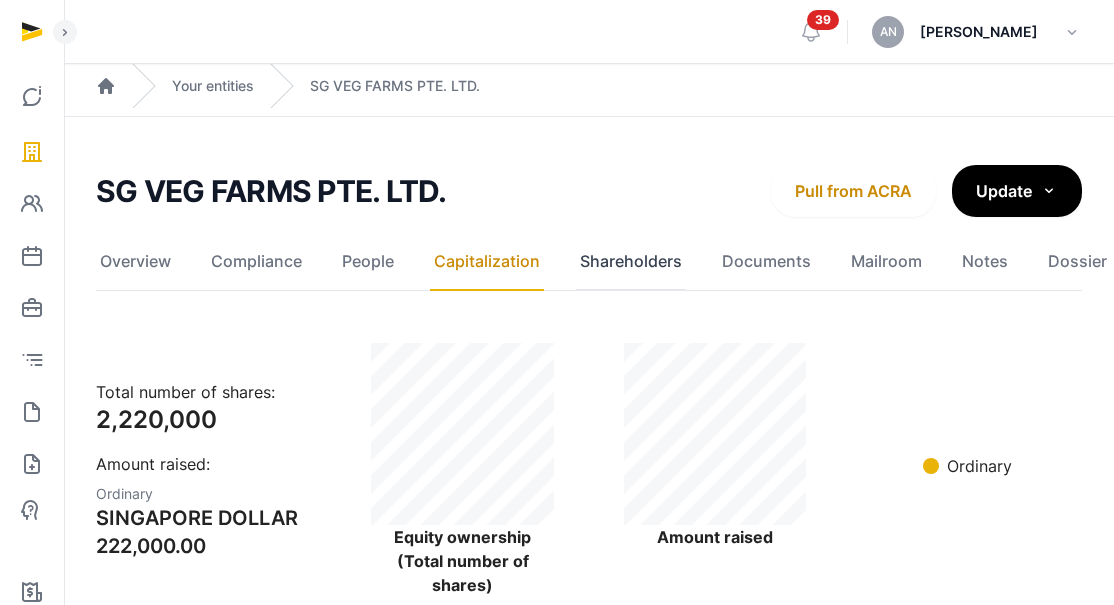 click on "Shareholders" 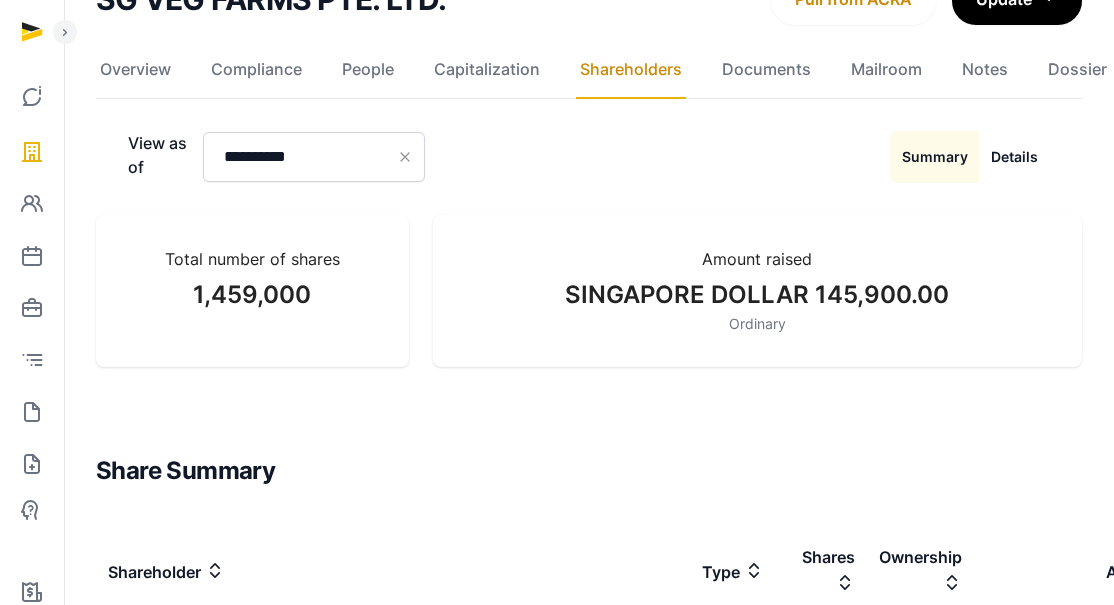 scroll, scrollTop: 0, scrollLeft: 0, axis: both 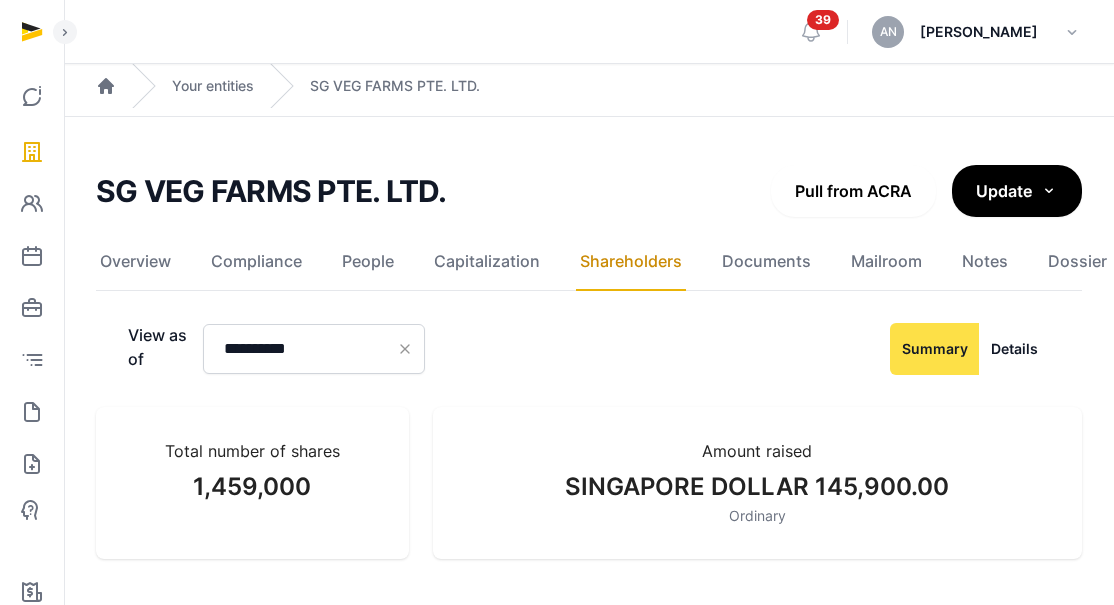 click on "Pull from ACRA" at bounding box center (853, 191) 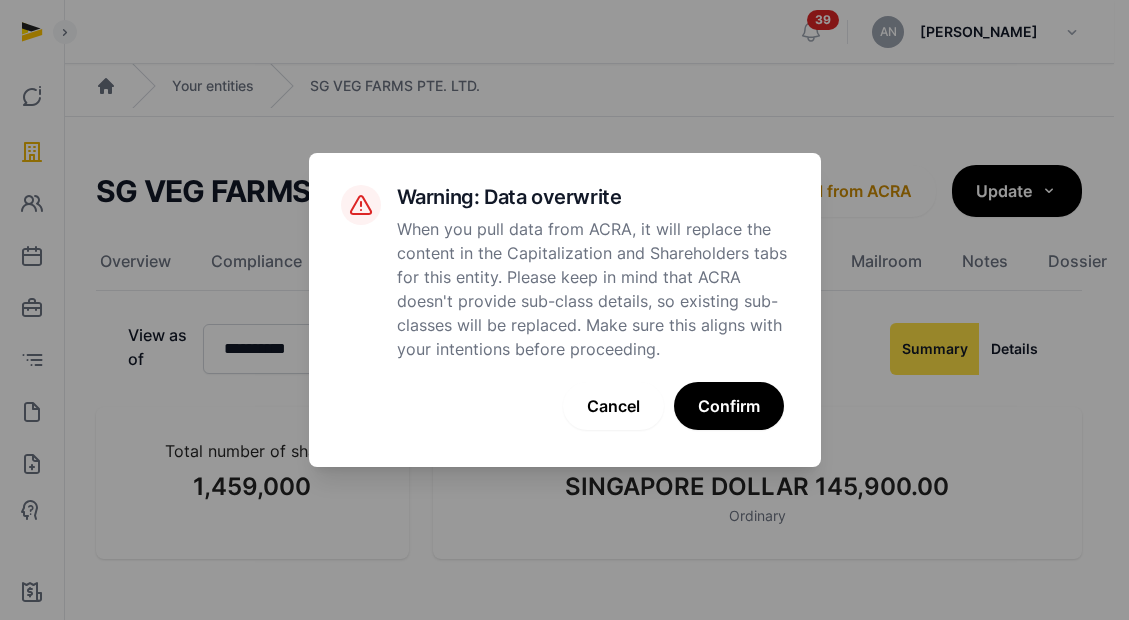 click on "Confirm" at bounding box center (729, 406) 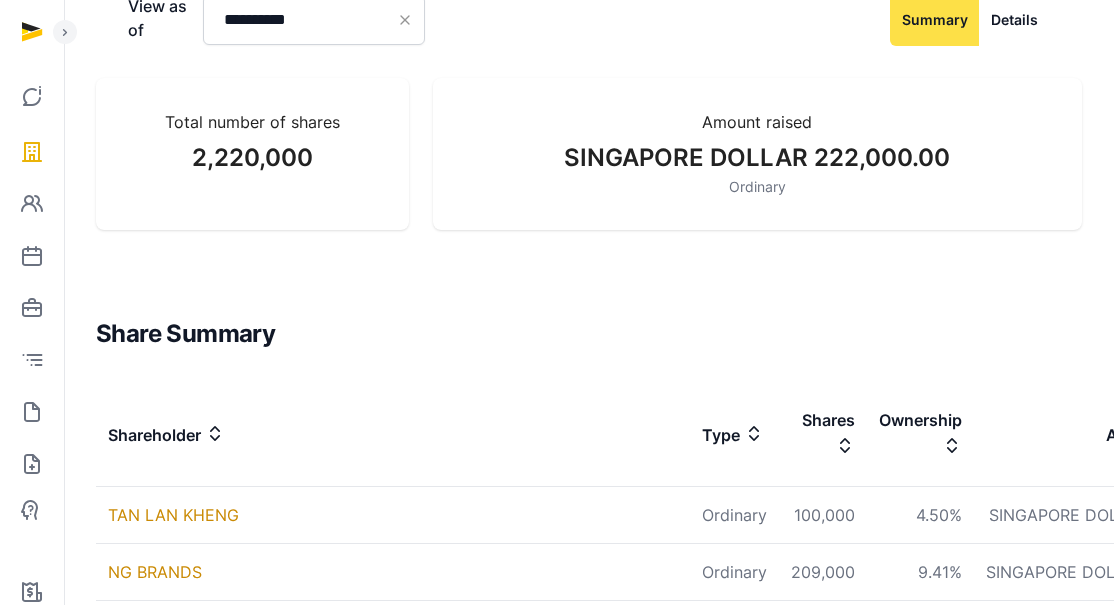scroll, scrollTop: 238, scrollLeft: 0, axis: vertical 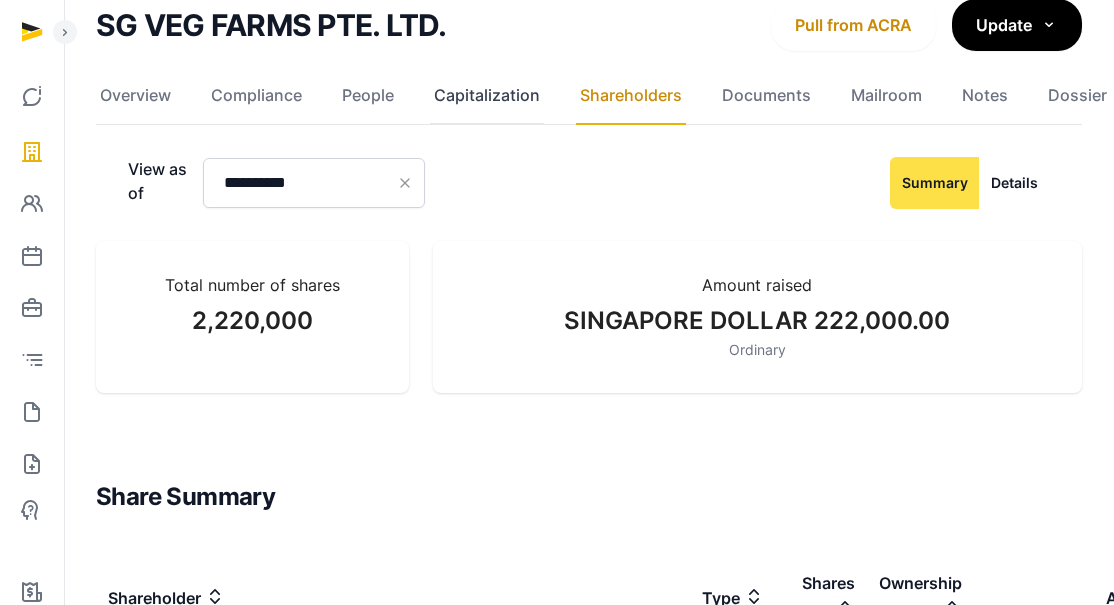 click on "Capitalization" 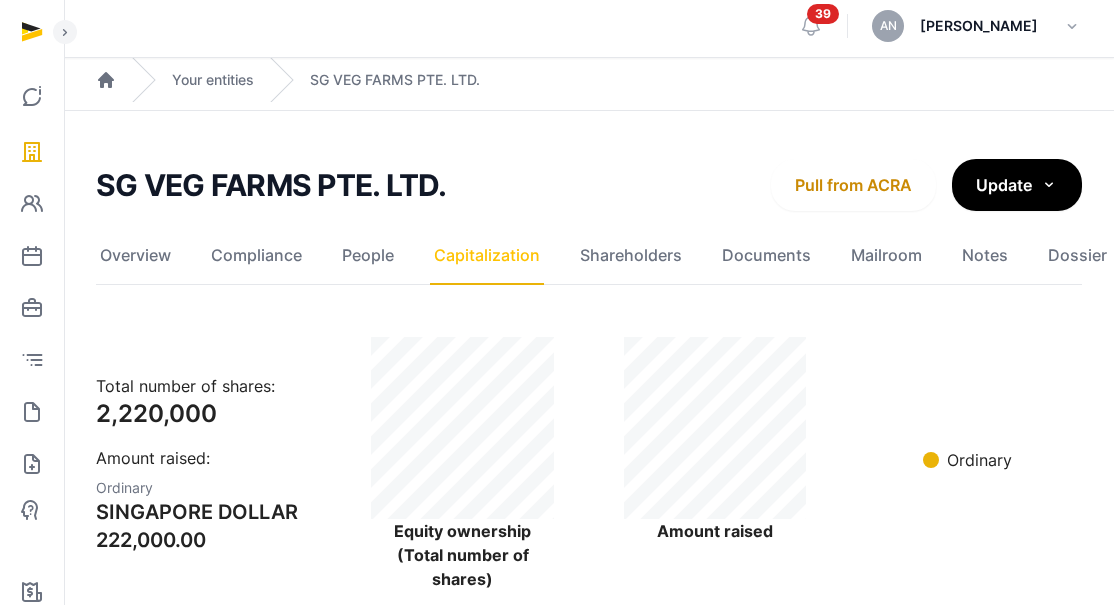scroll, scrollTop: 0, scrollLeft: 0, axis: both 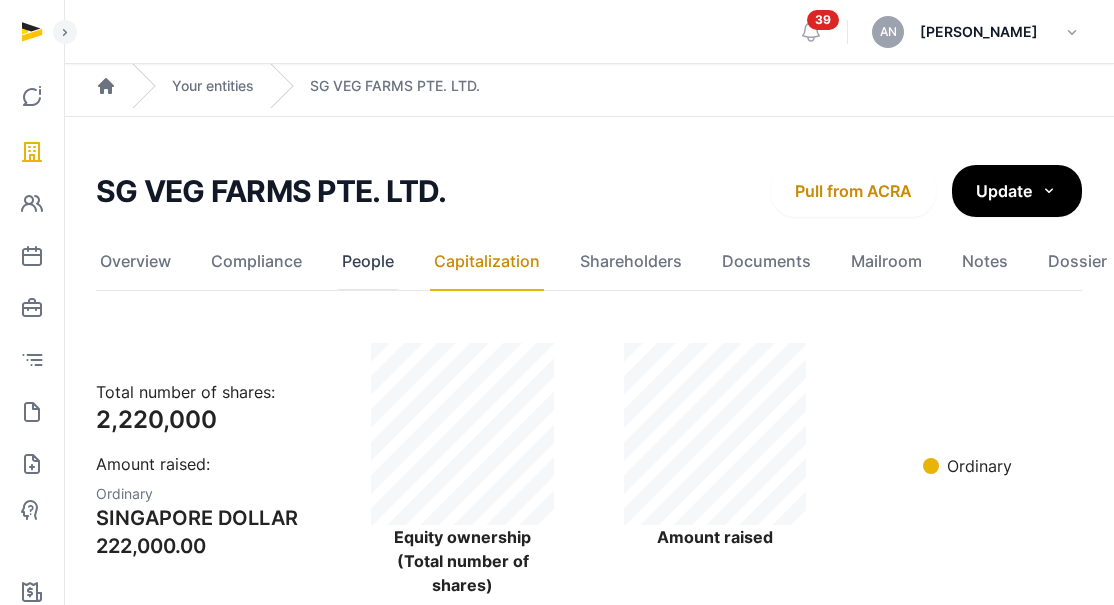 click on "People" 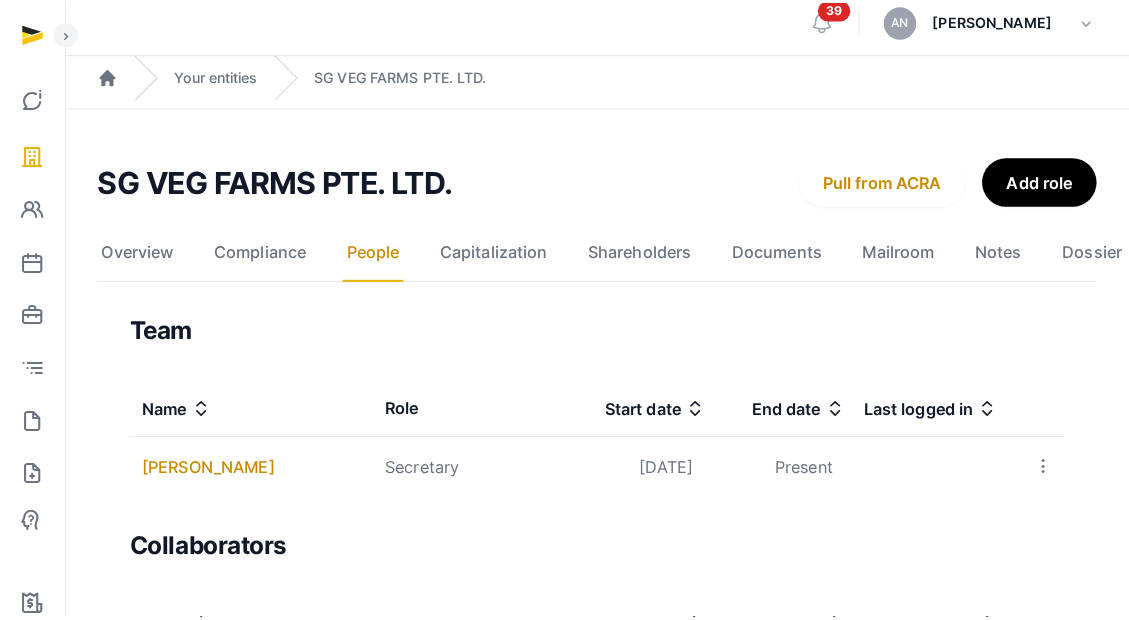 scroll, scrollTop: 0, scrollLeft: 0, axis: both 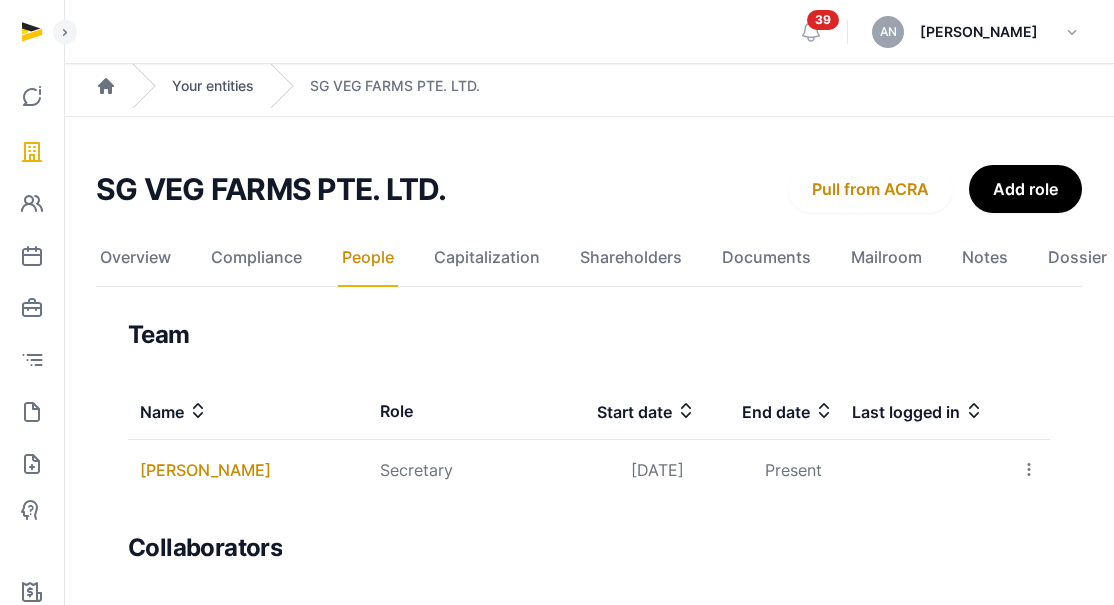 click on "Your entities" at bounding box center (213, 86) 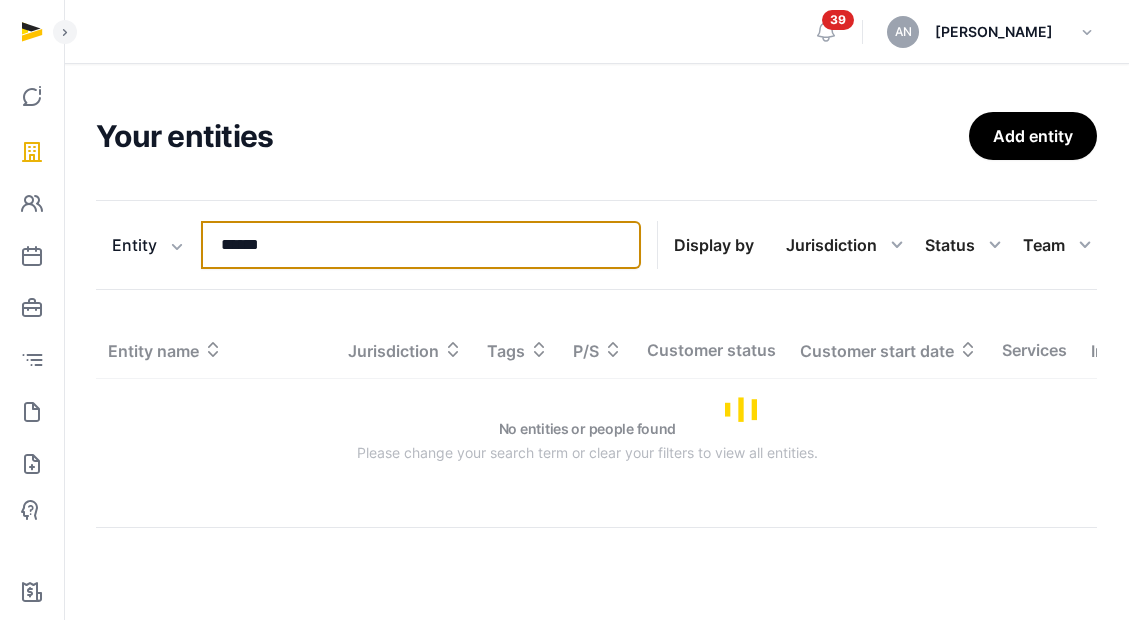 click on "******" at bounding box center [421, 245] 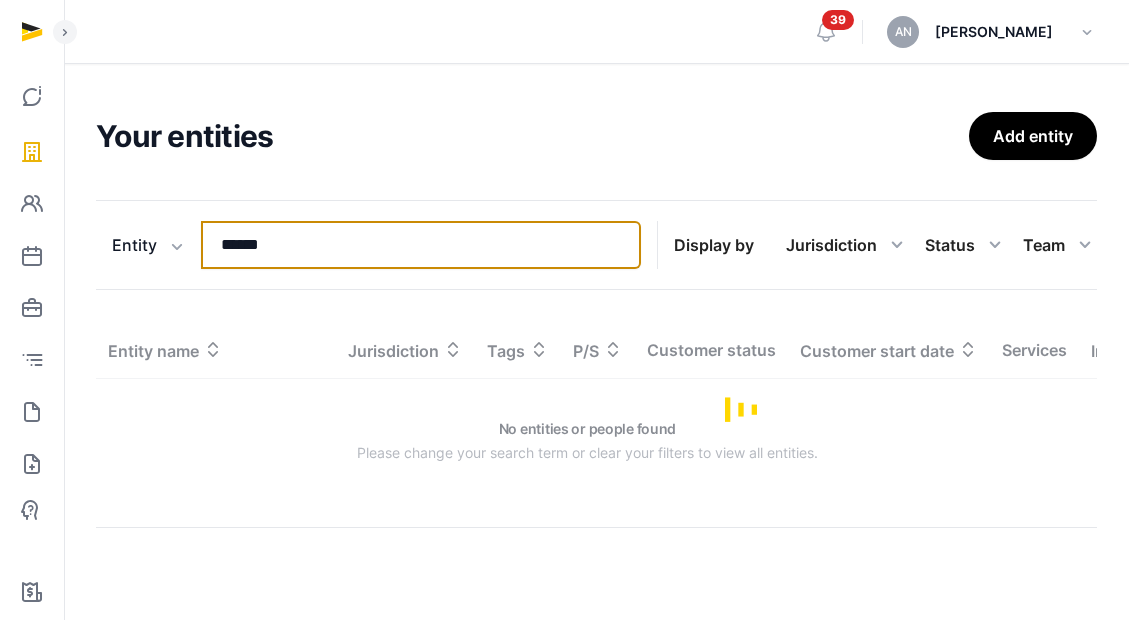 click on "******" at bounding box center [421, 245] 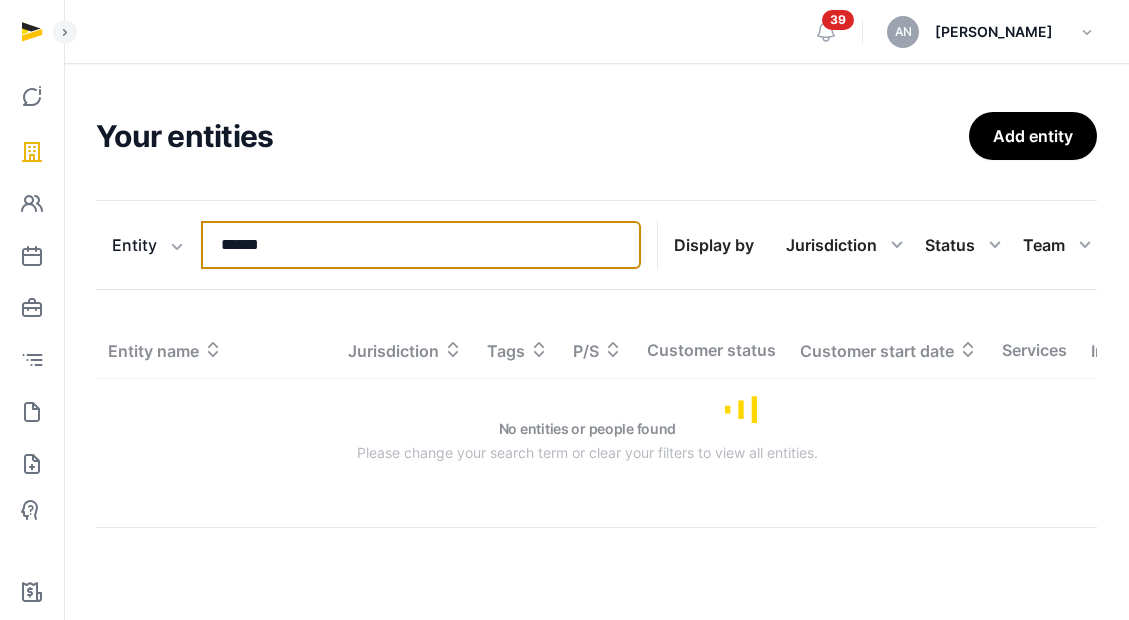 click on "******" at bounding box center [421, 245] 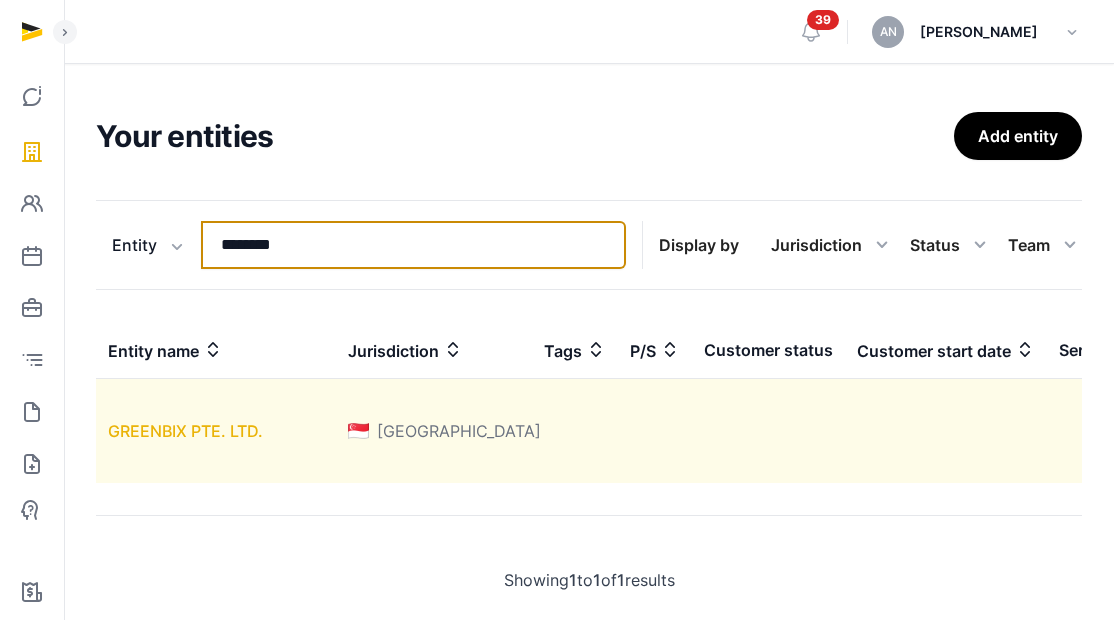 type on "********" 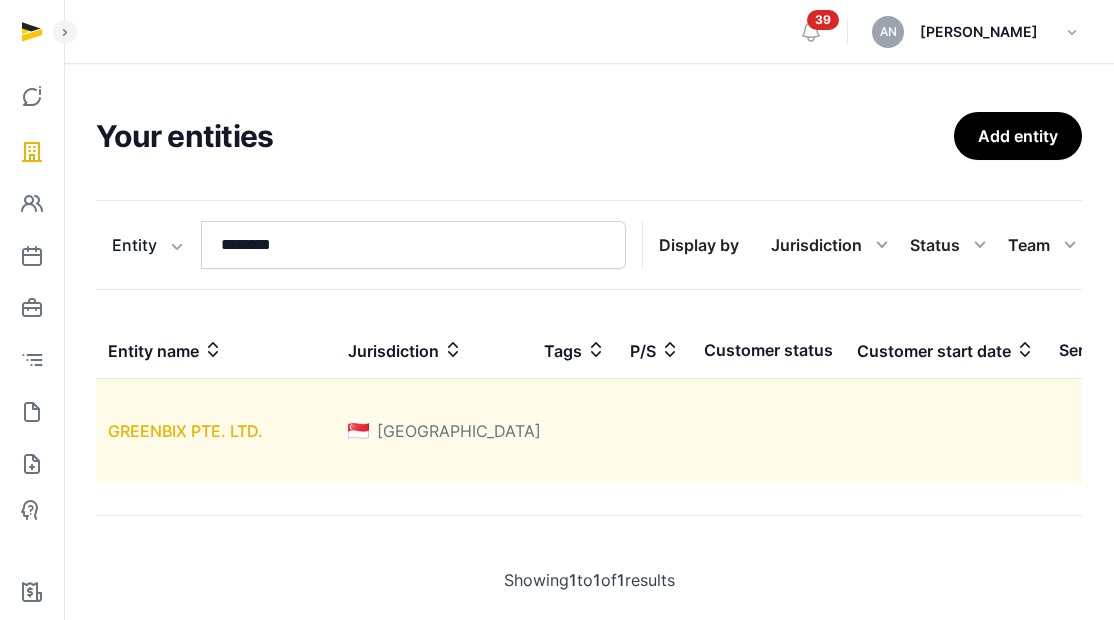 click on "GREENBIX PTE. LTD." at bounding box center (185, 431) 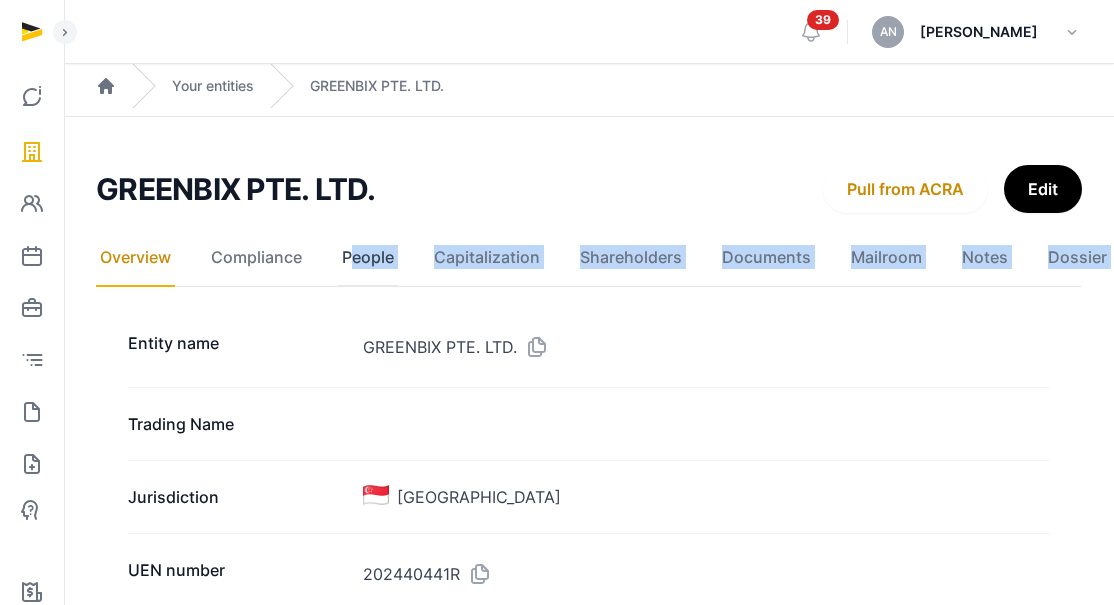 click on "Overview  Compliance  People  Capitalization  Shareholders  Documents  Mailroom  Notes  Dossier  Jobs  Entity name GREENBIX PTE. LTD.  Trading Name   Jurisdiction [GEOGRAPHIC_DATA] UEN number 202440441R  Type Exempt Private Company Limited by Shares  Company stage Parent/Subsidiary Industry Description Greenbix is a leading provider of innovative HVAC technologies in [GEOGRAPHIC_DATA]. We specialize in our patented energy-efficient coil system that dramatically reduces electricity consumption, delivering substantial cost savings for our clients. Our holistic approach integrates cutting-edge products from trusted vendors to optimise entire HVAC systems. Beyond equipment, we offer expert consultancy services to help businesses and property owners maximize energy efficiency and performance.  Website Email address Office phone number Primary countries of operation Activities 72105-RESEARCH AND EXPERIMENTAL DEVELOPMENT ON ENVIRONMENT AND CLEAN TECHNOLOGIES (EXCLUDING BIOTECHNOLOGY) 70209	MANAGEMENT CONSULTANCY SERVICES N.E.C." at bounding box center [589, 1356] 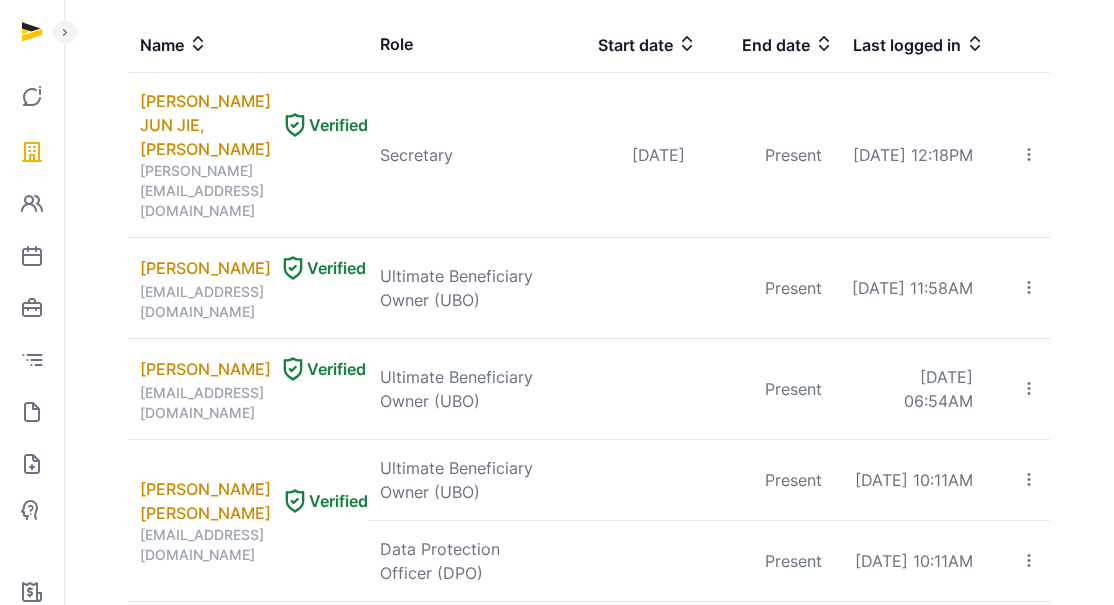 scroll, scrollTop: 0, scrollLeft: 0, axis: both 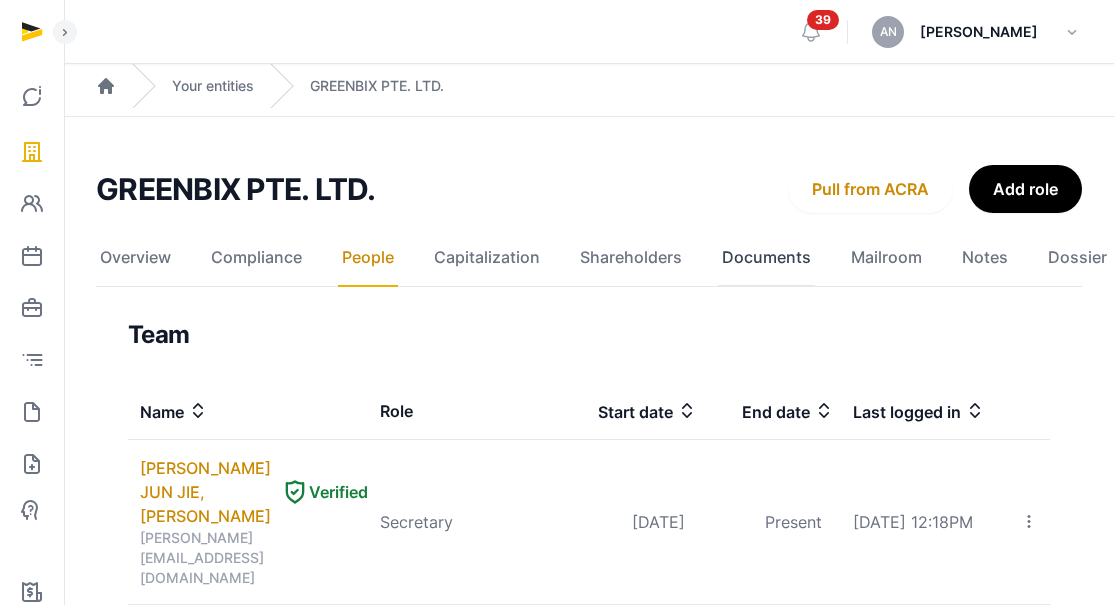click on "Documents" 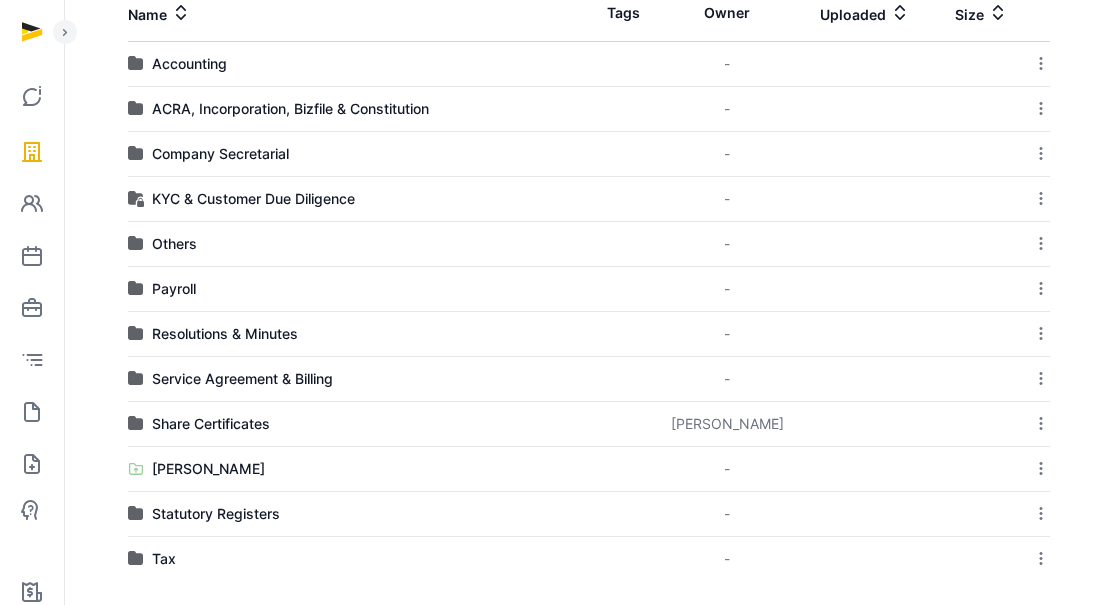 scroll, scrollTop: 404, scrollLeft: 0, axis: vertical 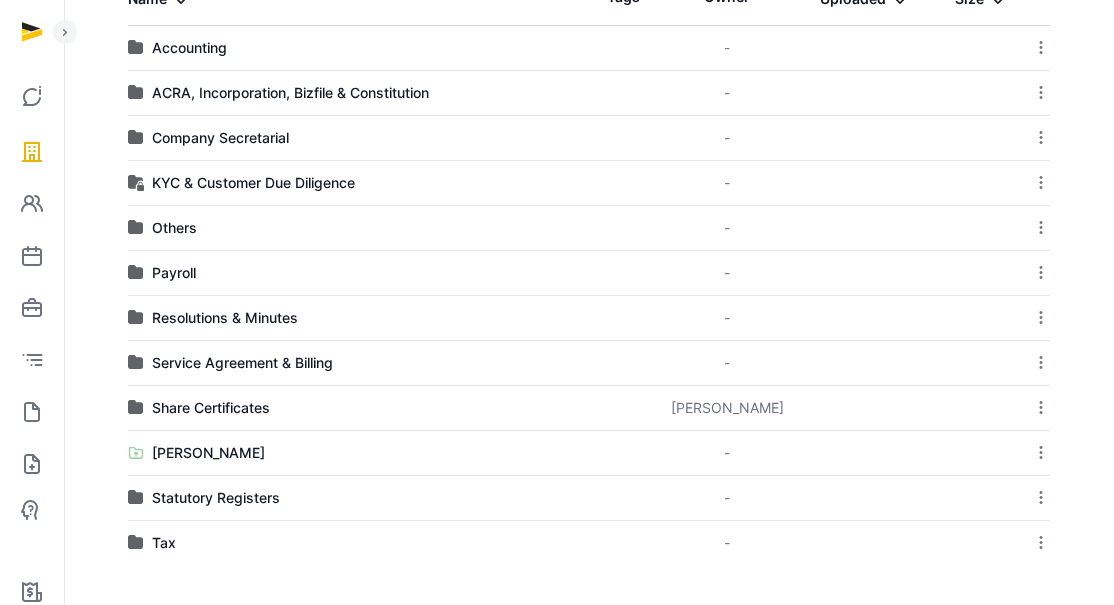 click on "Company Secretarial" at bounding box center [358, 138] 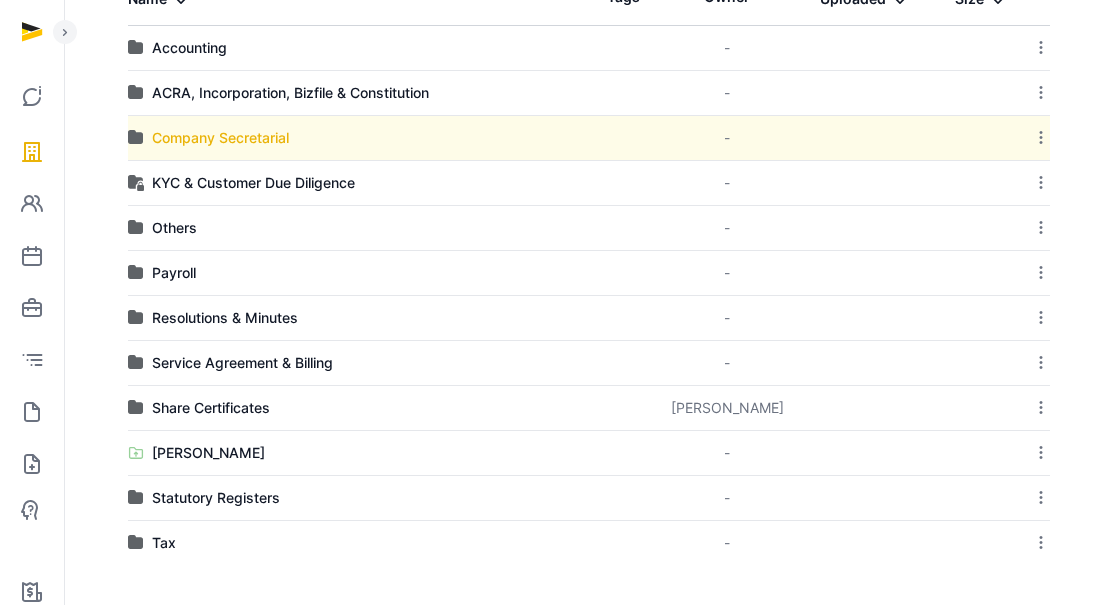 click on "Company Secretarial" at bounding box center [220, 138] 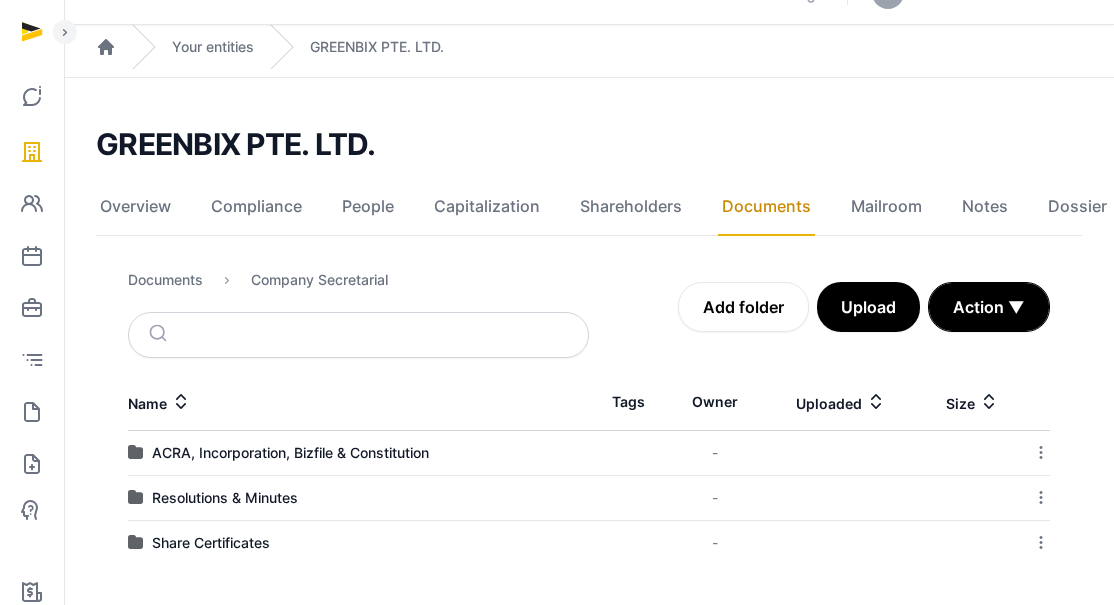 scroll, scrollTop: 39, scrollLeft: 0, axis: vertical 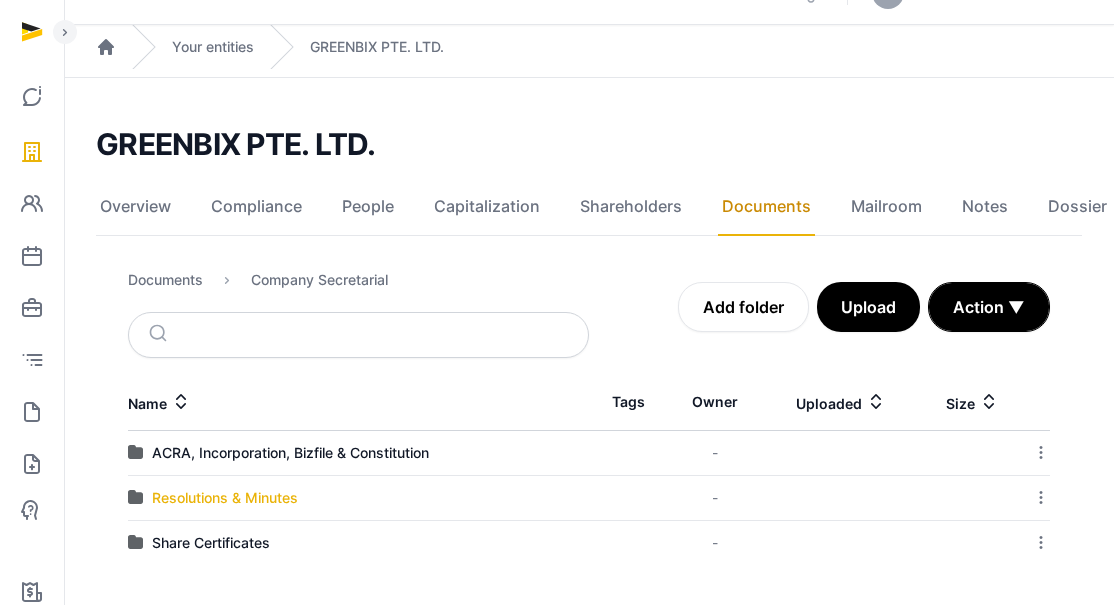click on "Resolutions & Minutes" at bounding box center [225, 498] 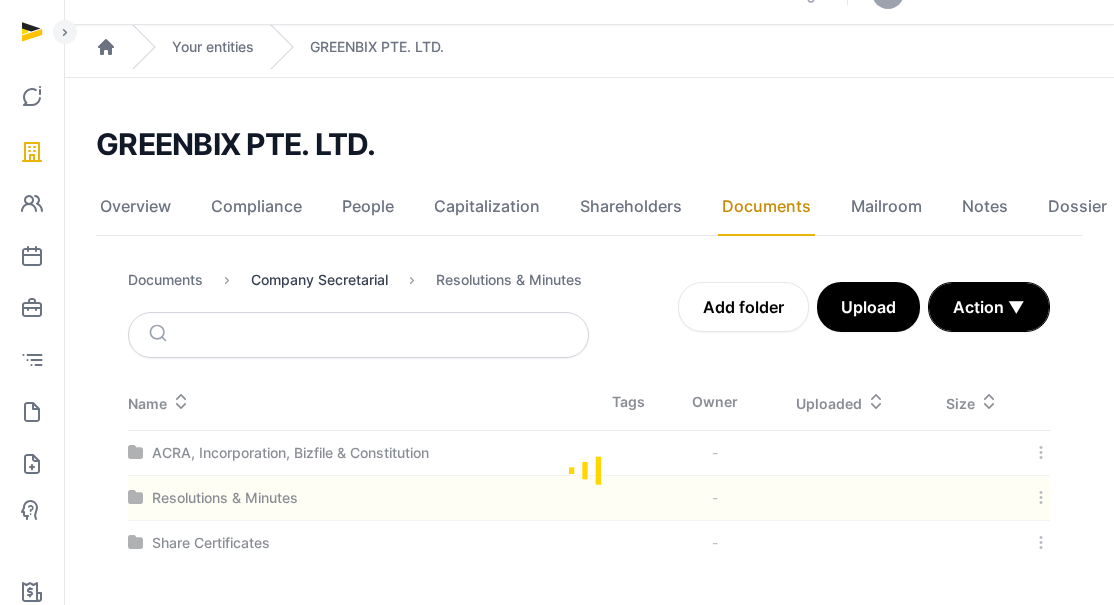 scroll, scrollTop: 15, scrollLeft: 0, axis: vertical 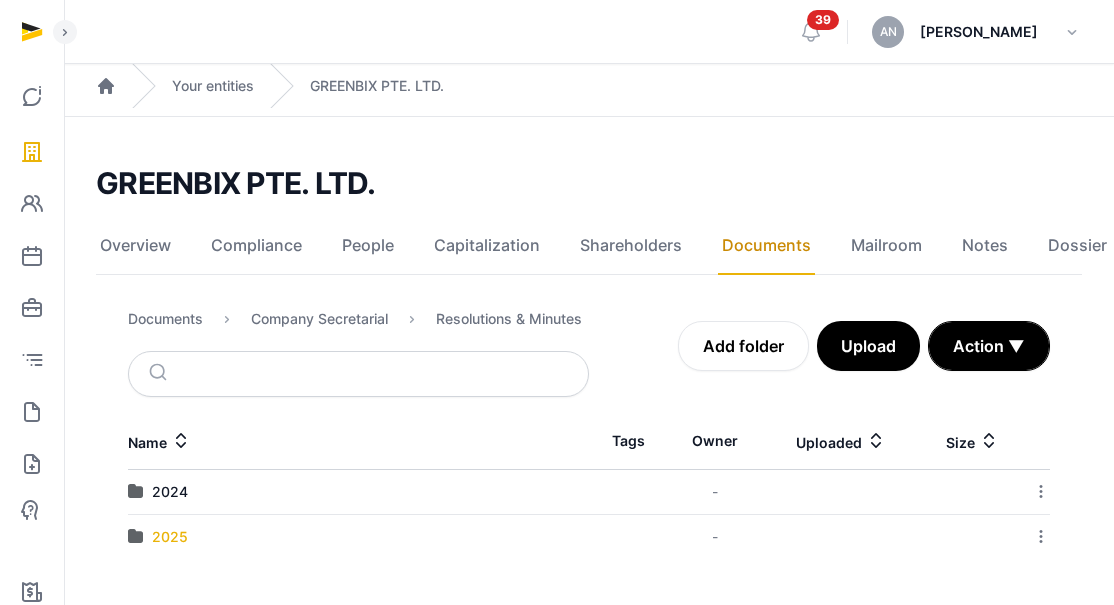 click on "2025" at bounding box center [170, 537] 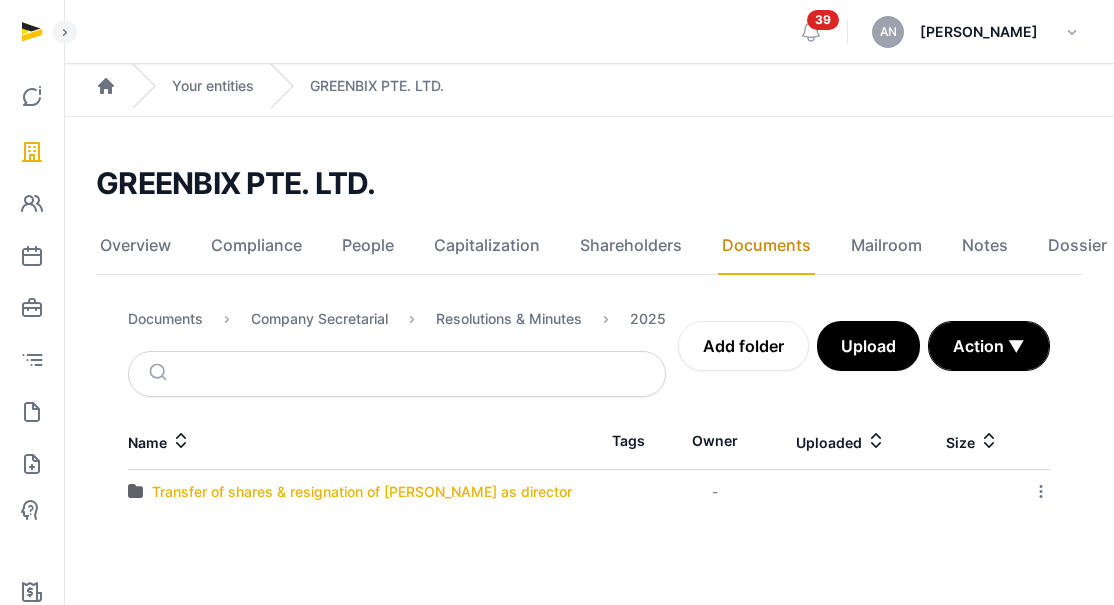 click on "Transfer of shares & resignation of [PERSON_NAME] as director" at bounding box center [362, 492] 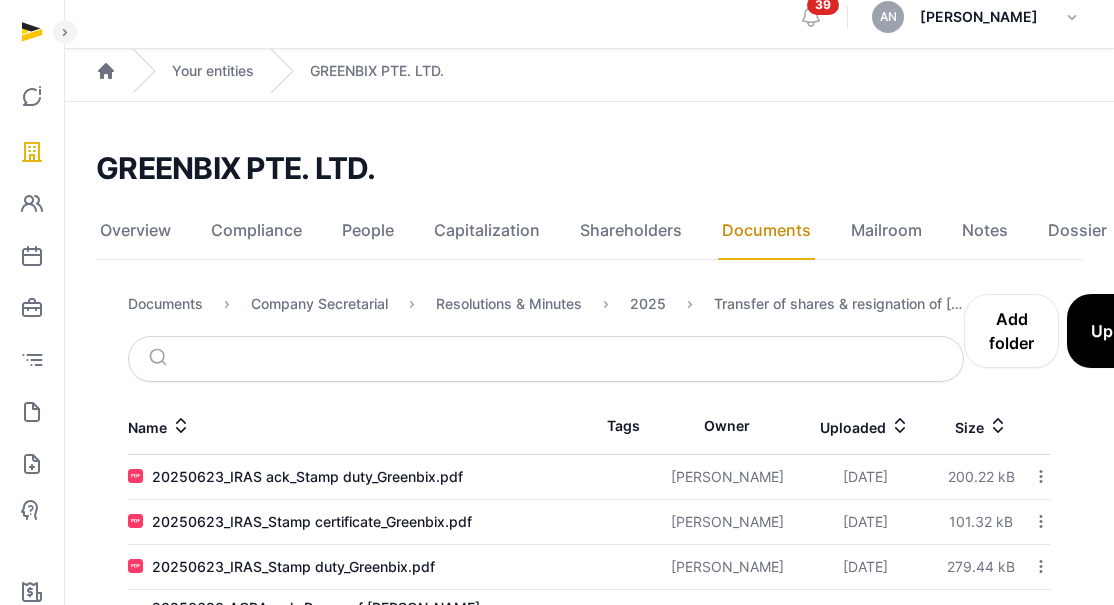 scroll, scrollTop: 276, scrollLeft: 0, axis: vertical 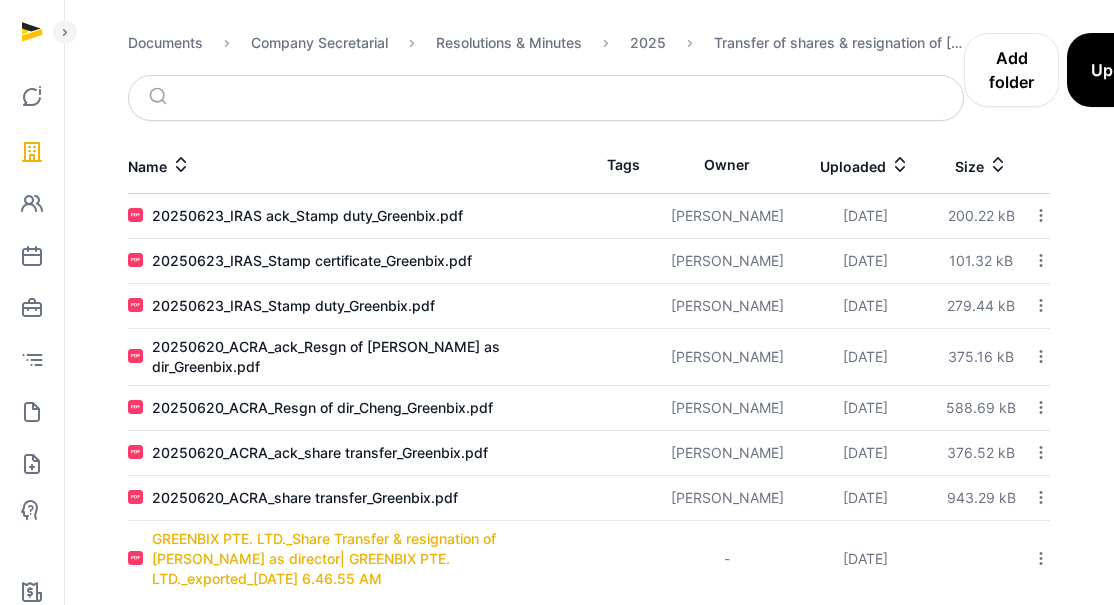 click on "GREENBIX PTE. LTD._Share Transfer & resignation of [PERSON_NAME] as director| GREENBIX PTE. LTD._exported_[DATE] 6.46.55 AM" at bounding box center [370, 559] 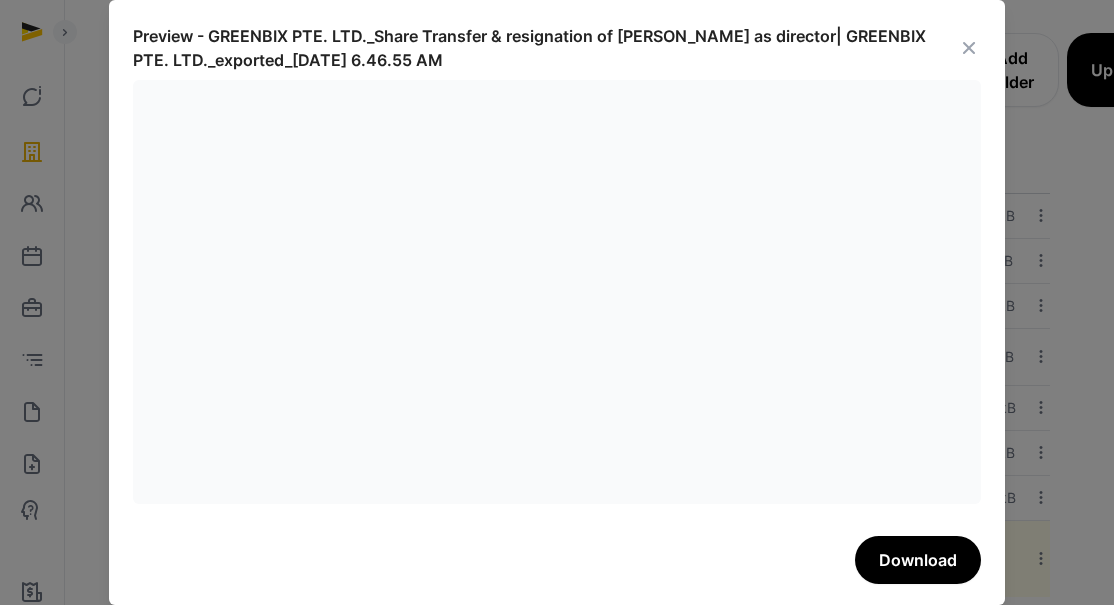 click at bounding box center [969, 48] 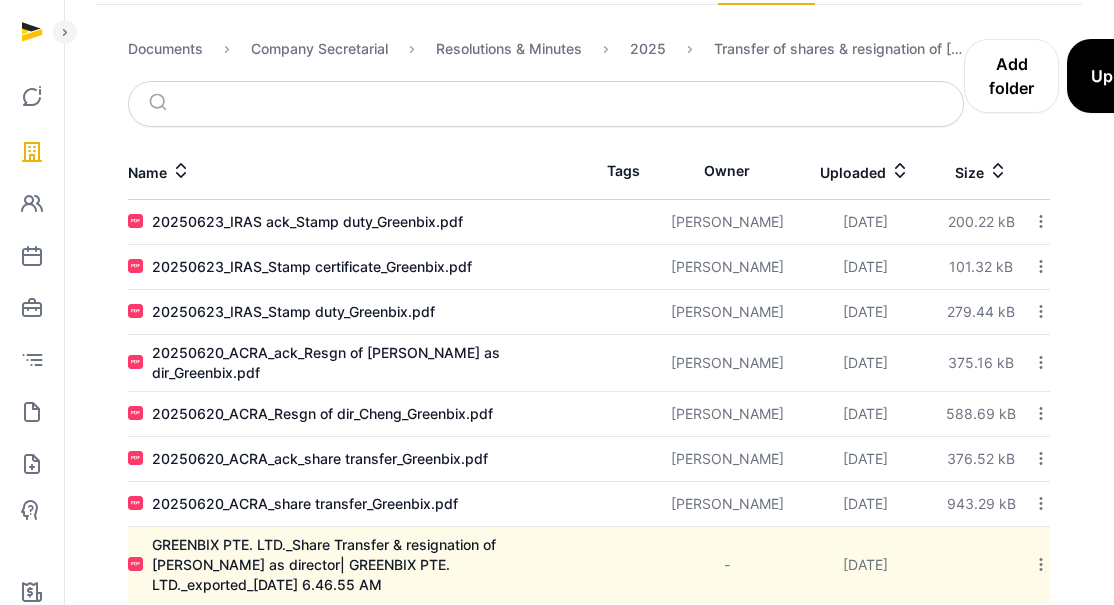 scroll, scrollTop: 0, scrollLeft: 0, axis: both 